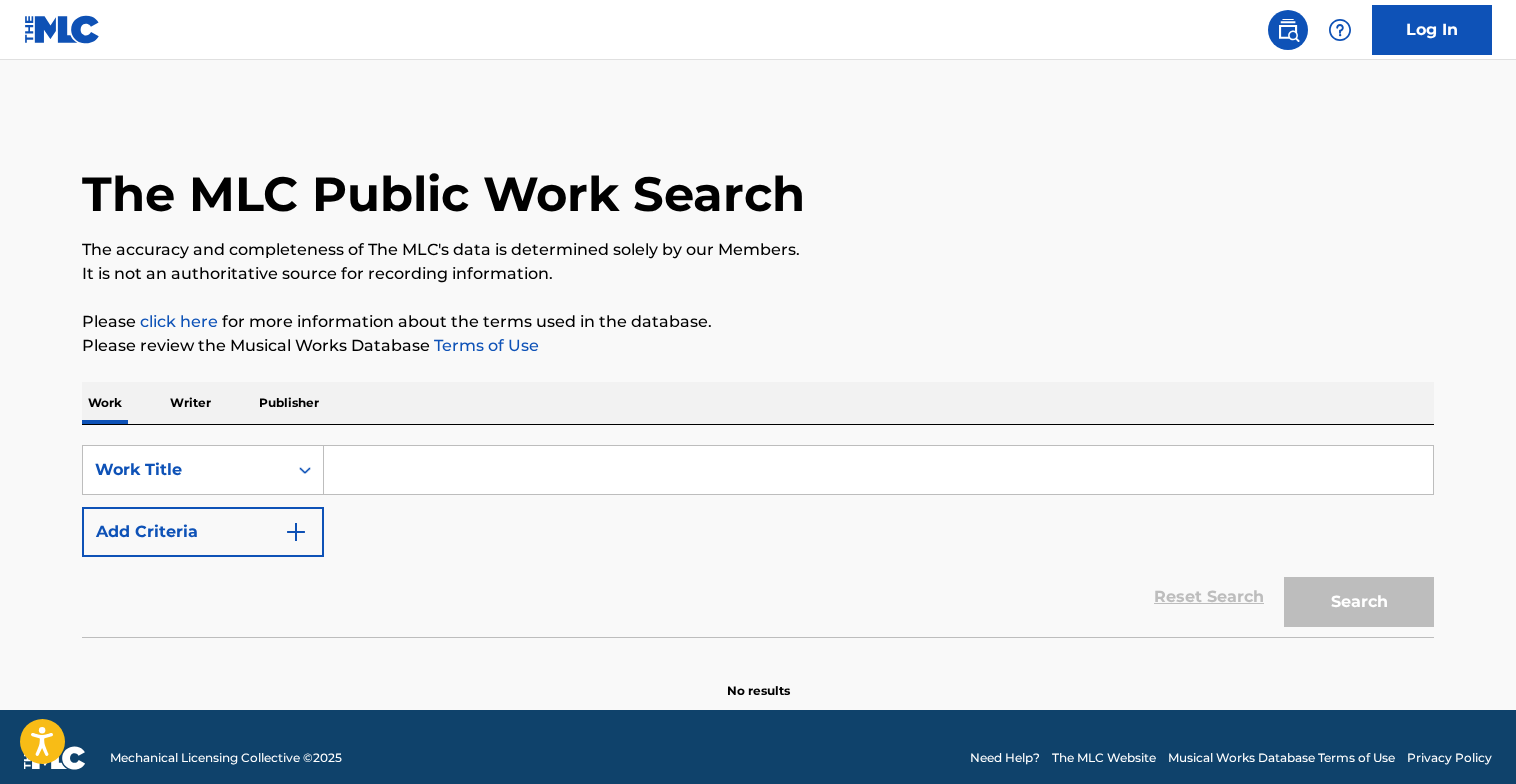 scroll, scrollTop: 0, scrollLeft: 0, axis: both 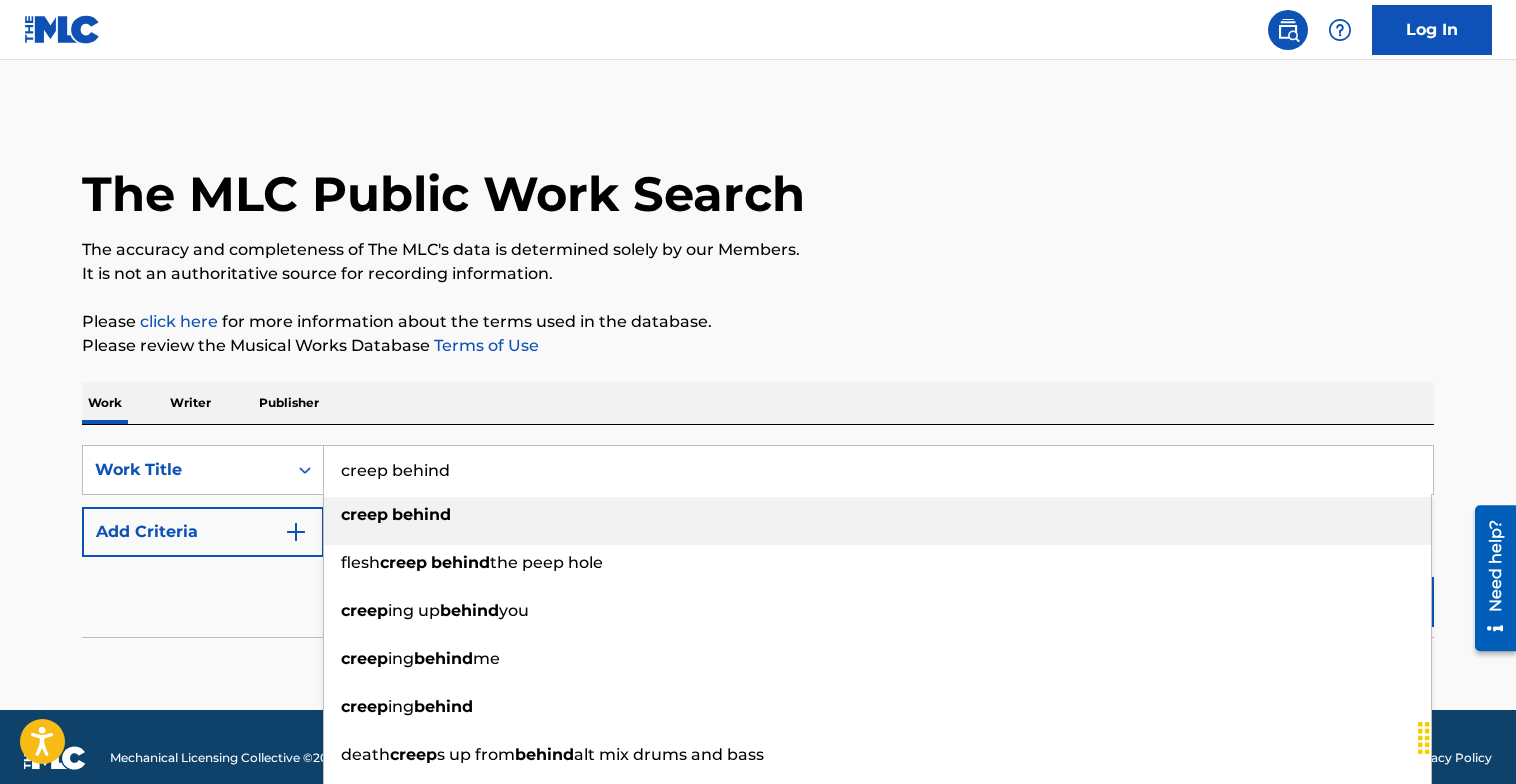 type on "creep behind" 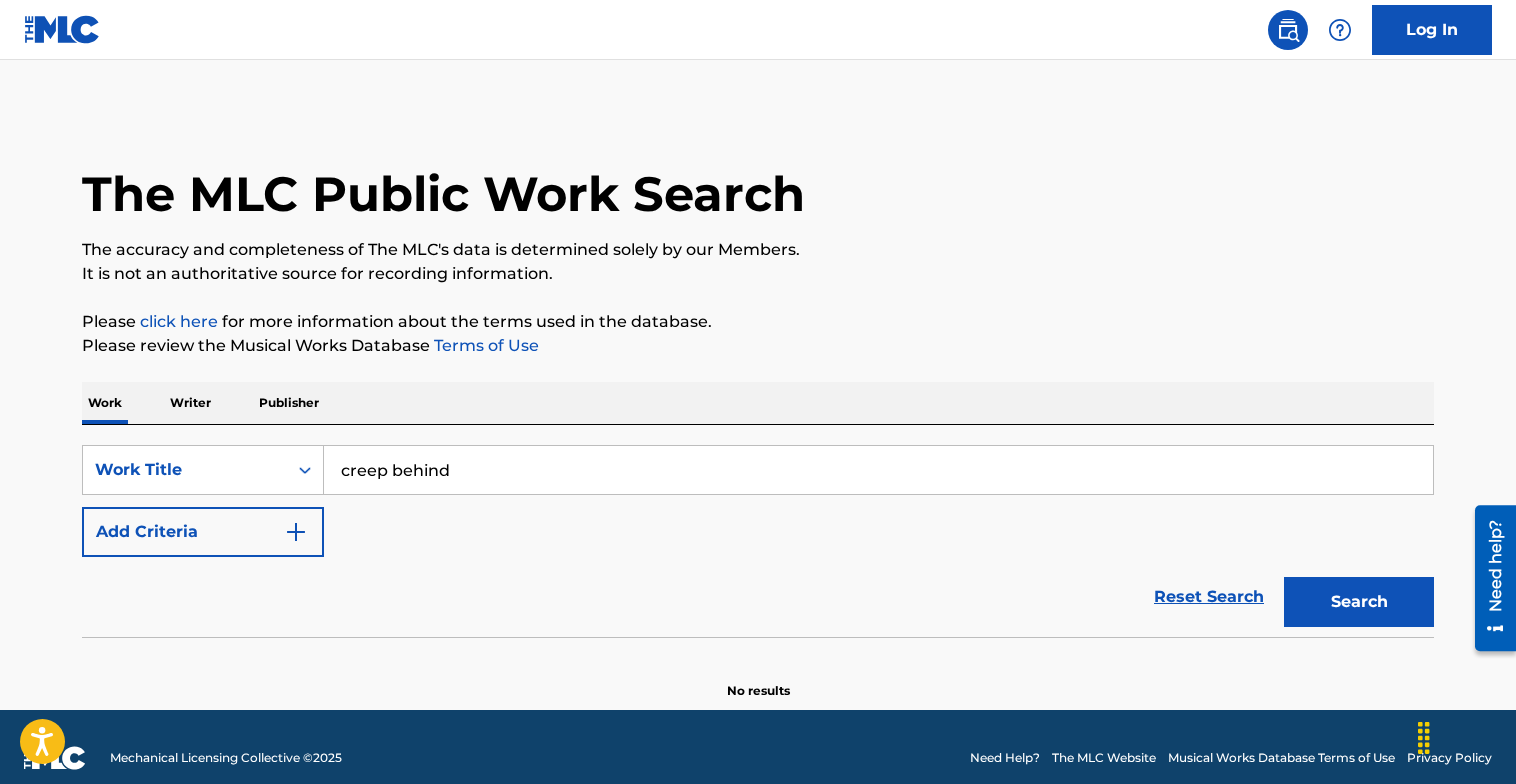 click on "Add Criteria" at bounding box center (203, 532) 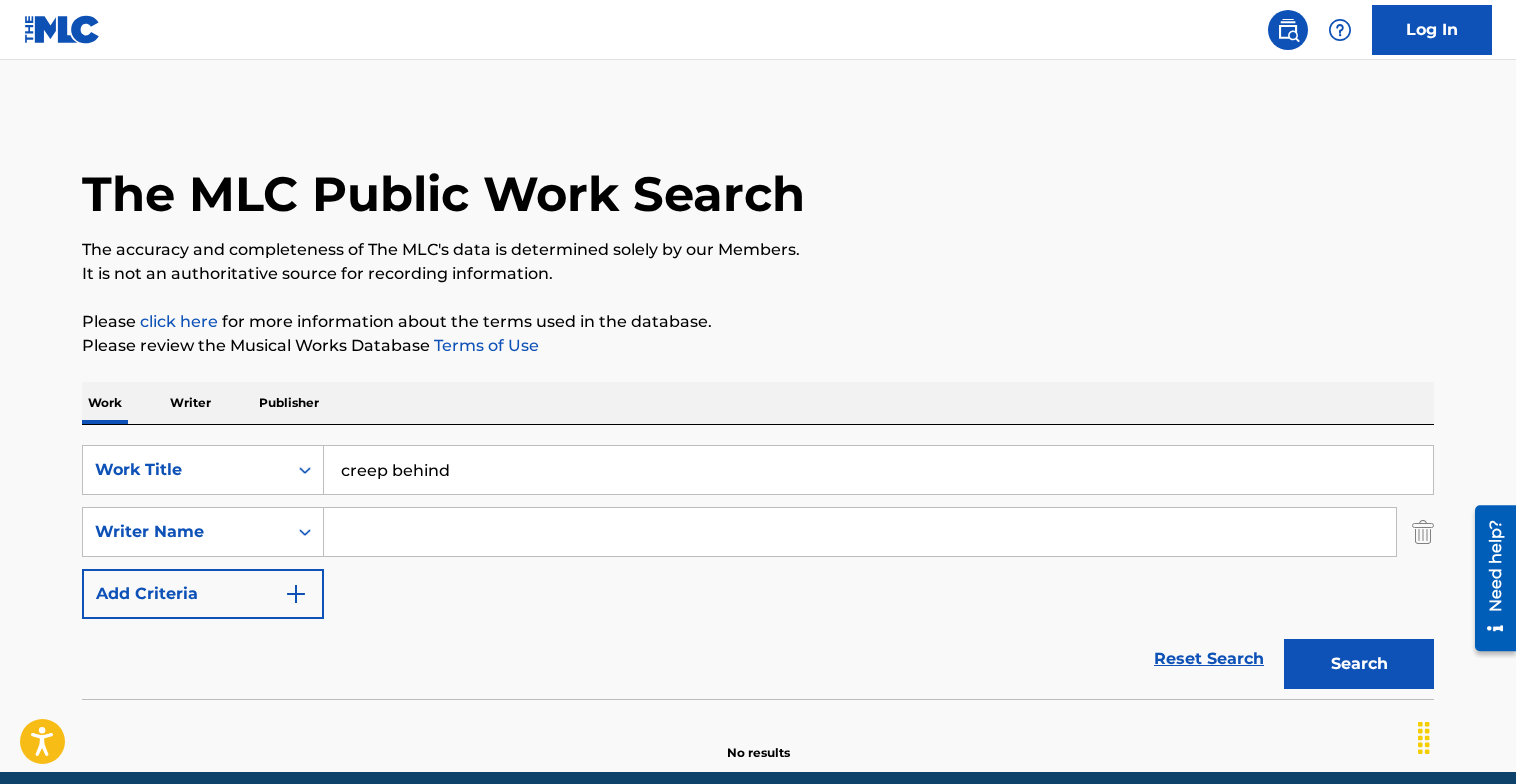 click at bounding box center (860, 532) 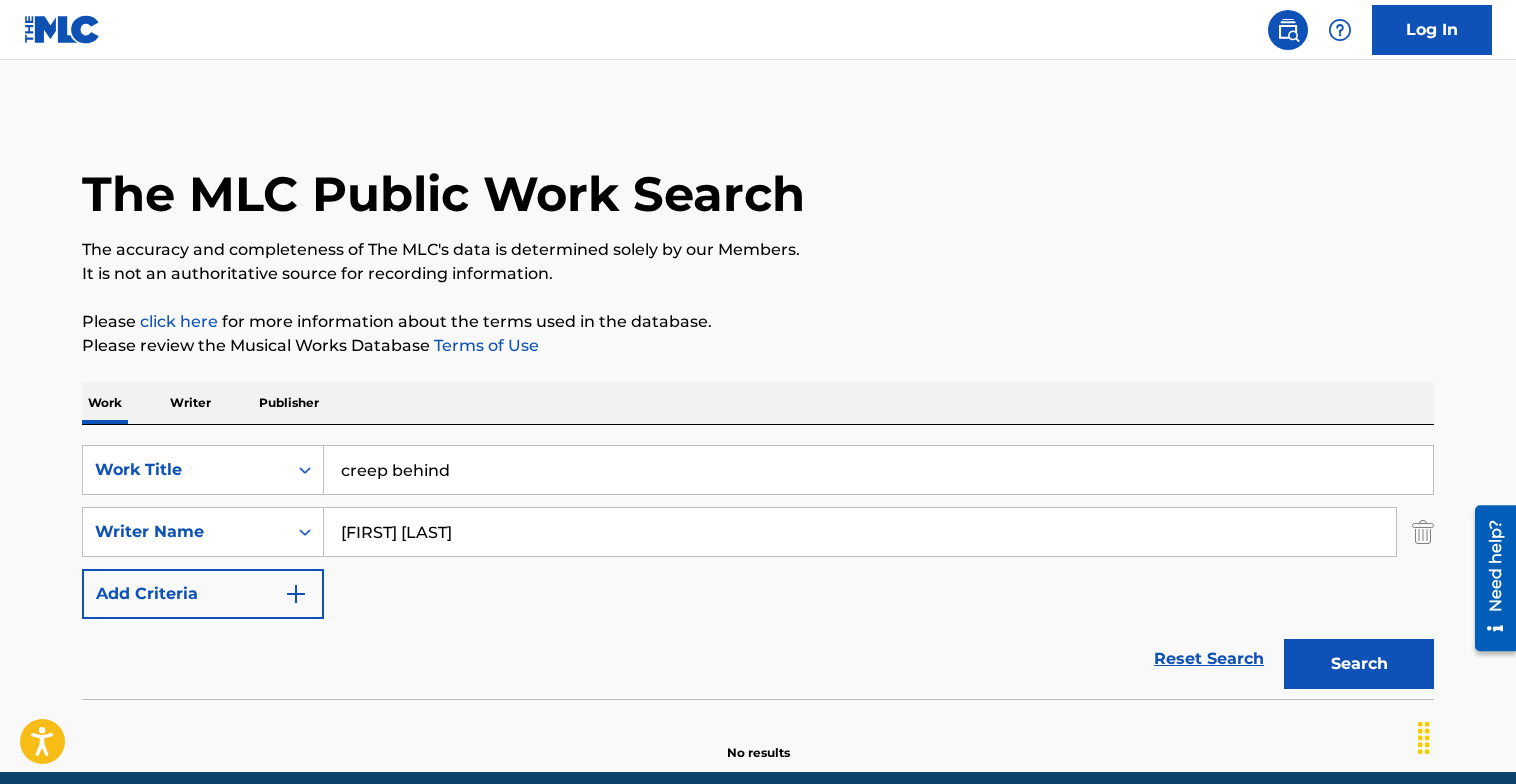 type on "[FIRST] [LAST]" 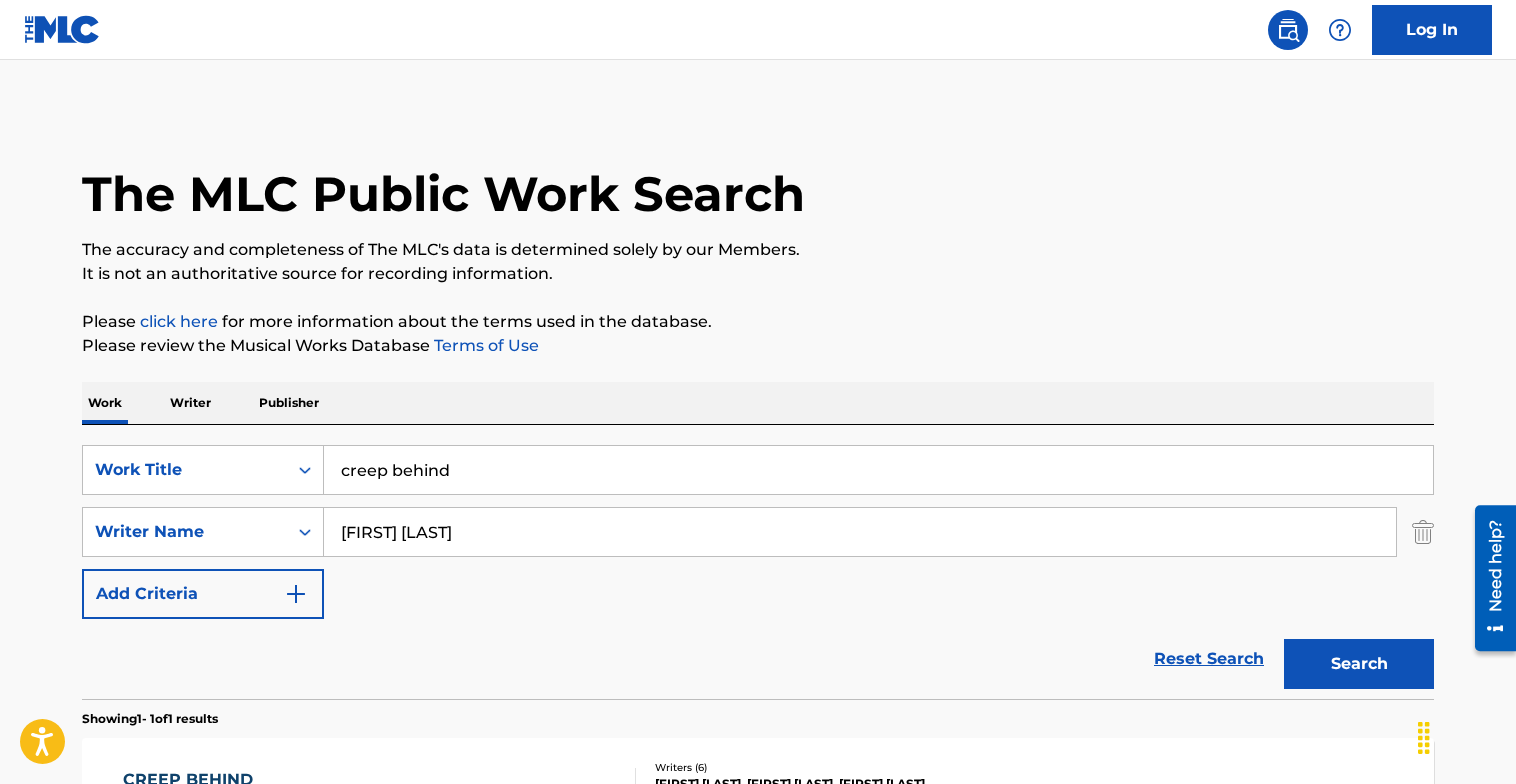 scroll, scrollTop: 304, scrollLeft: 0, axis: vertical 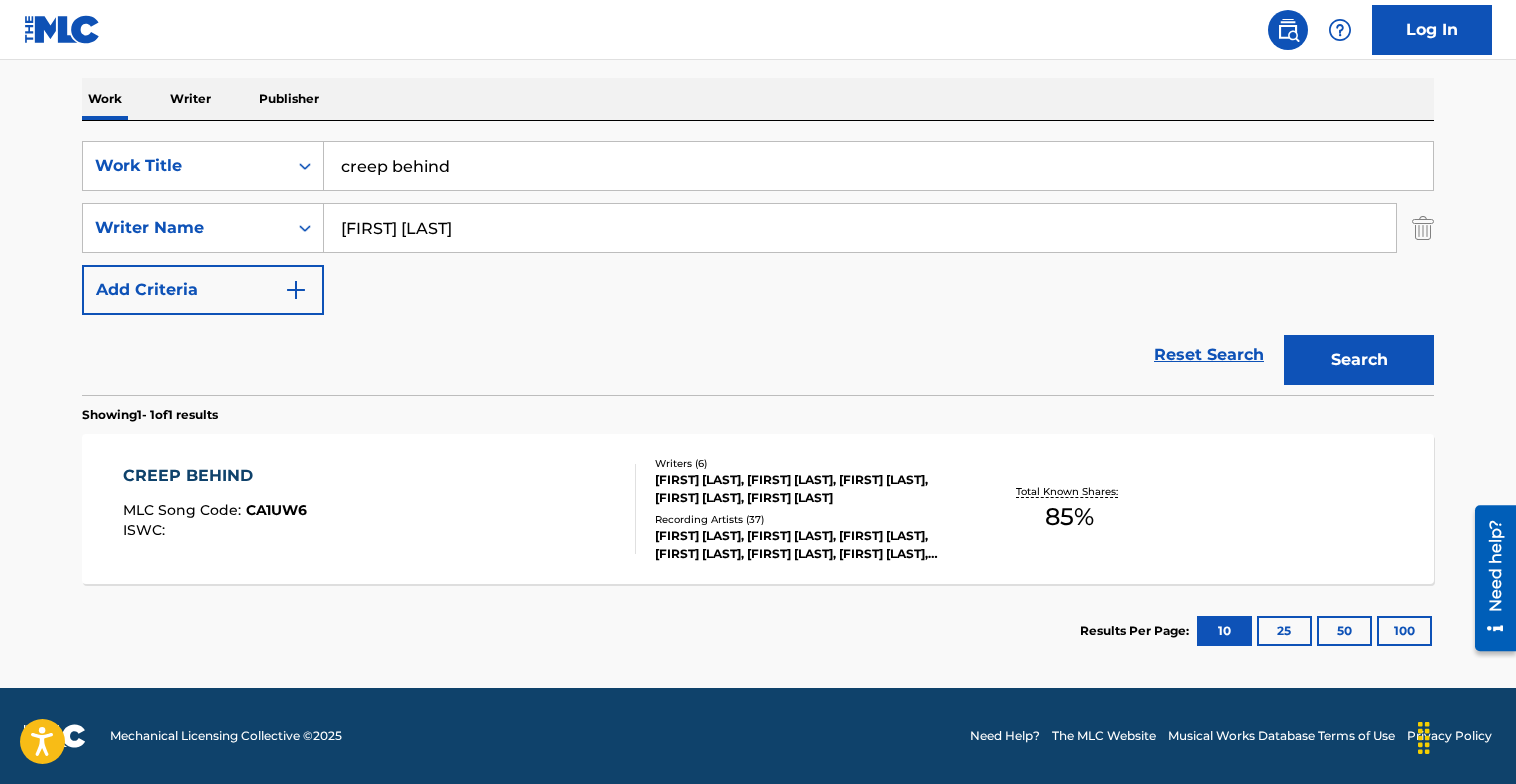 click on "CREEP BEHIND MLC Song Code : CA1UW6 ISWC :" at bounding box center (380, 509) 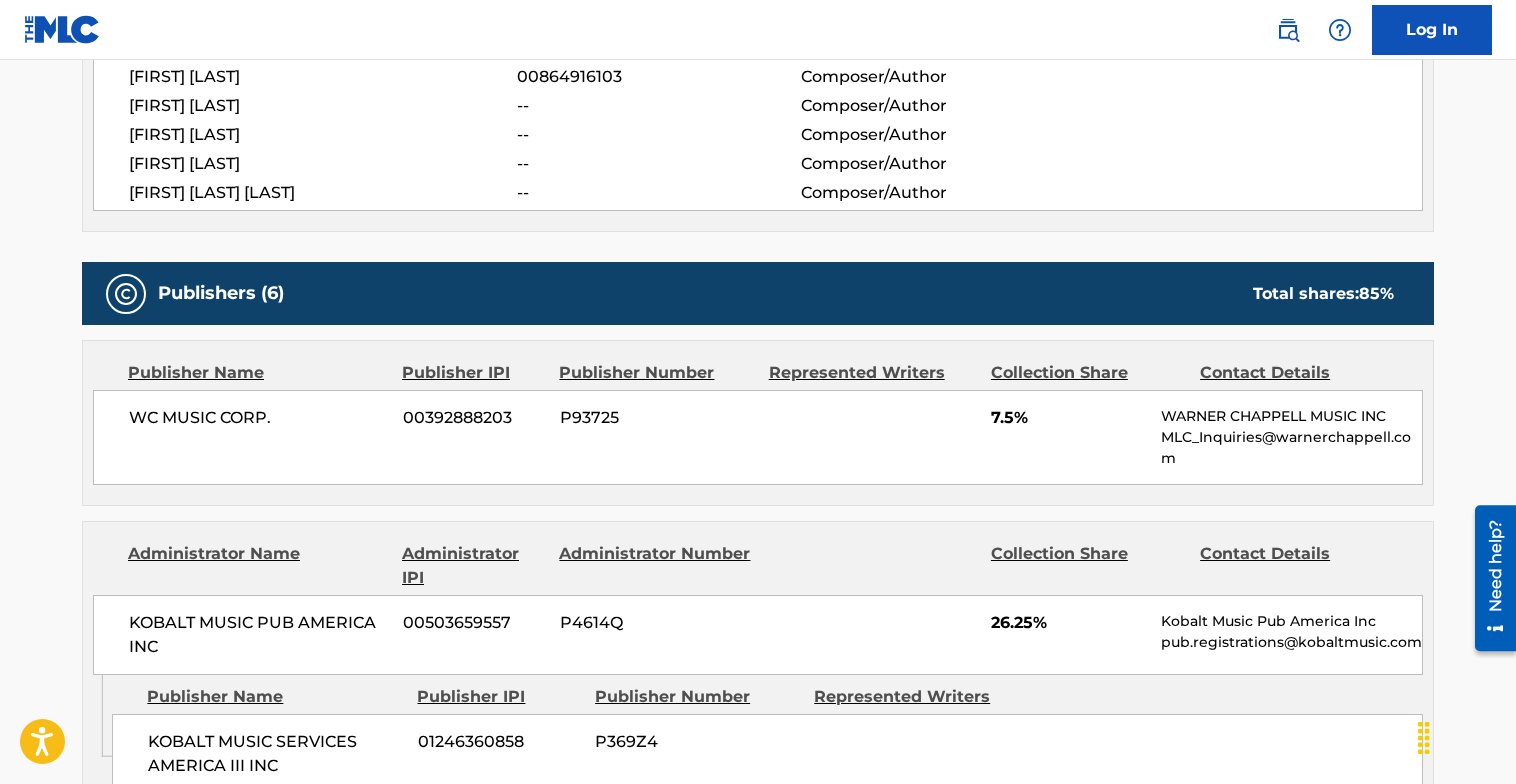 scroll, scrollTop: 0, scrollLeft: 0, axis: both 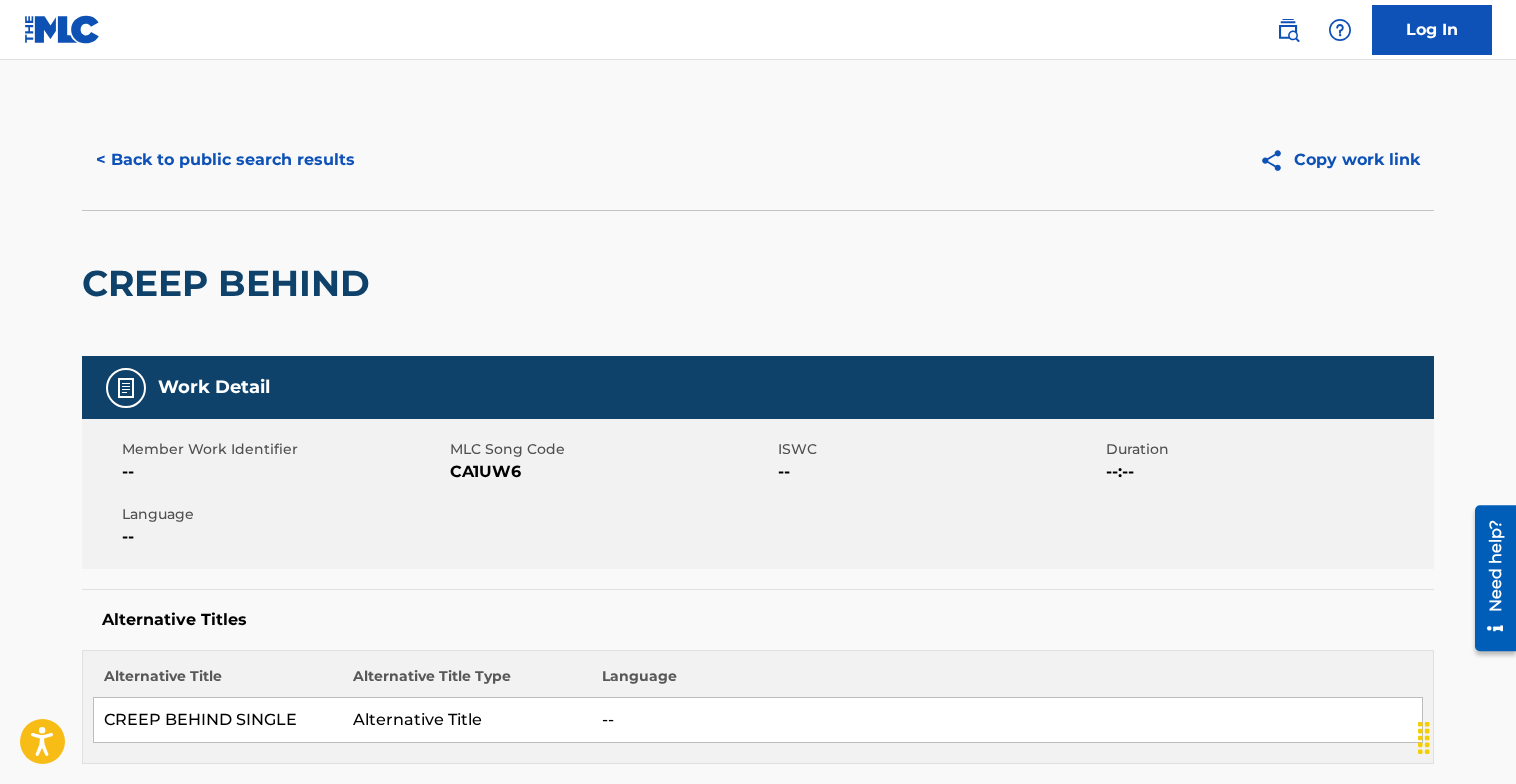 click on "< Back to public search results" at bounding box center [225, 160] 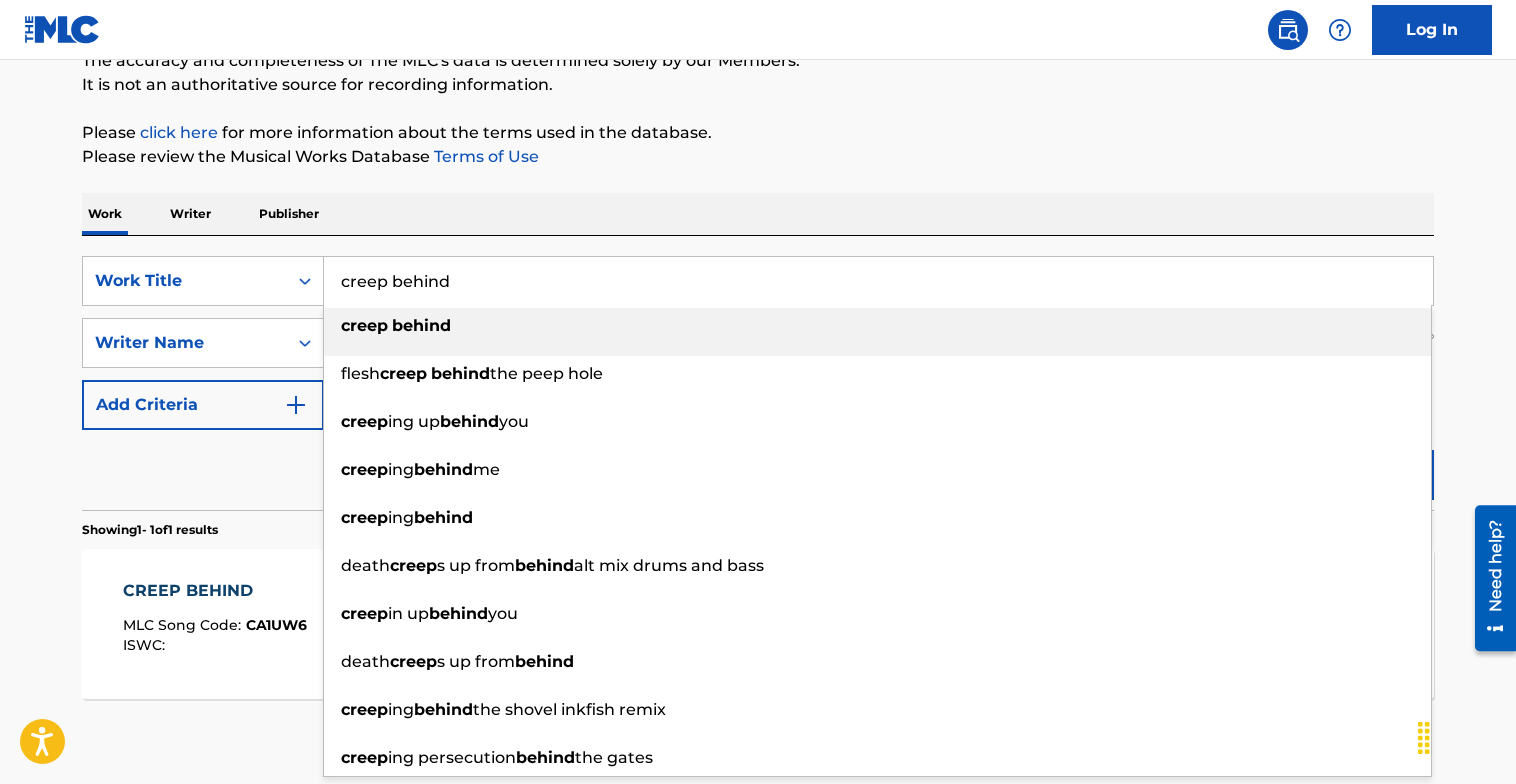 drag, startPoint x: 523, startPoint y: 271, endPoint x: 246, endPoint y: 236, distance: 279.20242 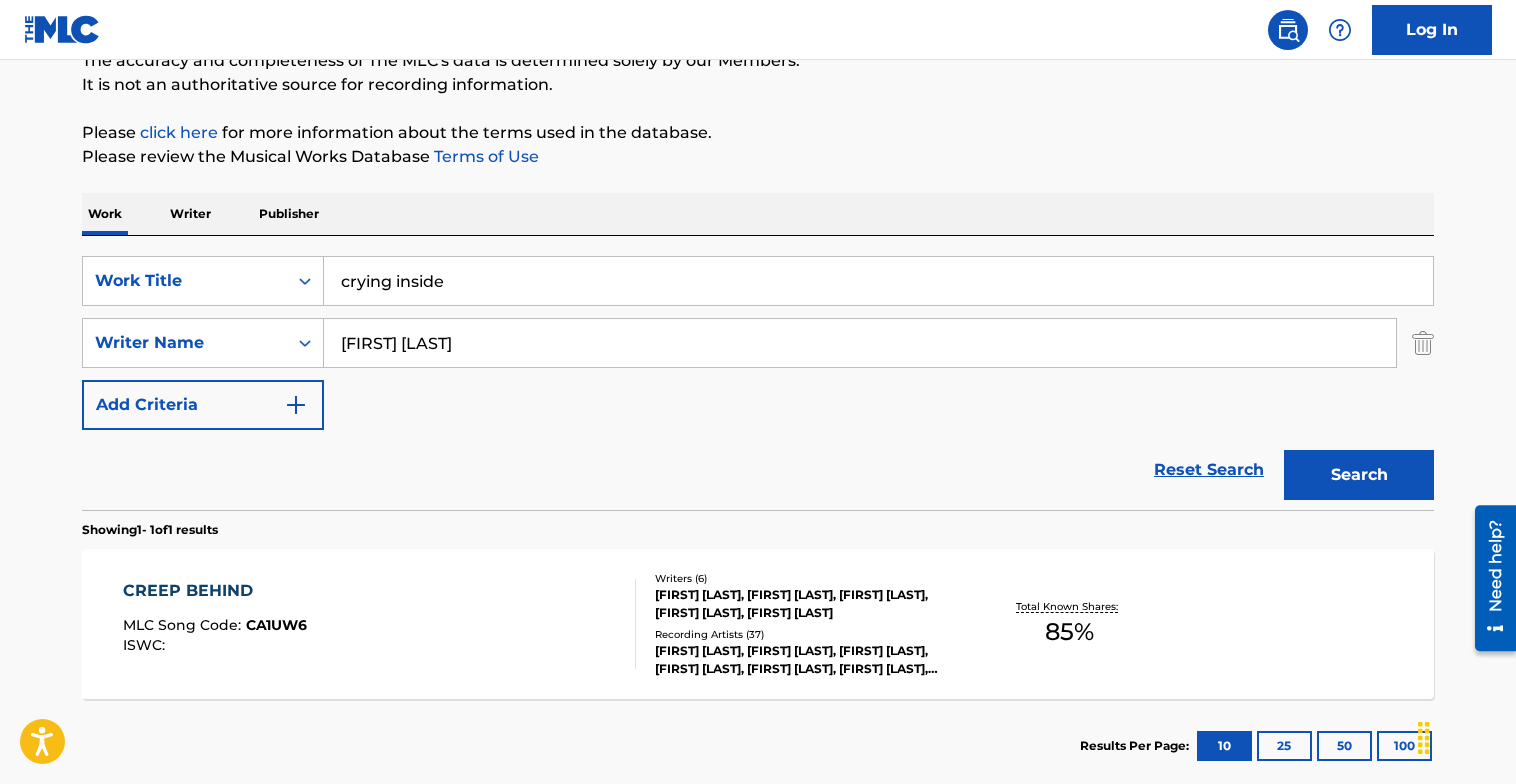 type on "crying inside" 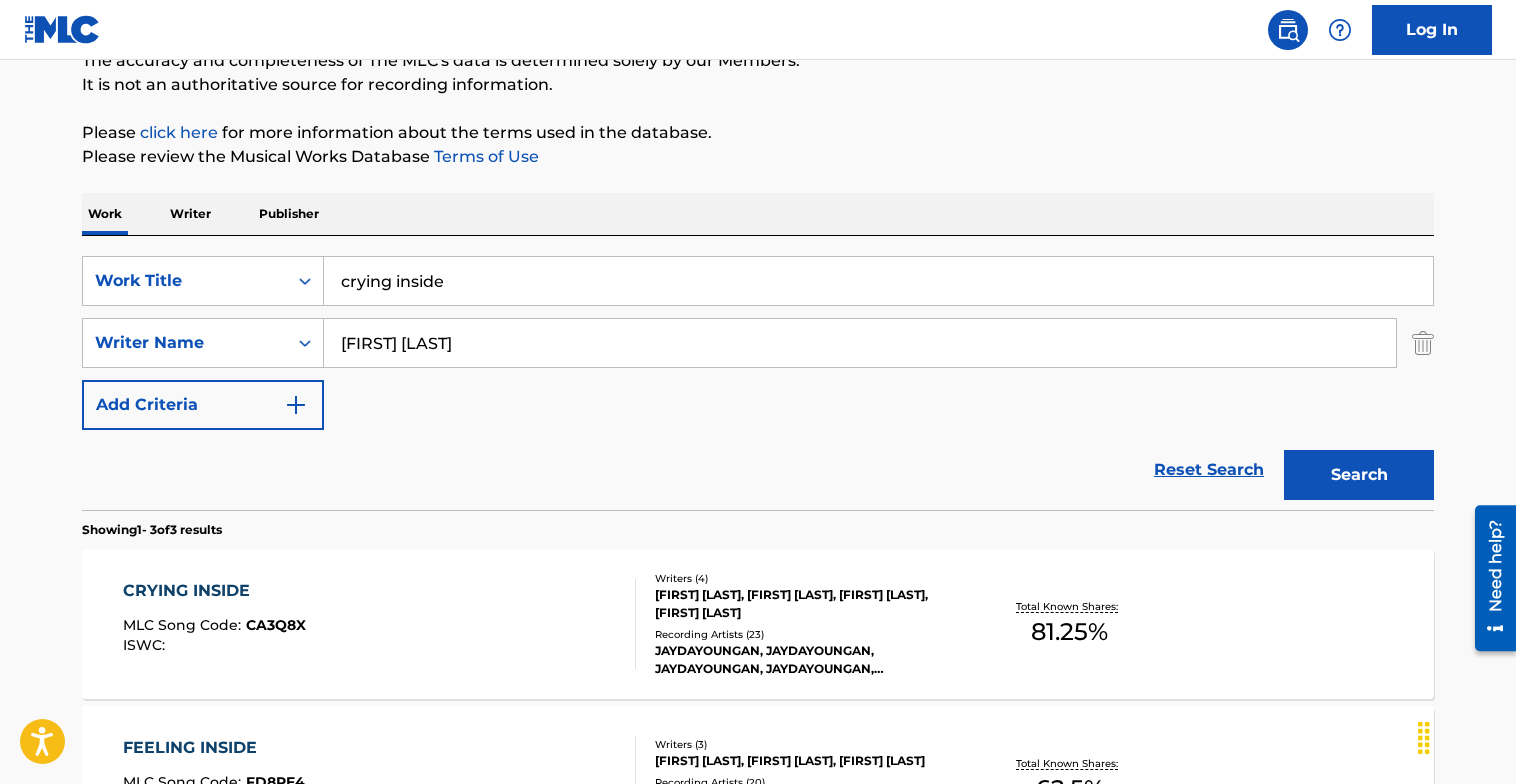 scroll, scrollTop: 348, scrollLeft: 0, axis: vertical 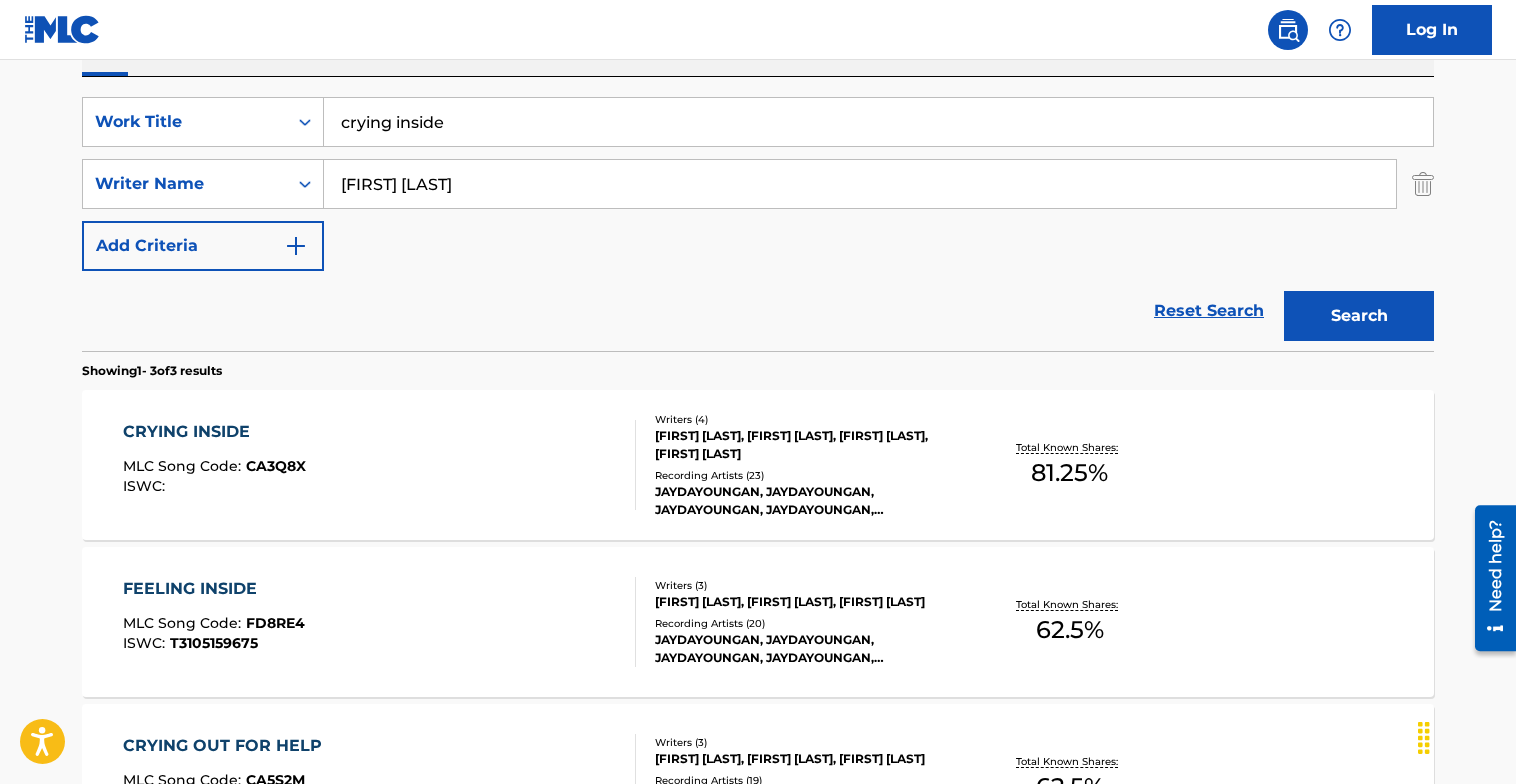 click on "CRYING INSIDE MLC Song Code : CA3Q8X ISWC :" at bounding box center (380, 465) 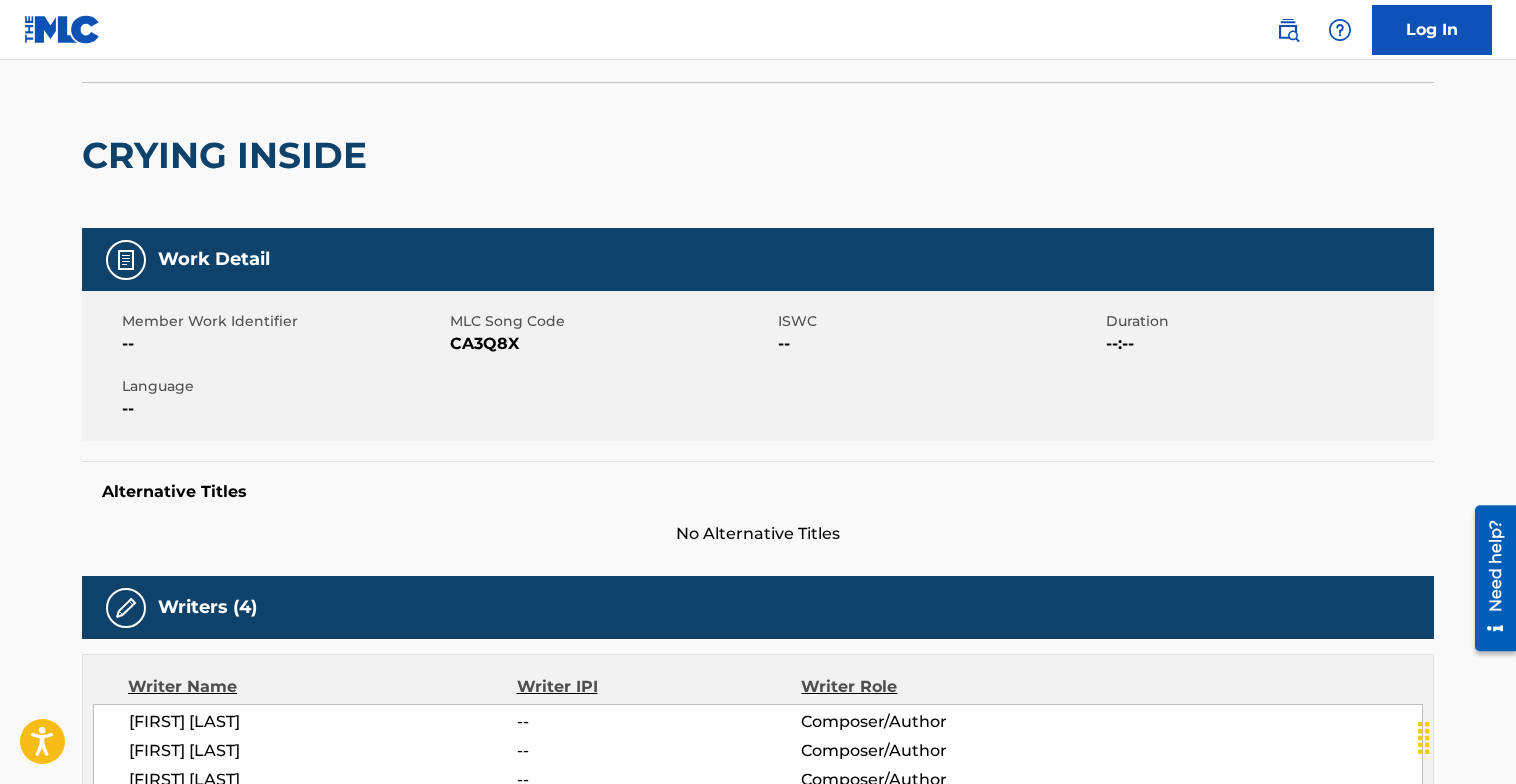 scroll, scrollTop: 0, scrollLeft: 0, axis: both 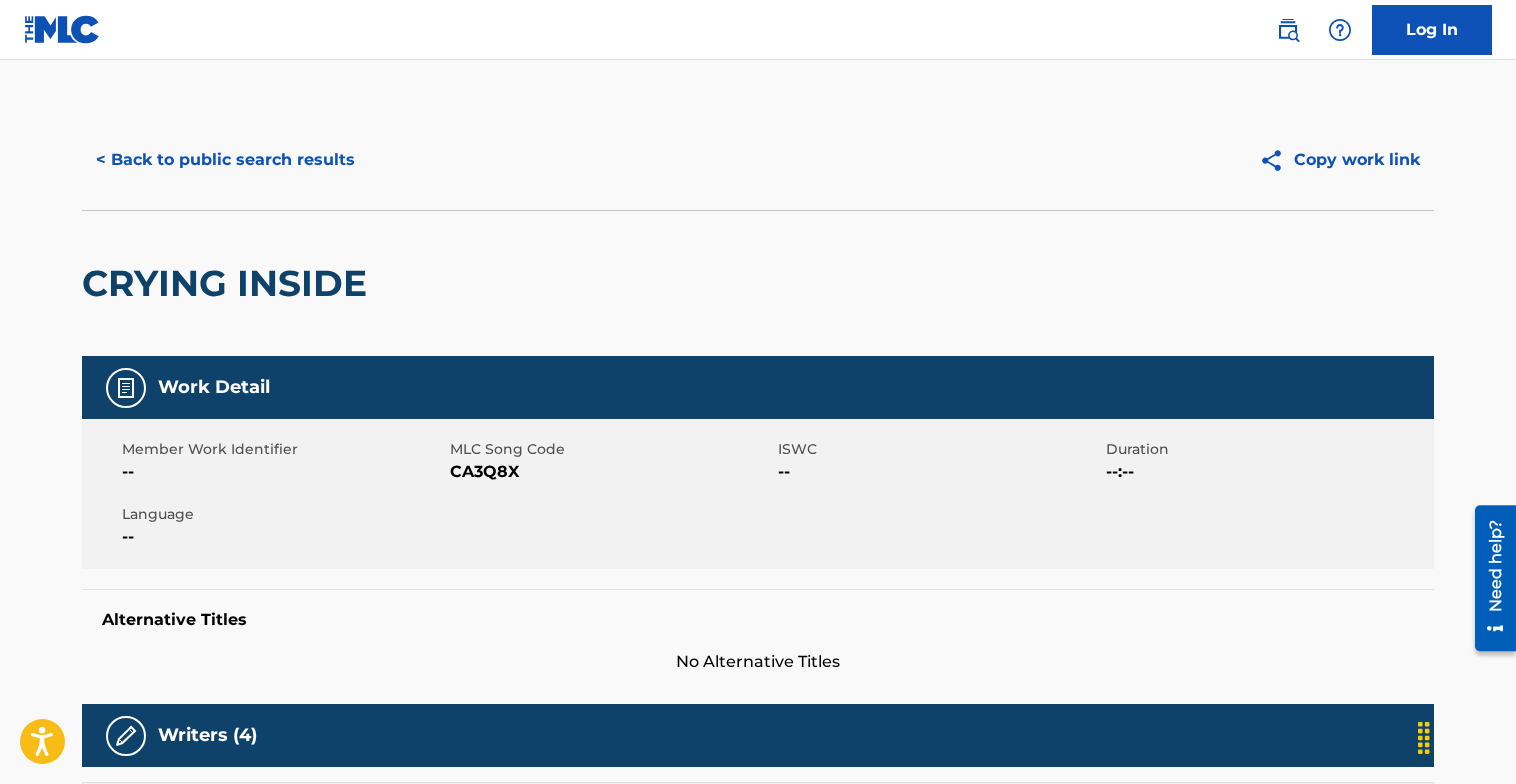 click on "< Back to public search results" at bounding box center (225, 160) 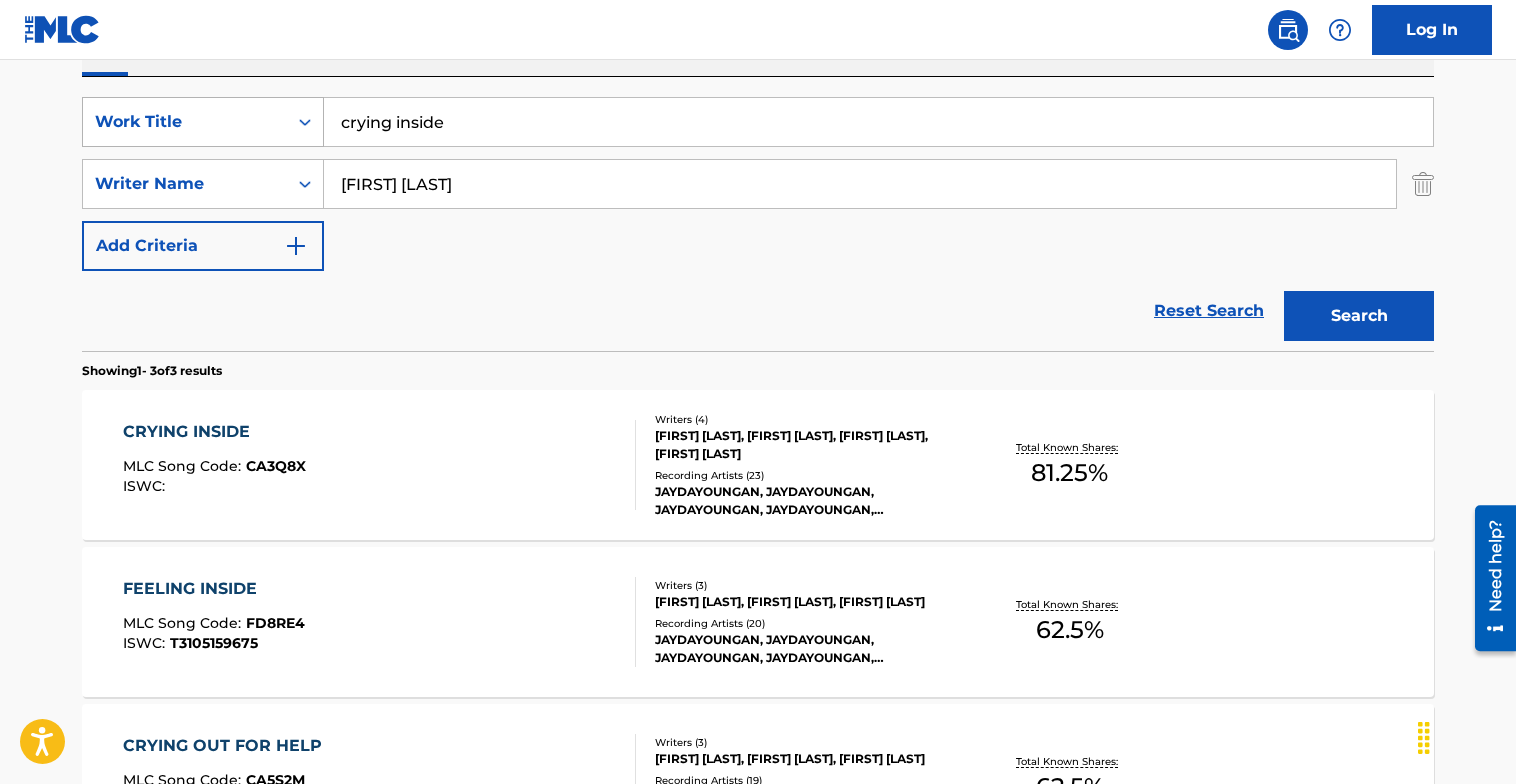 drag, startPoint x: 487, startPoint y: 112, endPoint x: 206, endPoint y: 123, distance: 281.2152 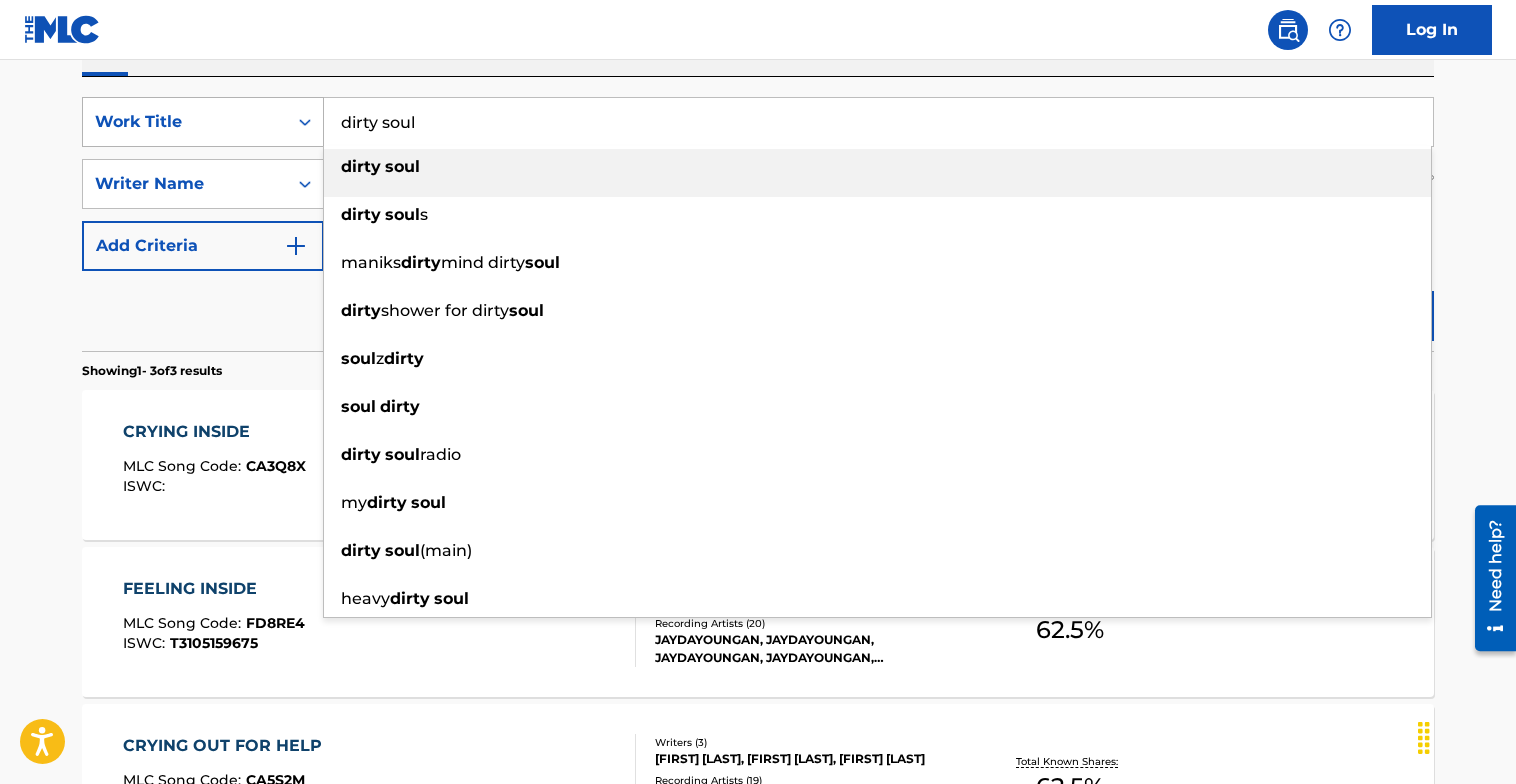 type on "dirty soul" 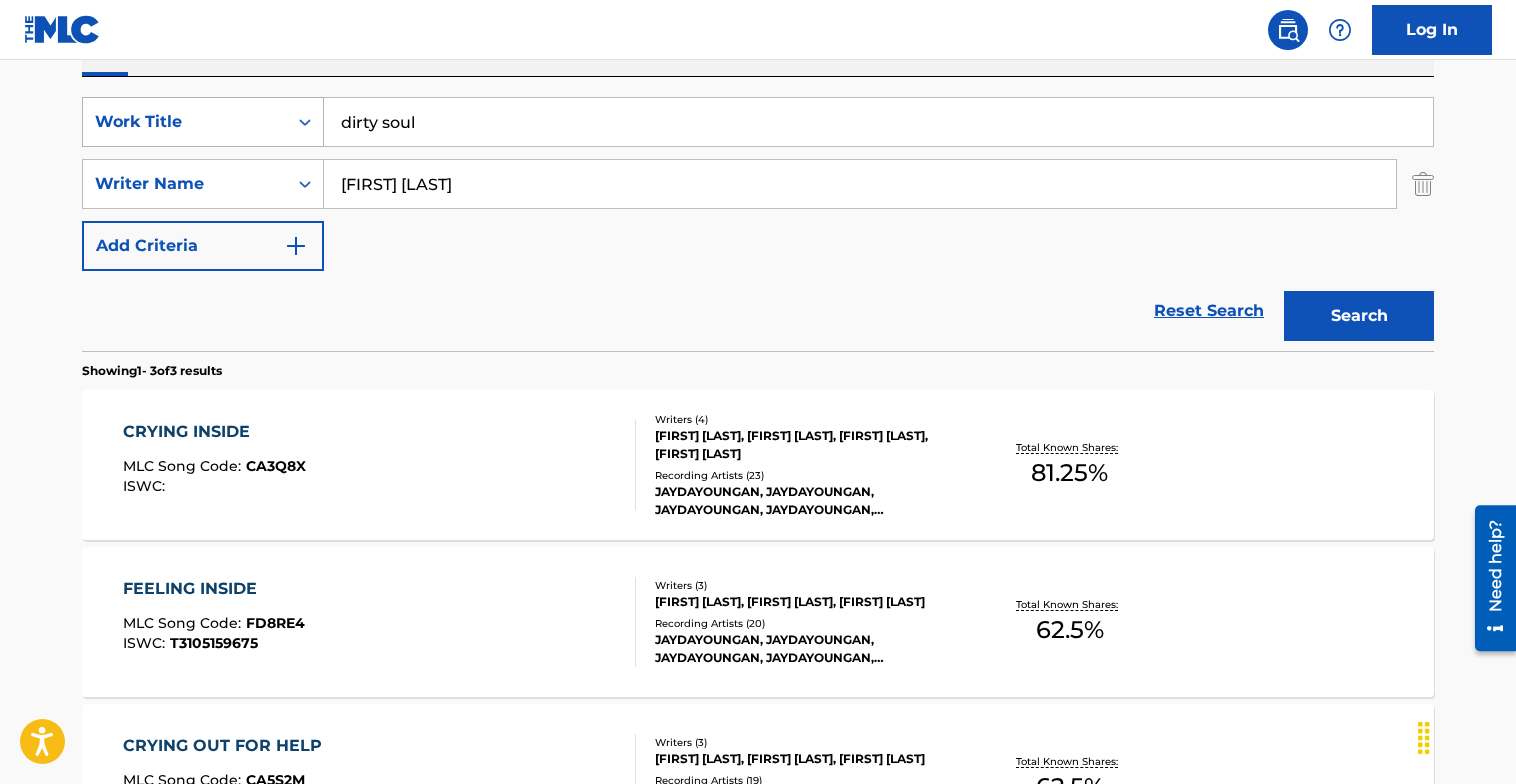 click on "Search" at bounding box center [1359, 316] 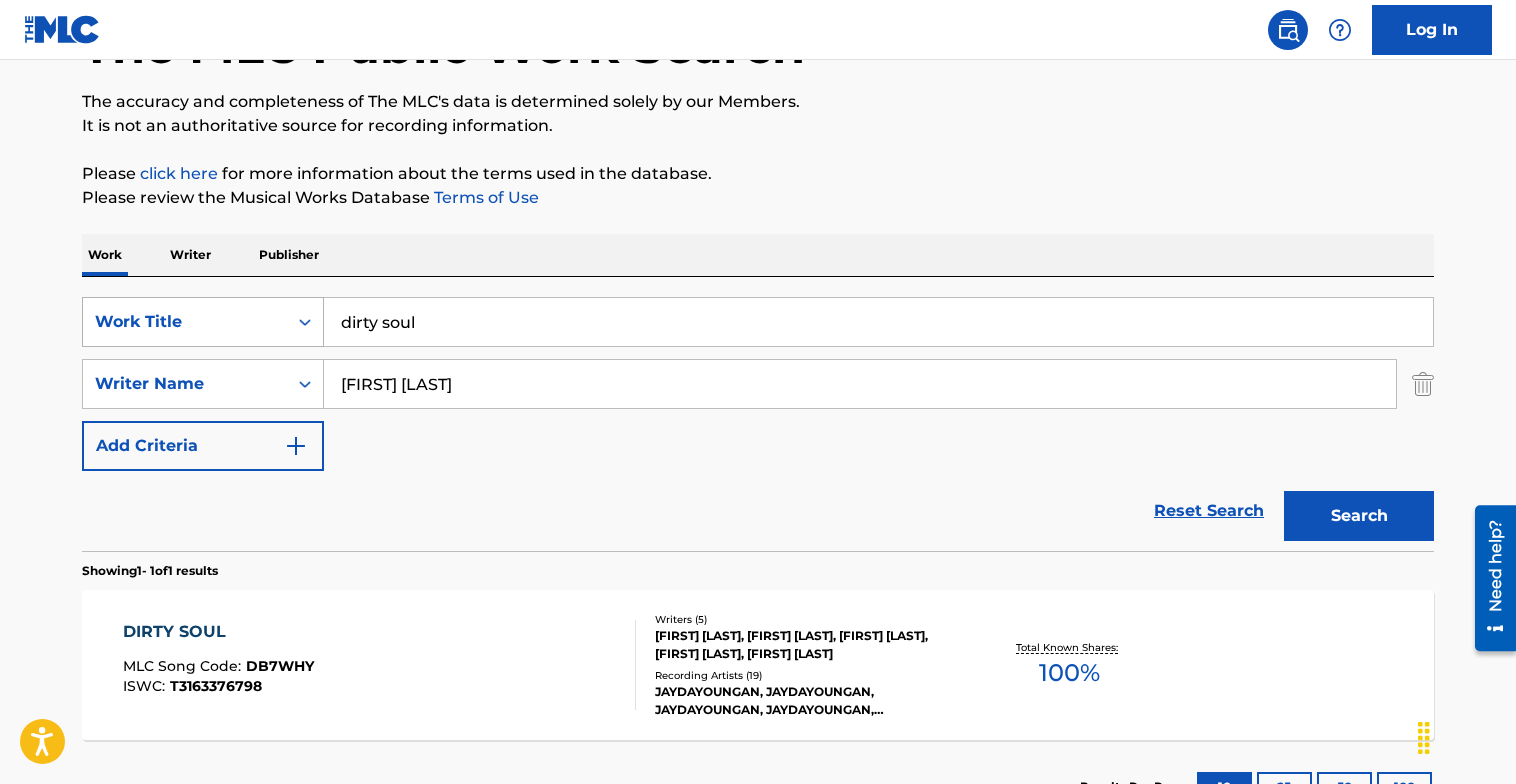 scroll, scrollTop: 304, scrollLeft: 0, axis: vertical 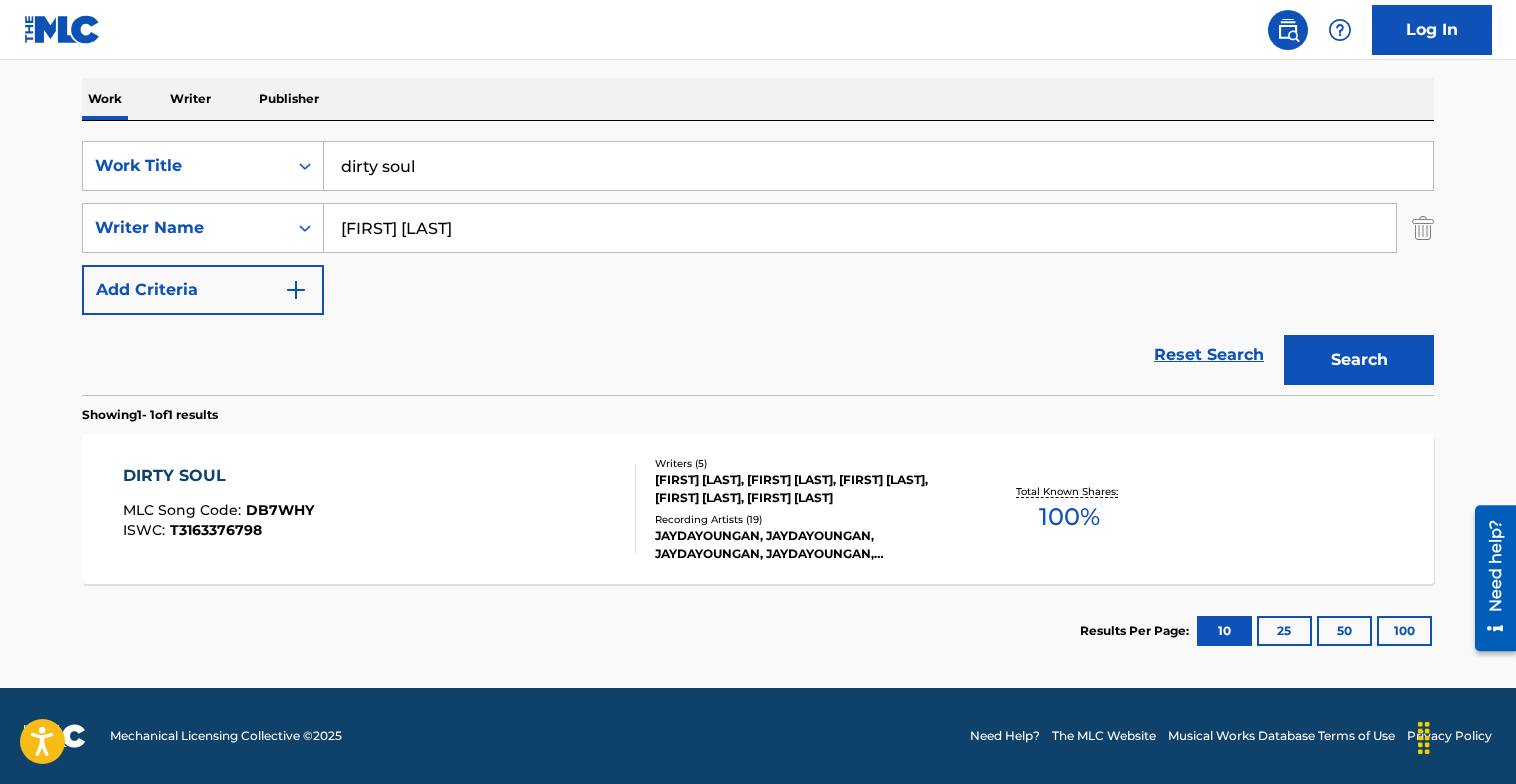 click on "DIRTY SOUL MLC Song Code : DB7WHY ISWC : T3163376798" at bounding box center [380, 509] 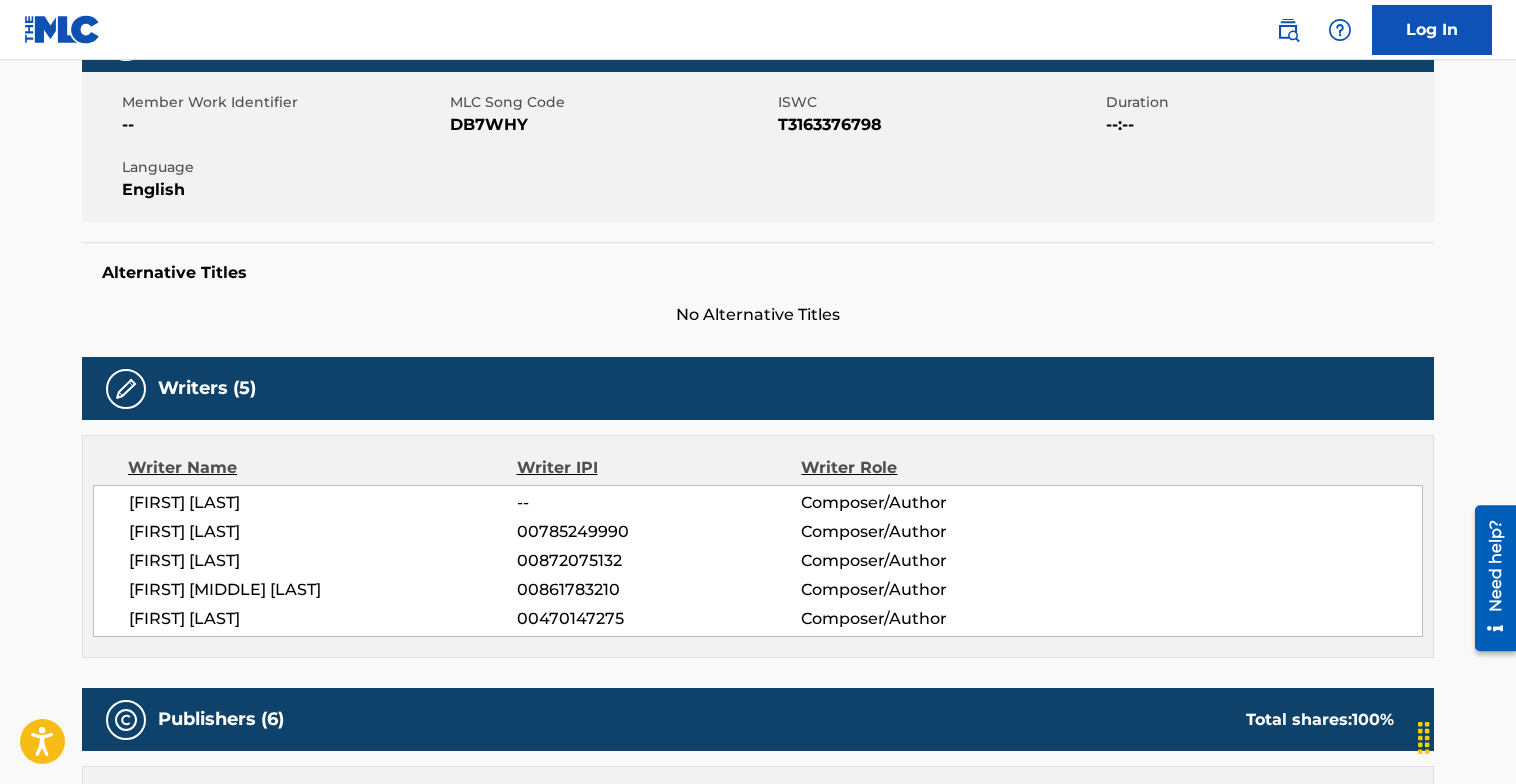scroll, scrollTop: 0, scrollLeft: 0, axis: both 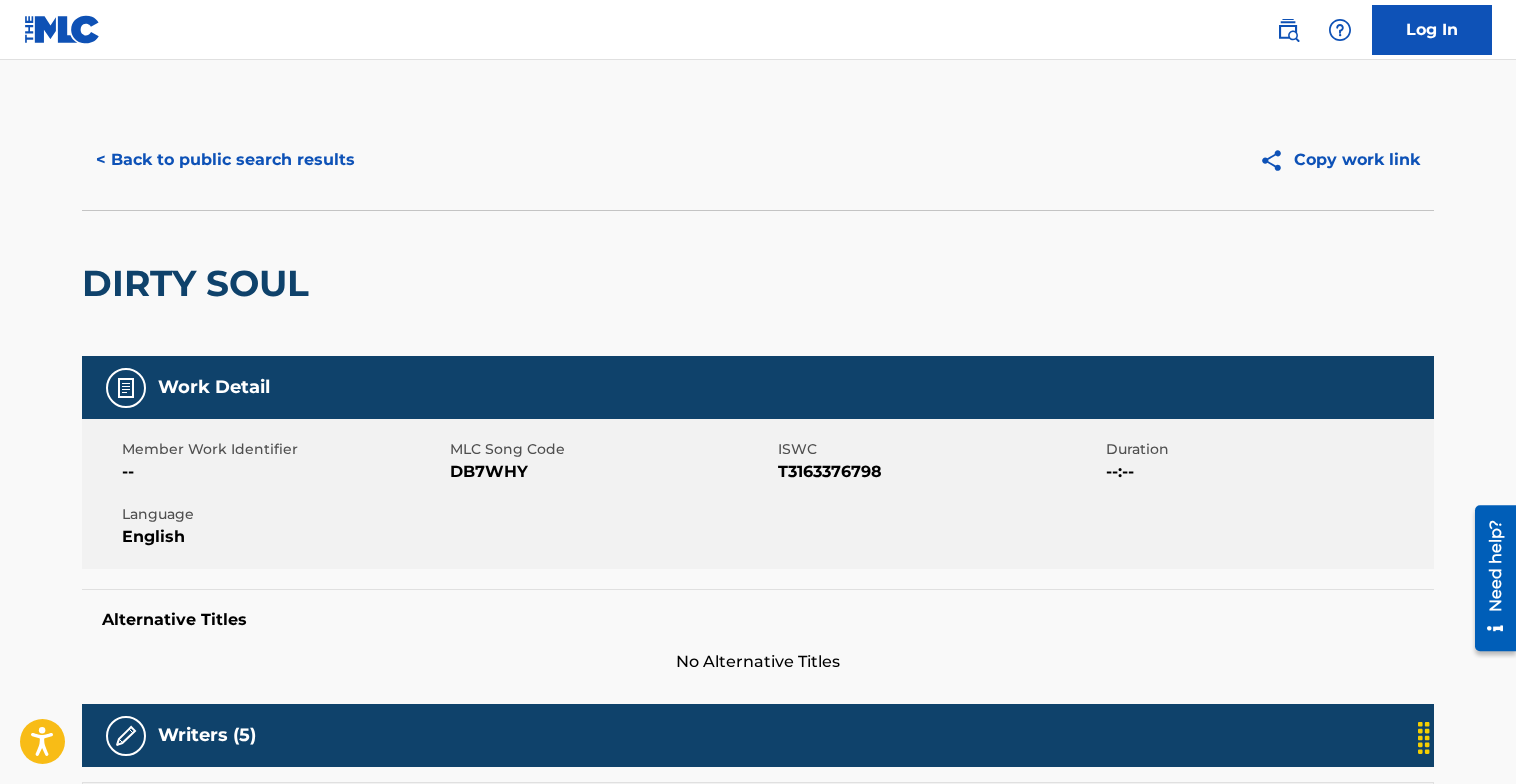 click on "< Back to public search results" at bounding box center [225, 160] 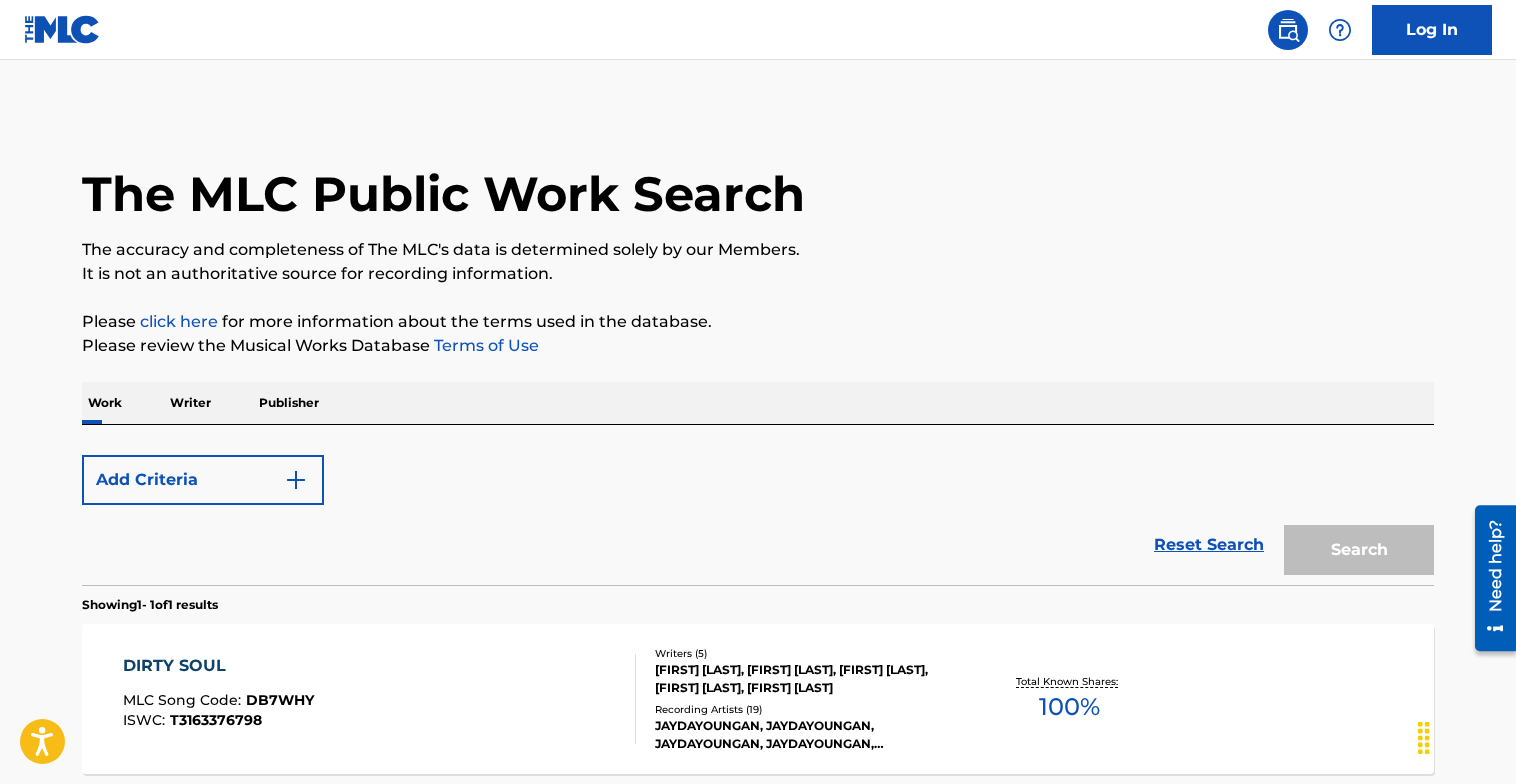 scroll, scrollTop: 189, scrollLeft: 0, axis: vertical 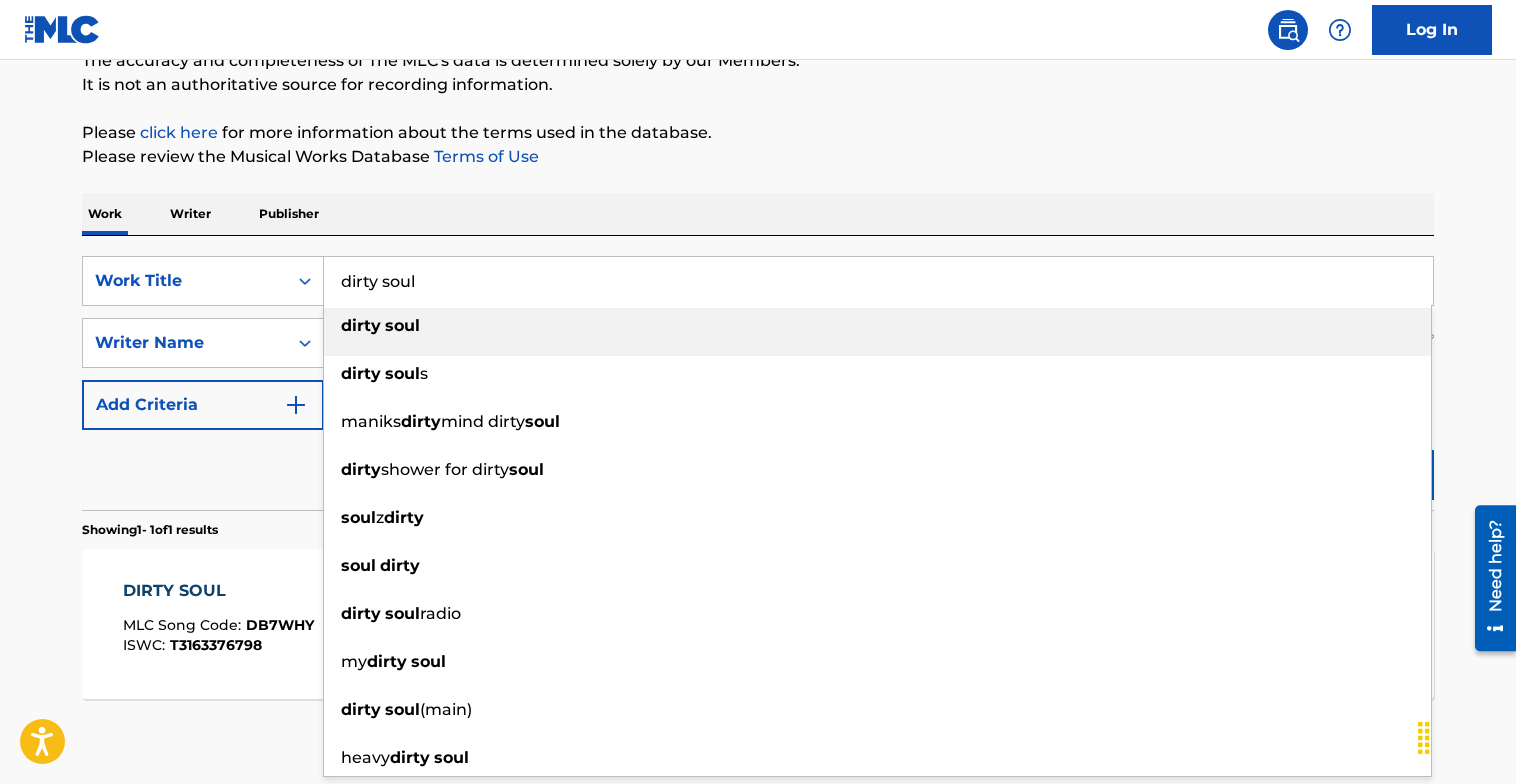 drag, startPoint x: 602, startPoint y: 298, endPoint x: 221, endPoint y: 236, distance: 386.01166 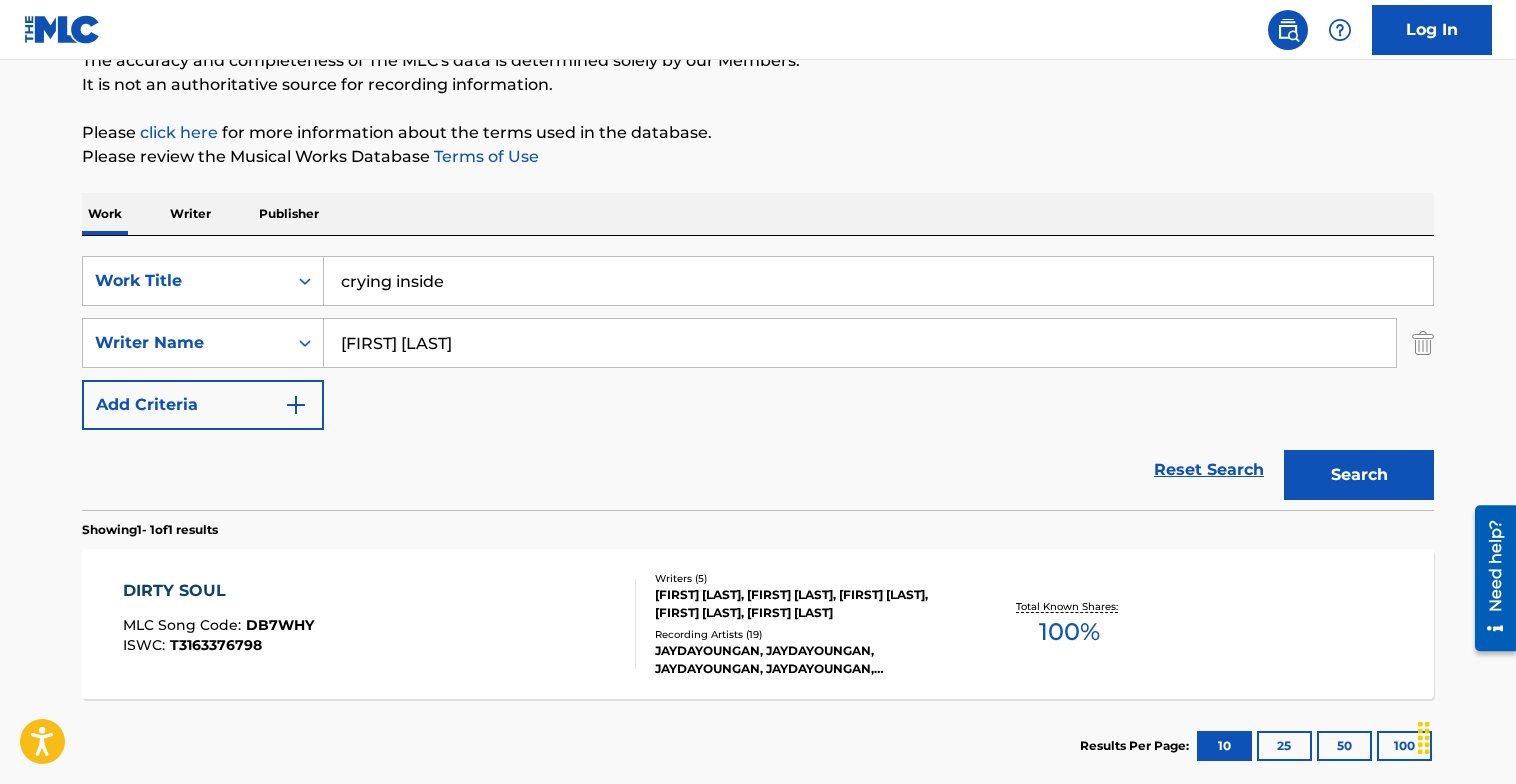 type on "crying inside" 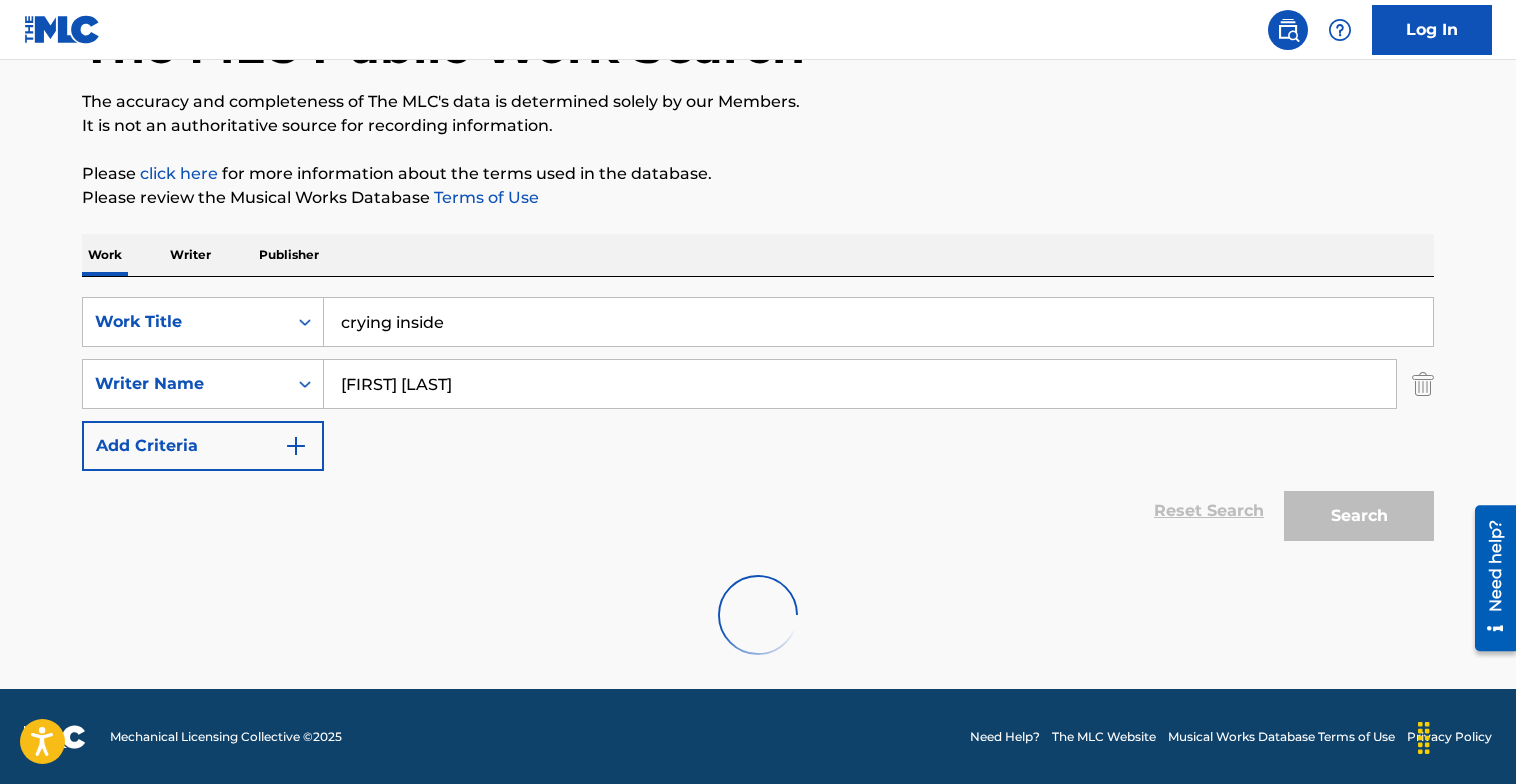 scroll, scrollTop: 189, scrollLeft: 0, axis: vertical 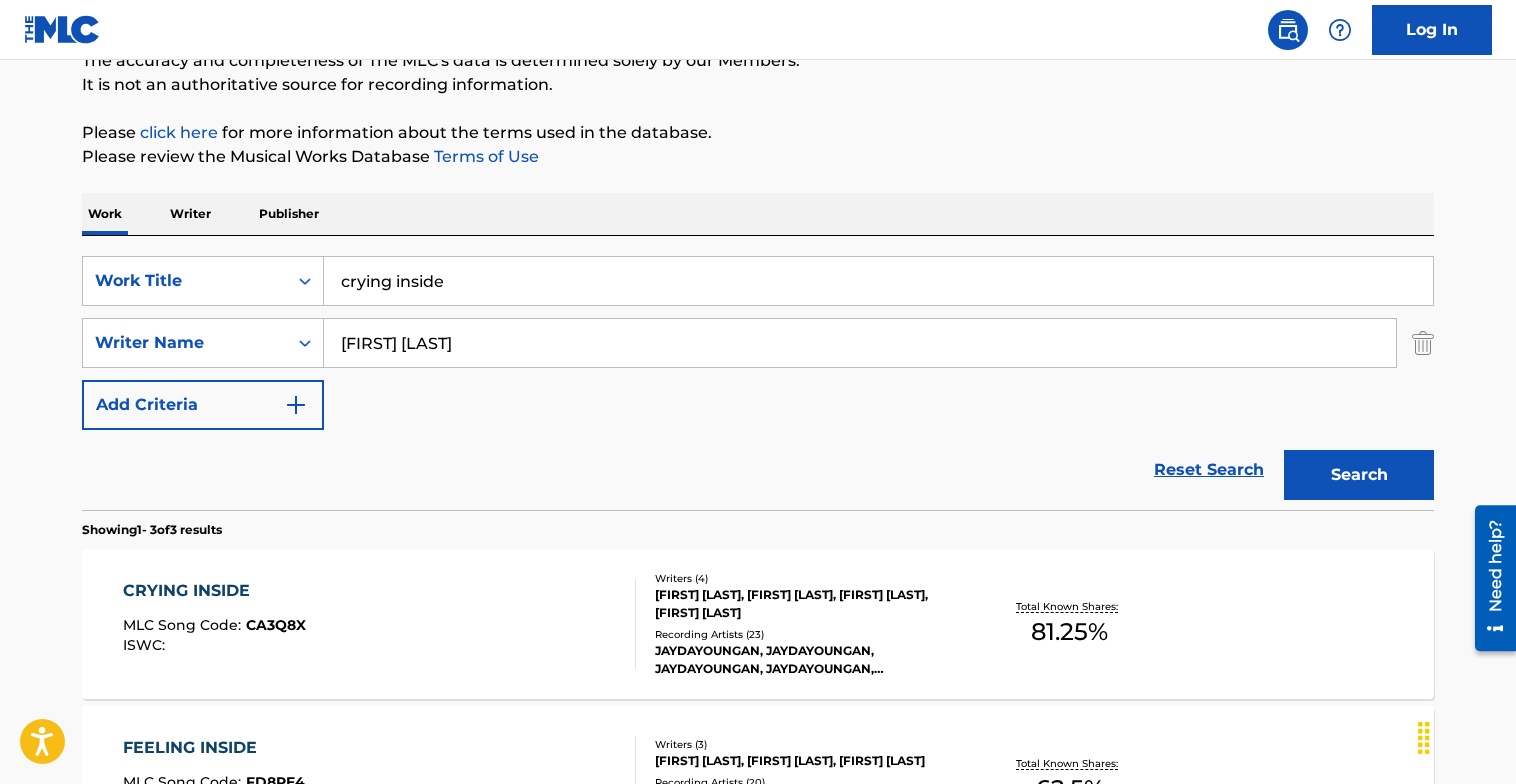 click on "CRYING INSIDE MLC Song Code : CA3Q8X ISWC :" at bounding box center [380, 624] 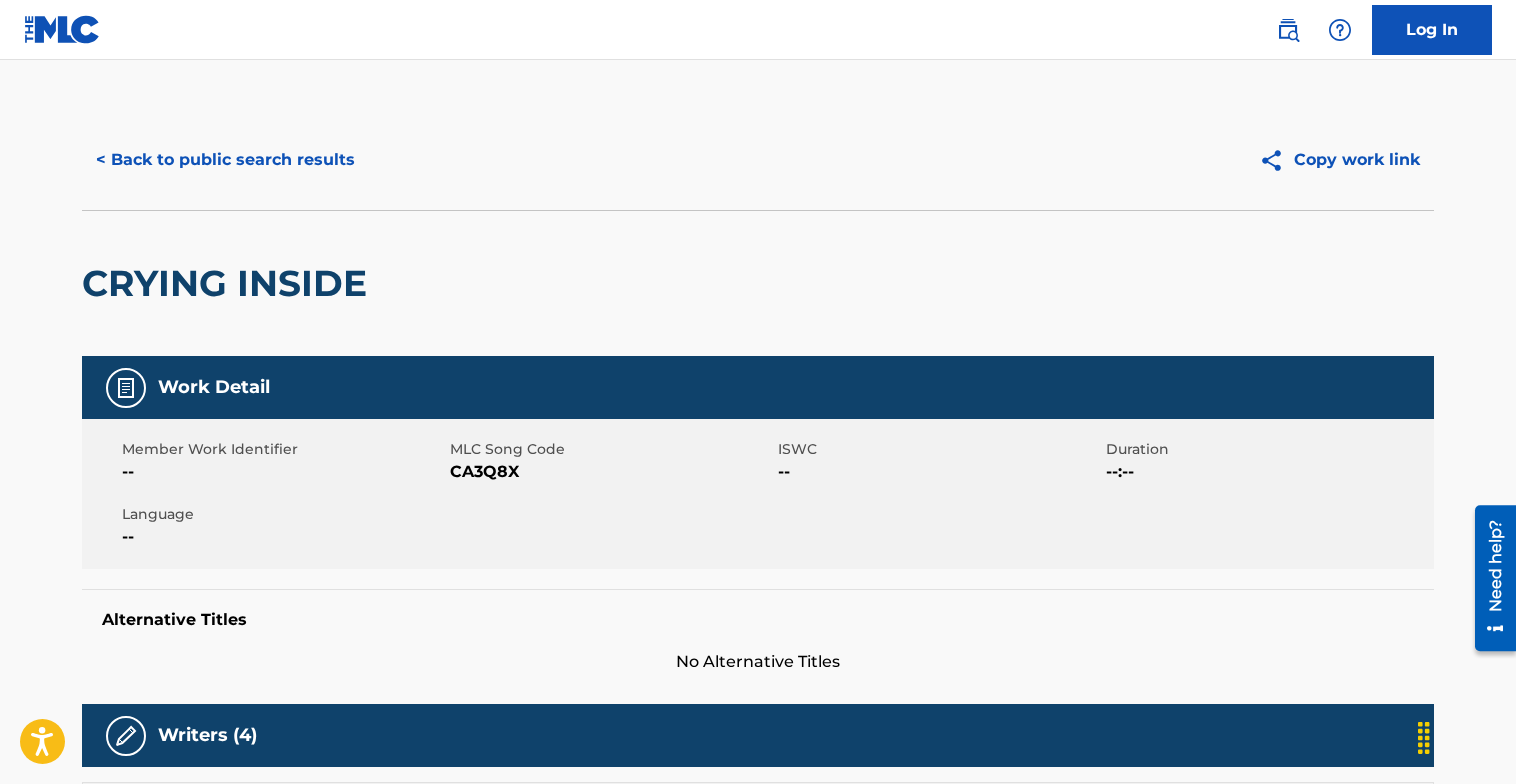 scroll, scrollTop: 0, scrollLeft: 0, axis: both 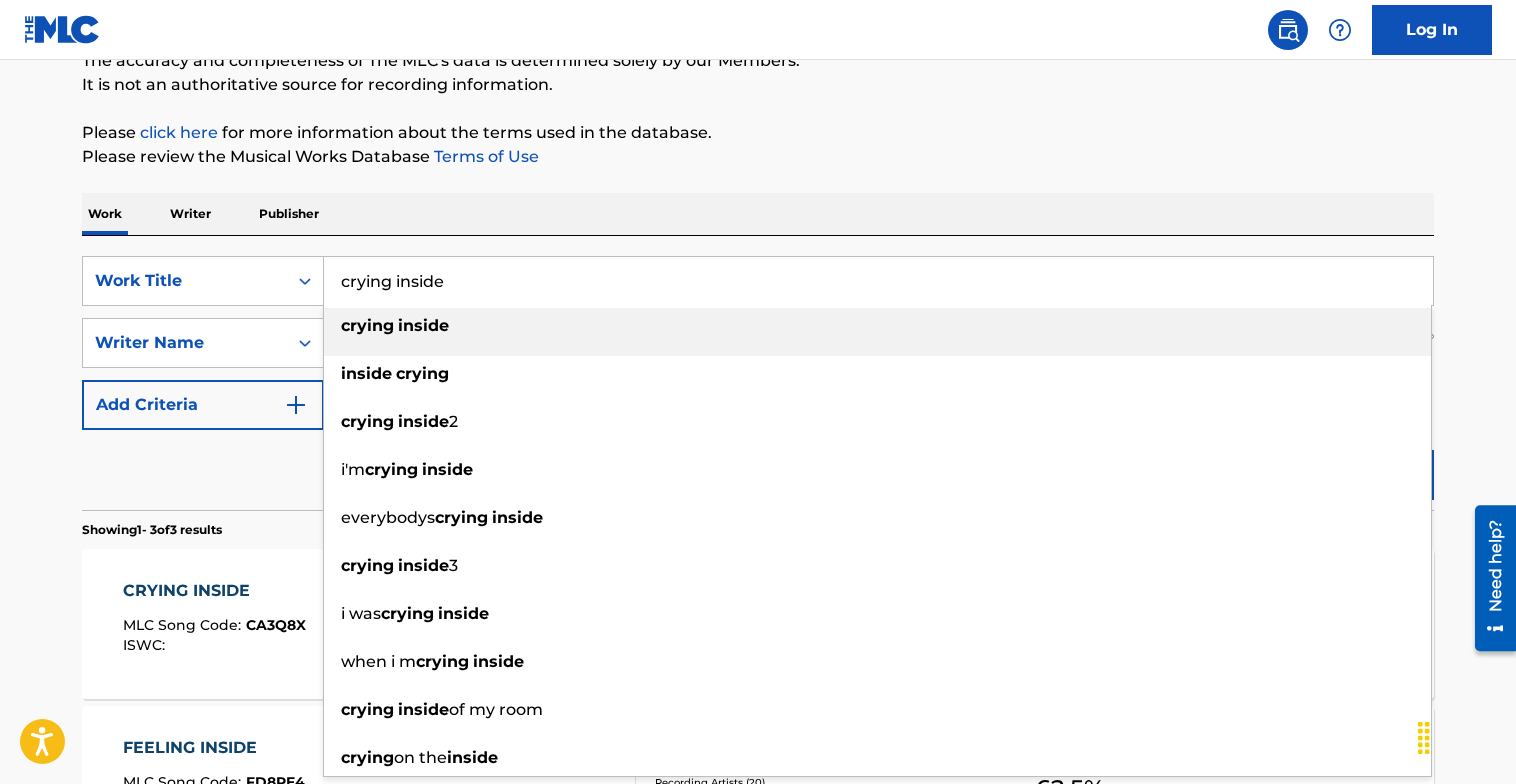 drag, startPoint x: 532, startPoint y: 280, endPoint x: 212, endPoint y: 230, distance: 323.8827 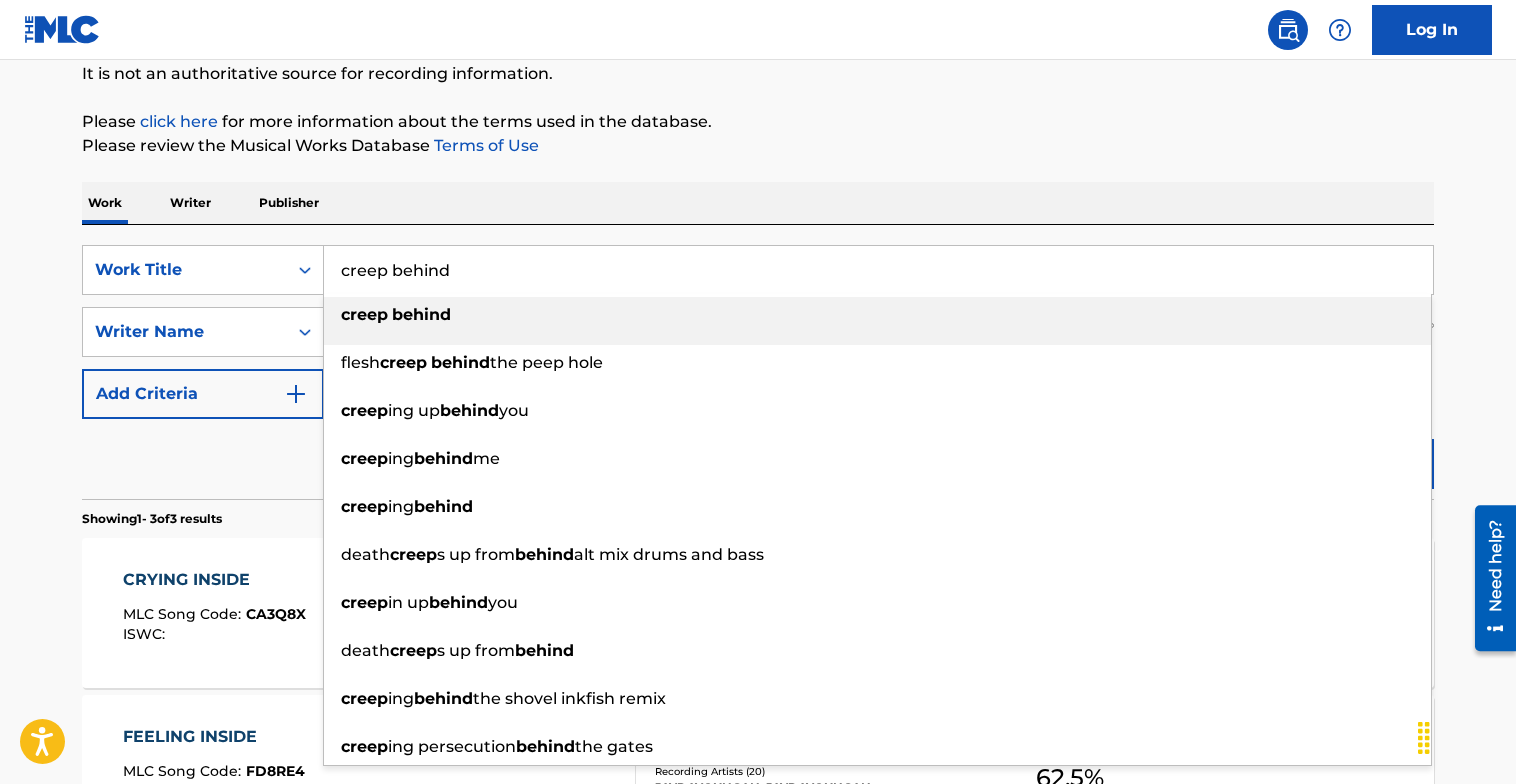 type on "creep behind" 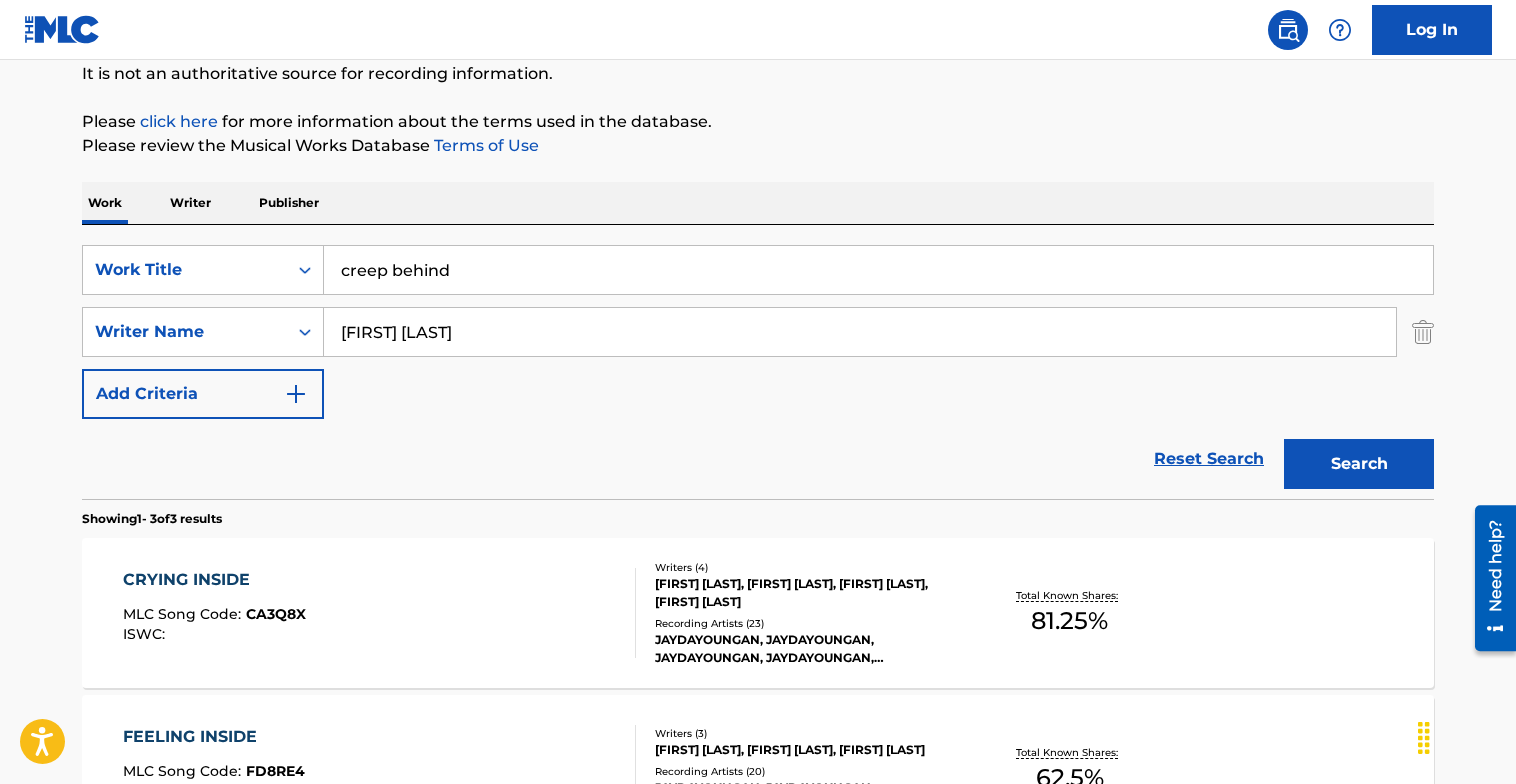 click on "Search" at bounding box center [1359, 464] 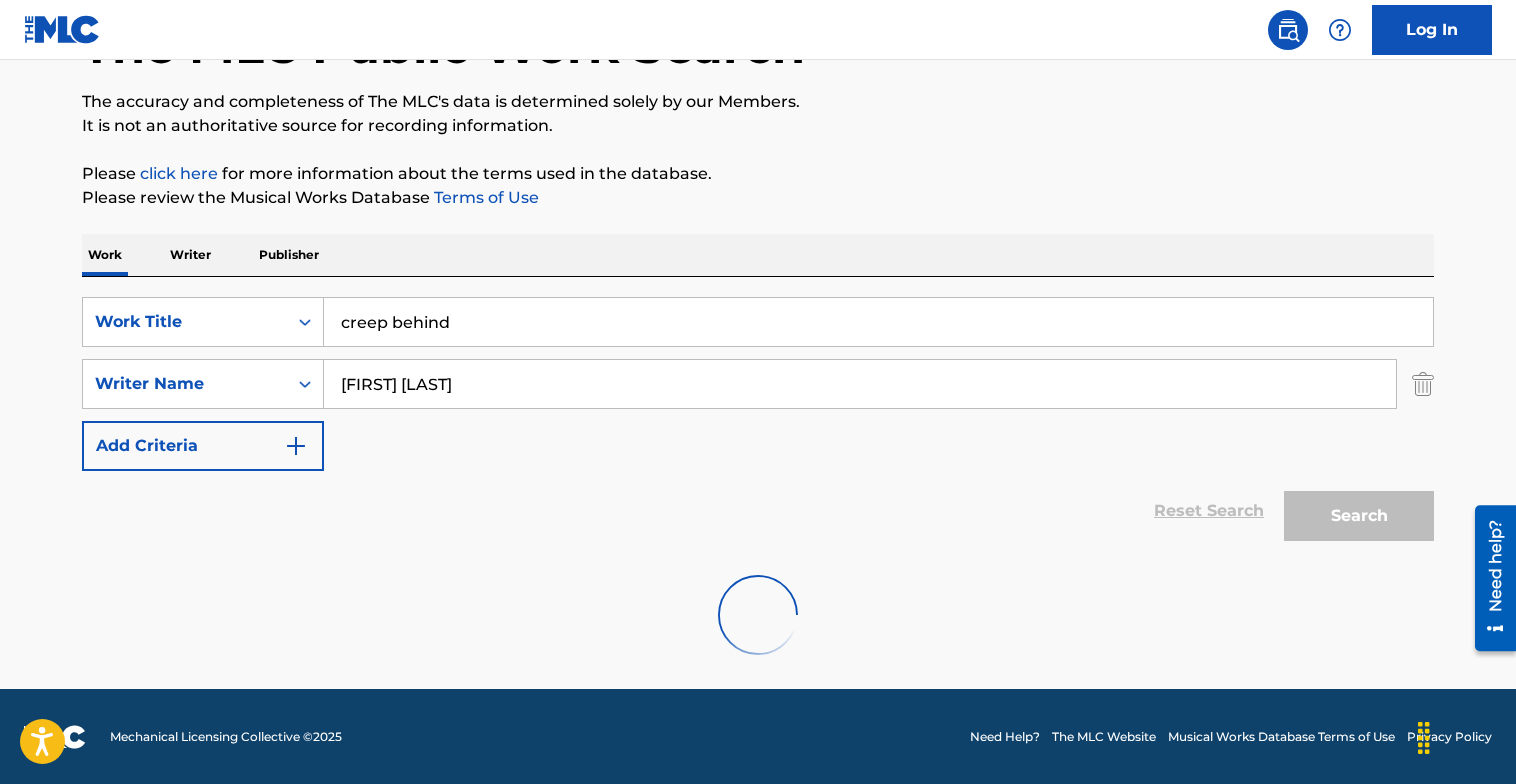 scroll, scrollTop: 200, scrollLeft: 0, axis: vertical 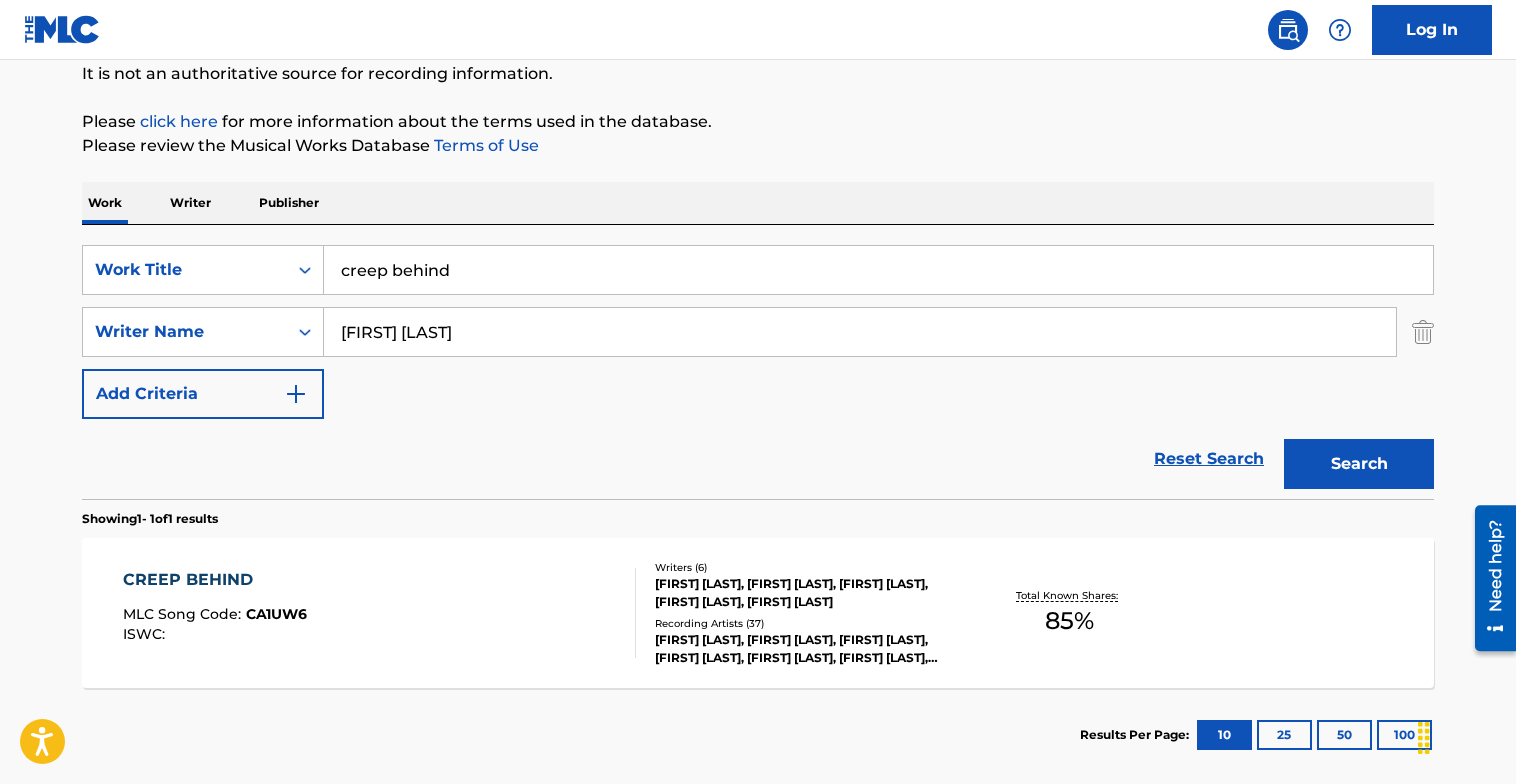click on "CREEP BEHIND MLC Song Code : CA1UW6 ISWC :" at bounding box center (380, 613) 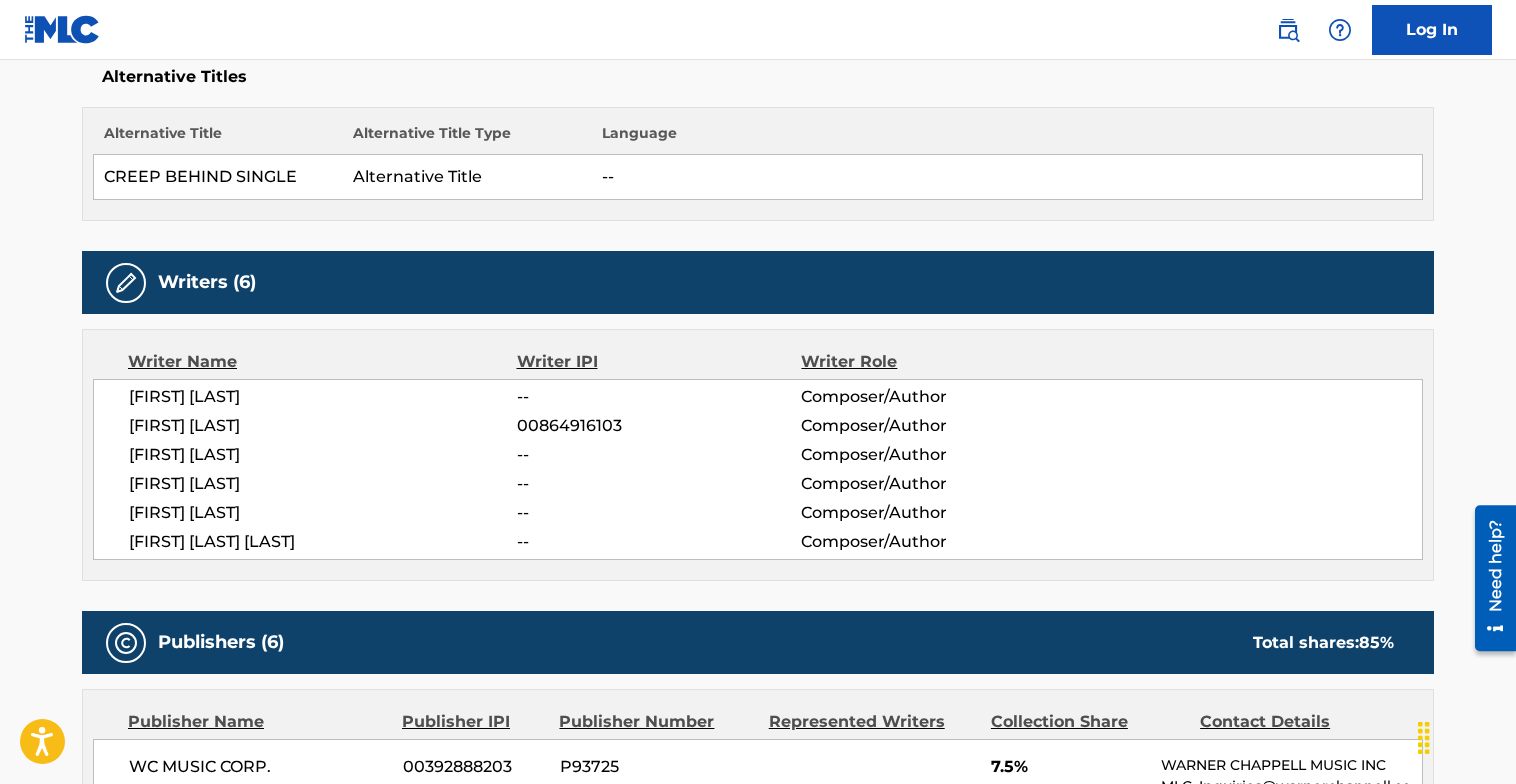 scroll, scrollTop: 0, scrollLeft: 0, axis: both 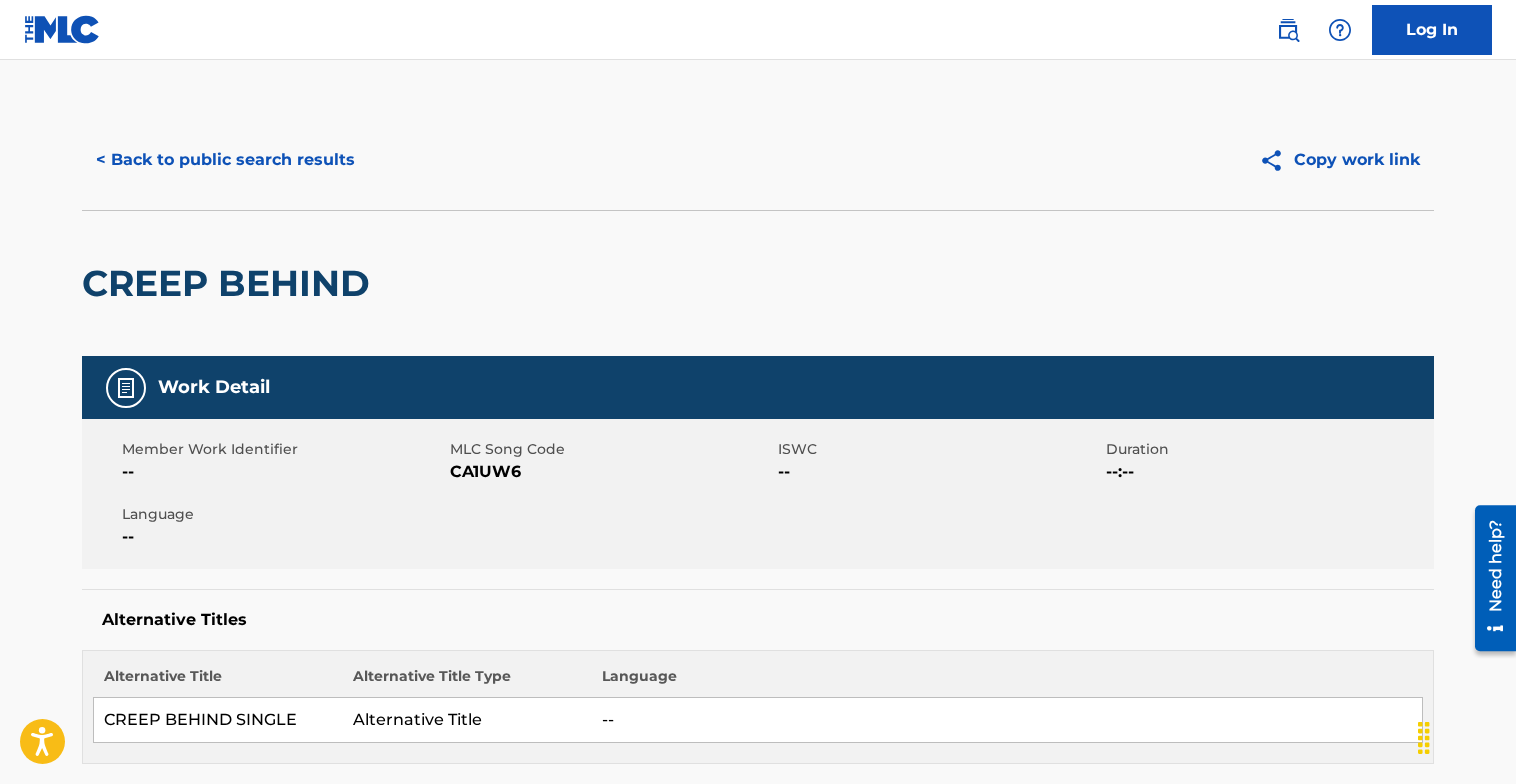 click on "< Back to public search results" at bounding box center (225, 160) 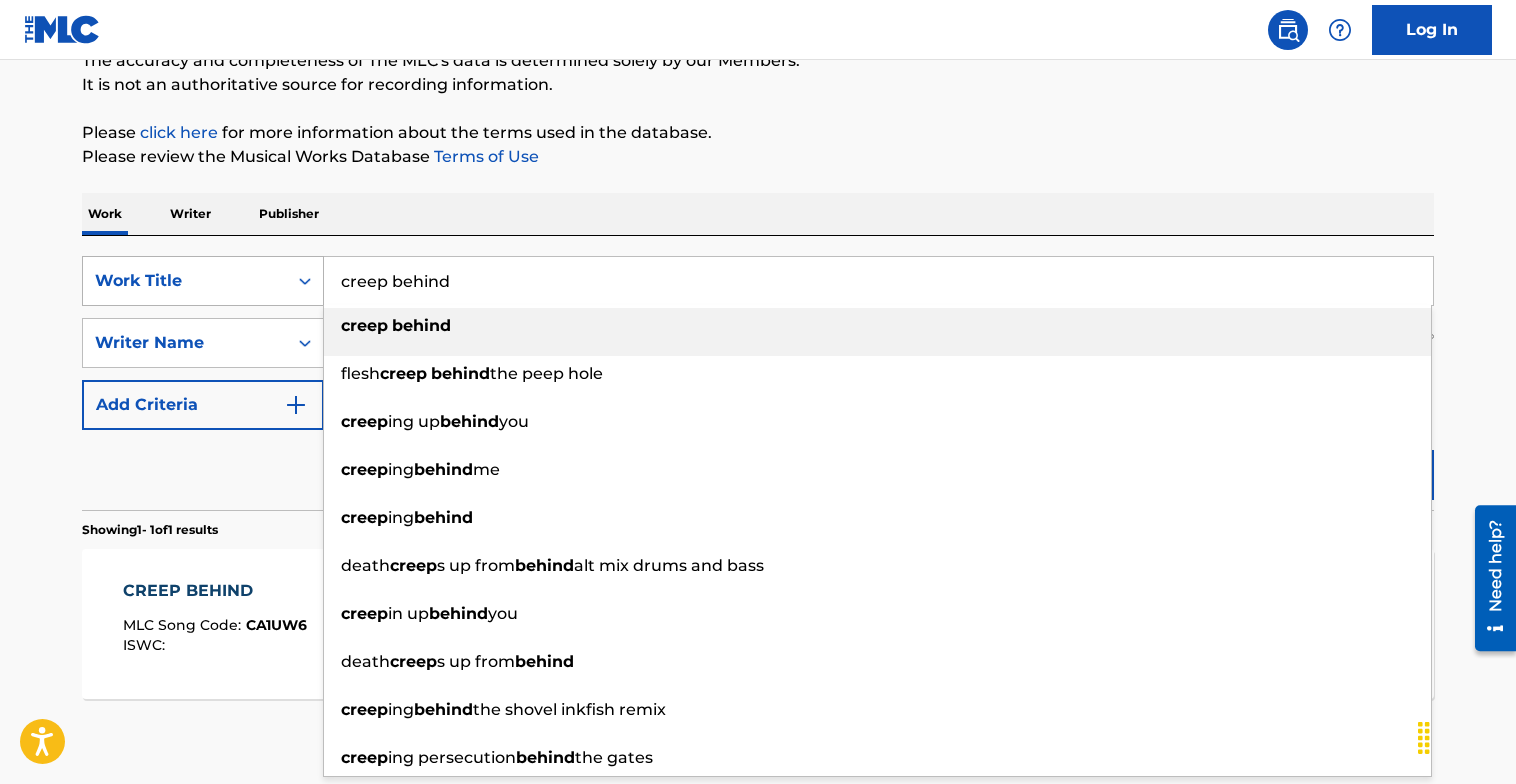 drag, startPoint x: 516, startPoint y: 299, endPoint x: 202, endPoint y: 267, distance: 315.62637 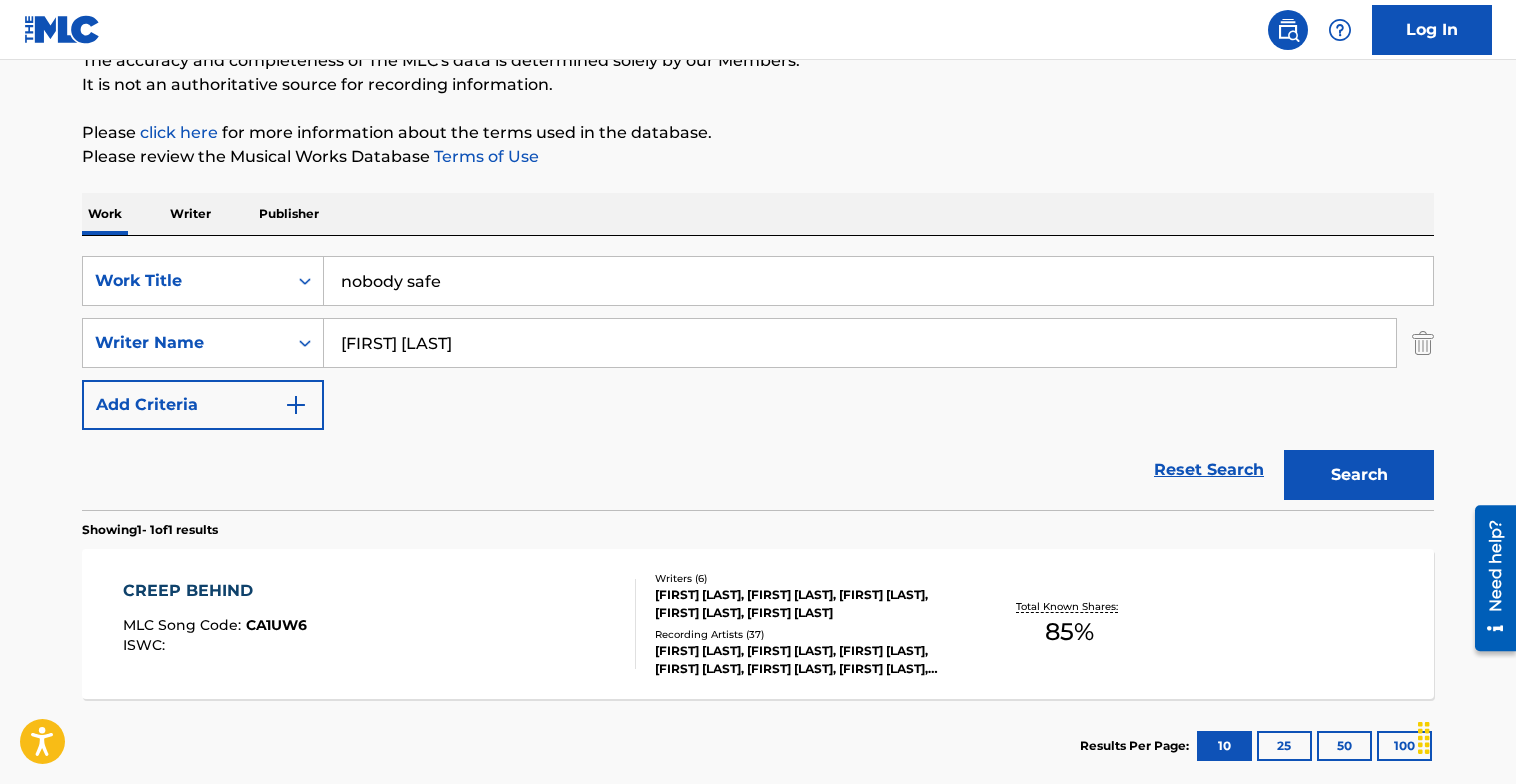 type on "nobody safe" 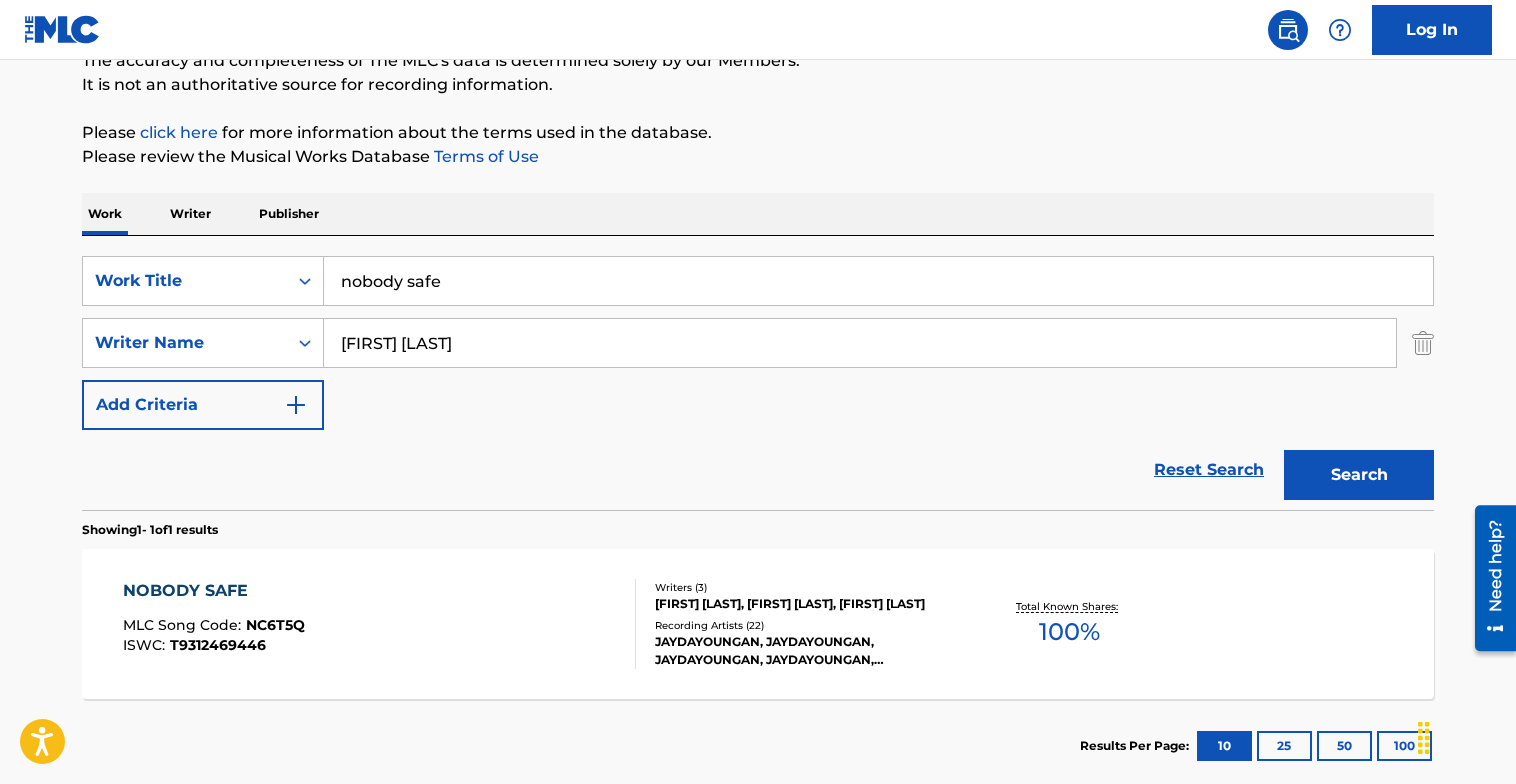 scroll, scrollTop: 304, scrollLeft: 0, axis: vertical 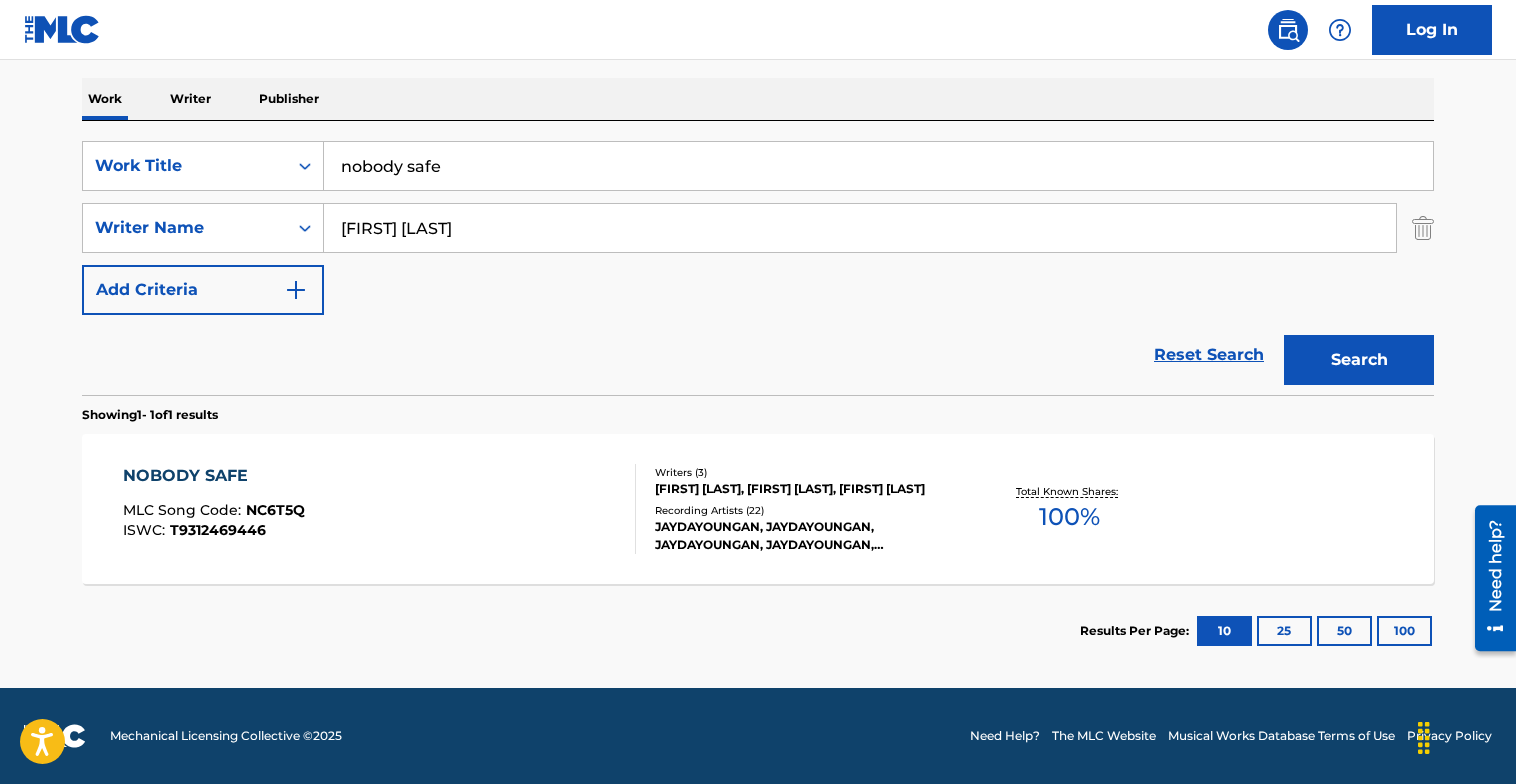 click on "NOBODY SAFE MLC Song Code : NC6T5Q ISWC : T9312469446" at bounding box center (380, 509) 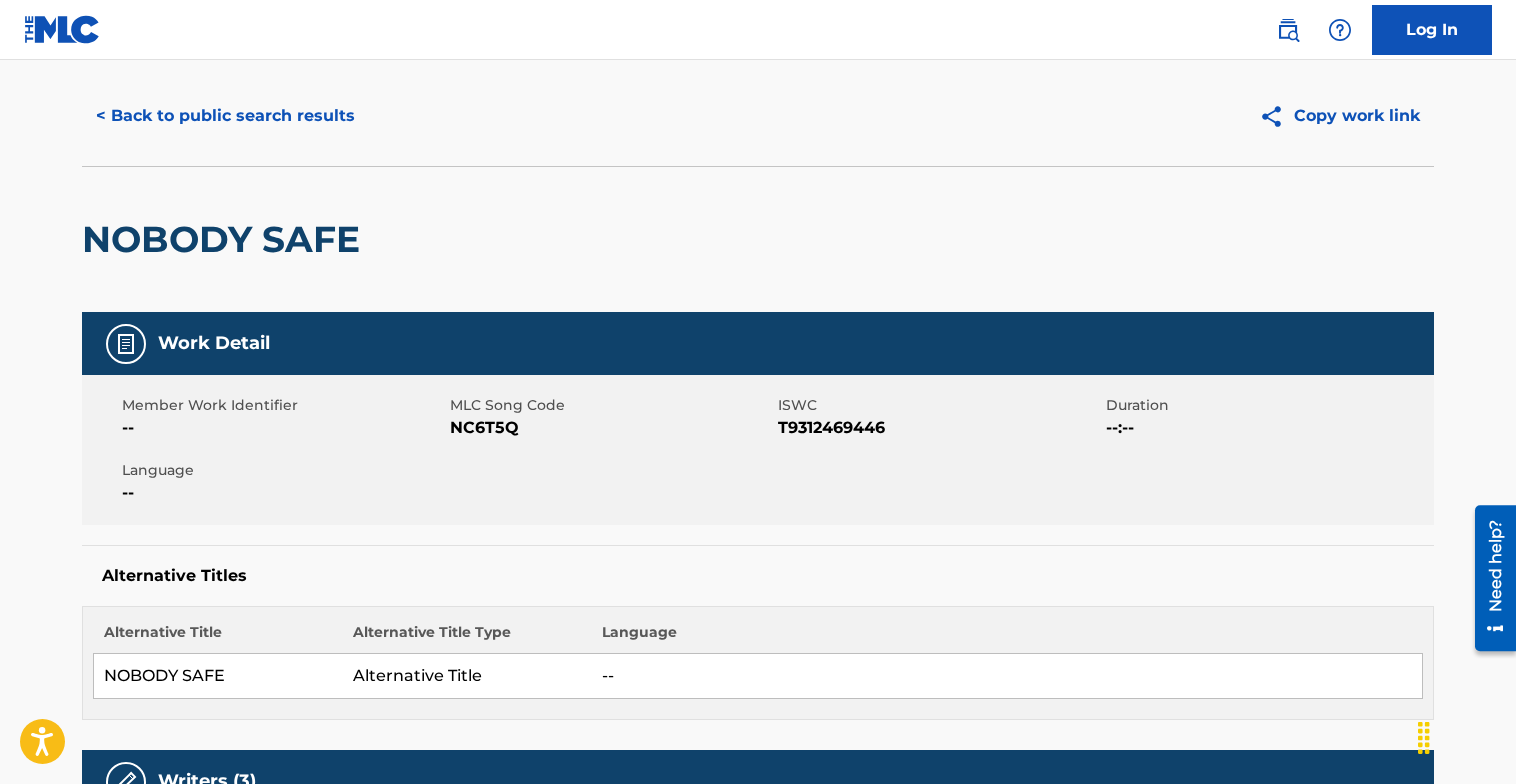 scroll, scrollTop: 0, scrollLeft: 0, axis: both 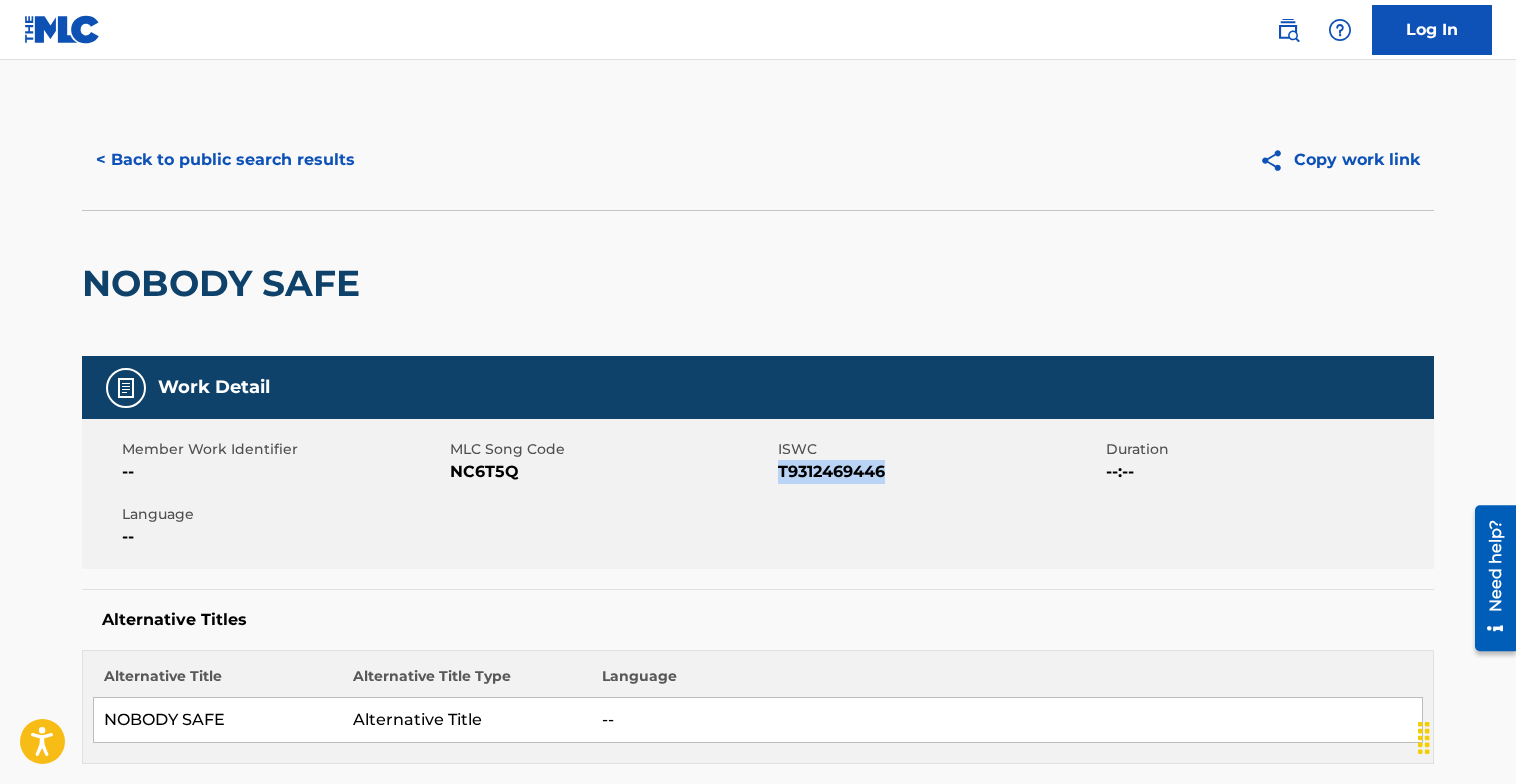 drag, startPoint x: 897, startPoint y: 481, endPoint x: 782, endPoint y: 474, distance: 115.212845 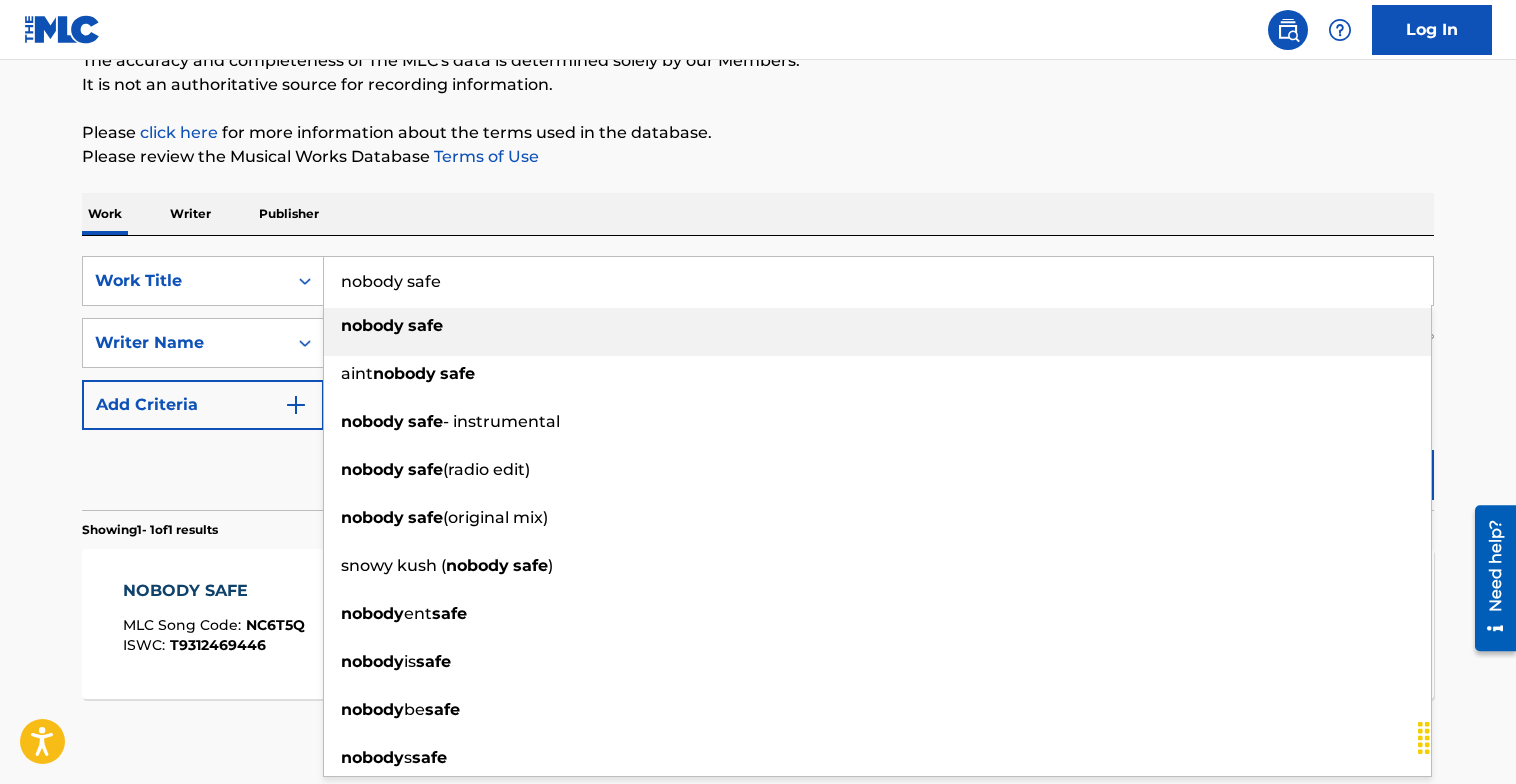 drag, startPoint x: 570, startPoint y: 289, endPoint x: 264, endPoint y: 235, distance: 310.72818 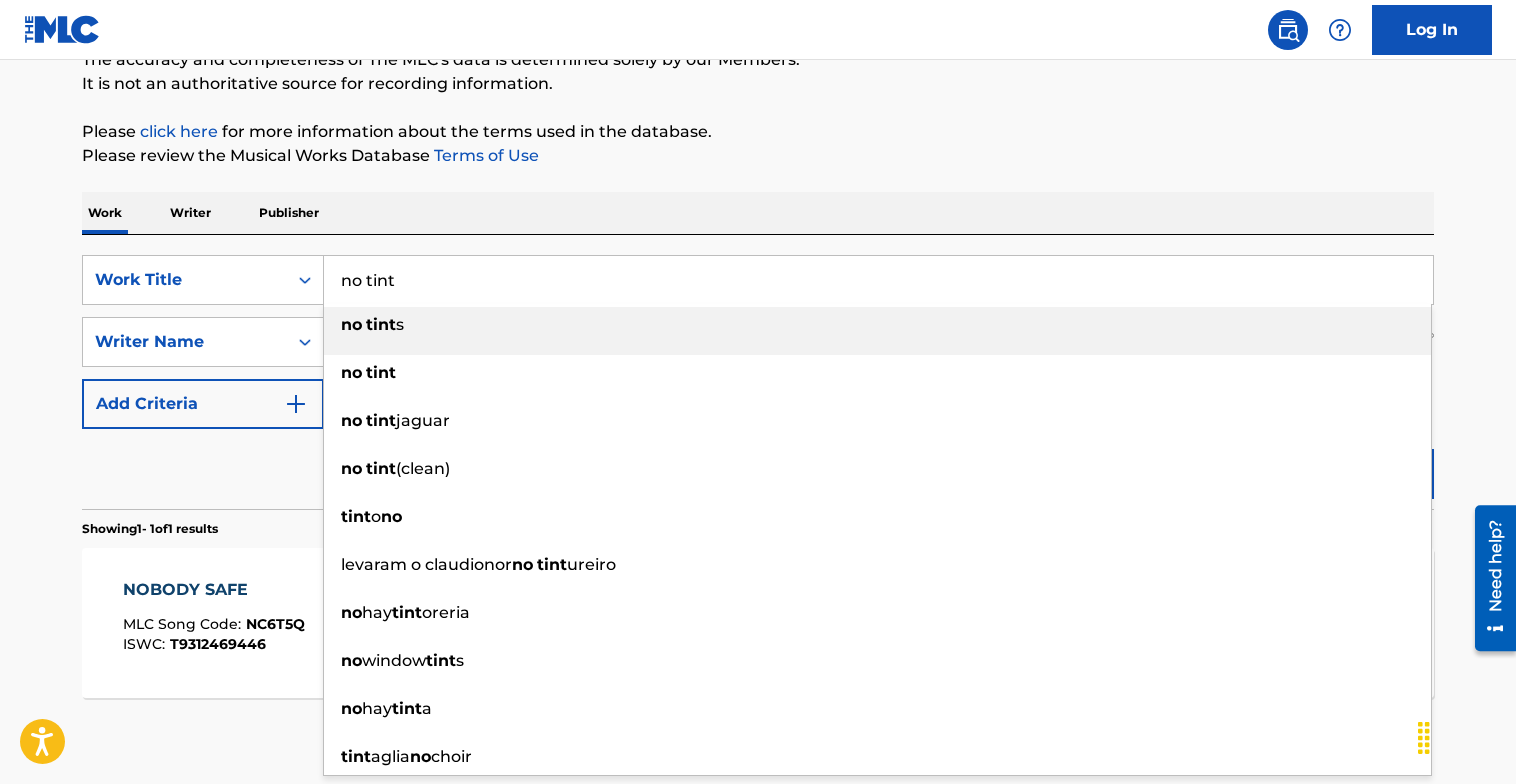 click on "Search" at bounding box center (1359, 474) 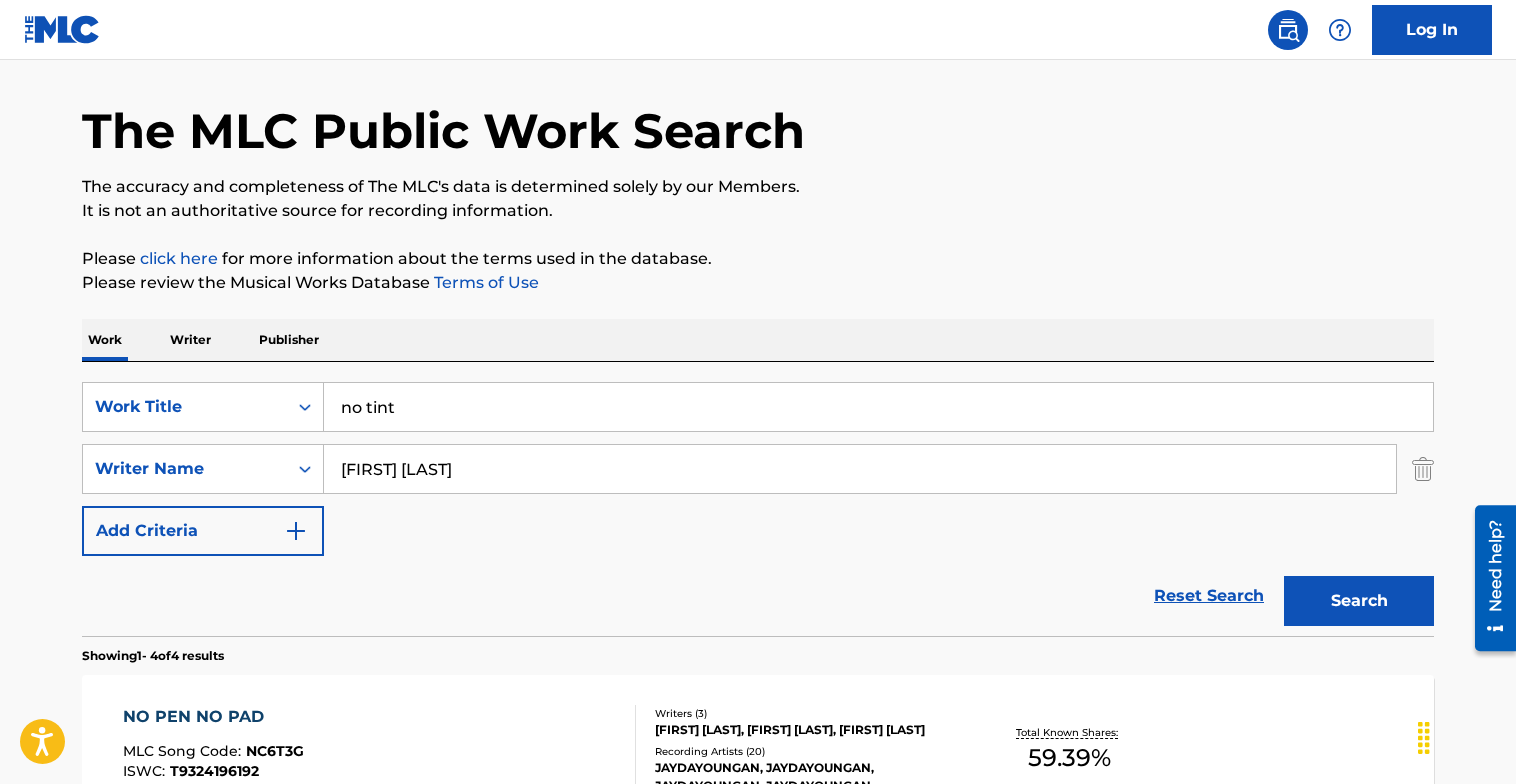 scroll, scrollTop: 0, scrollLeft: 0, axis: both 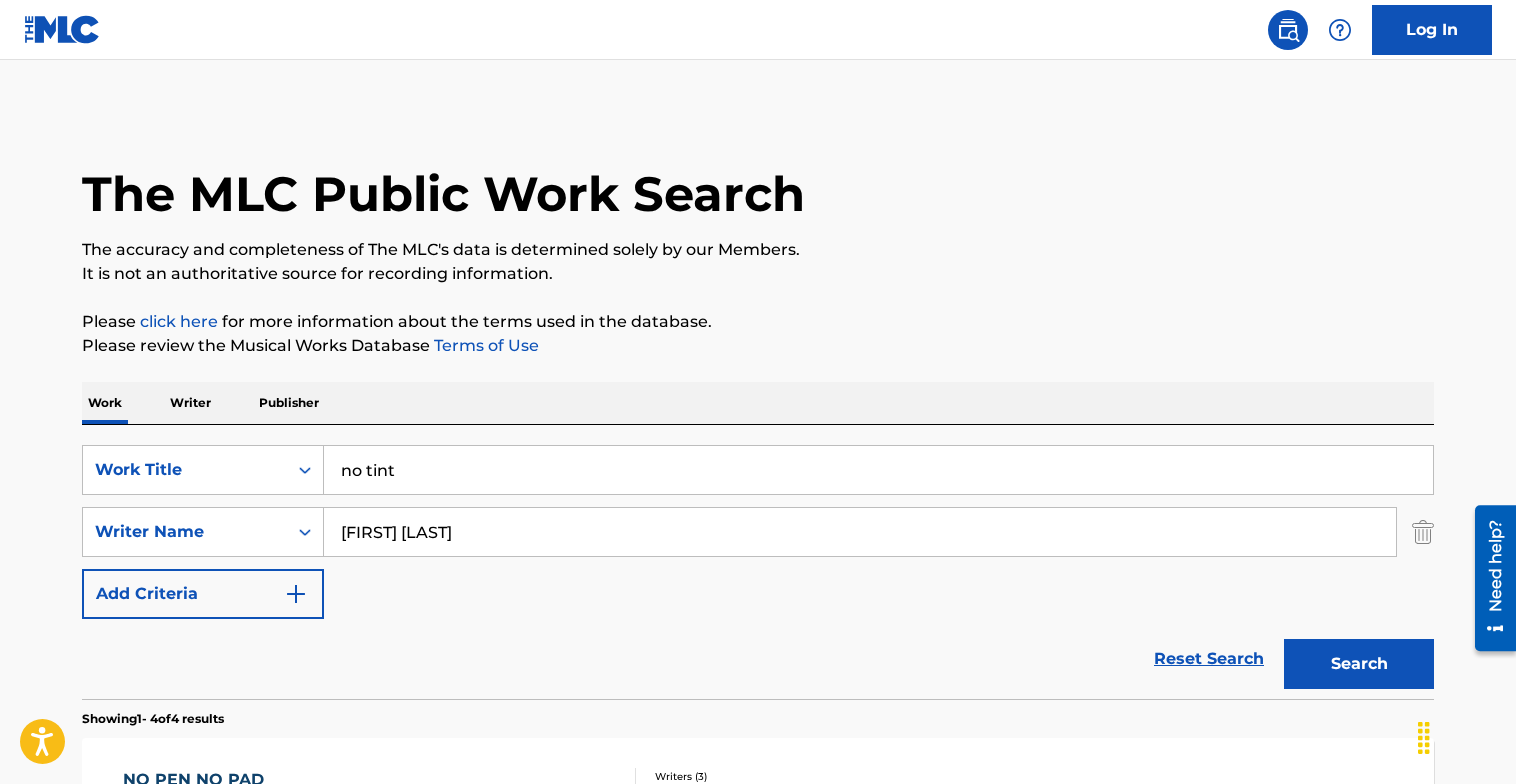 click on "no tint" at bounding box center [878, 470] 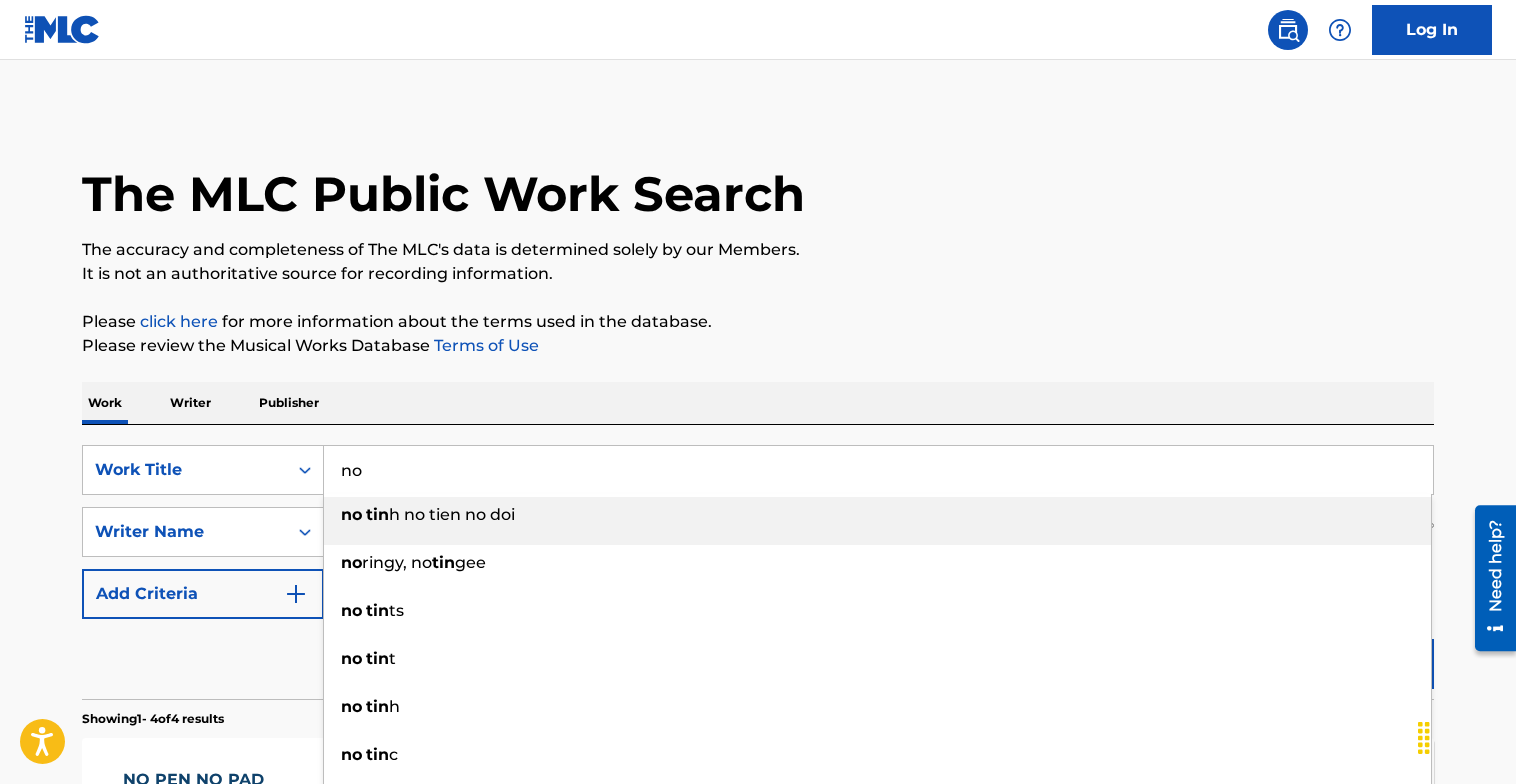 type on "n" 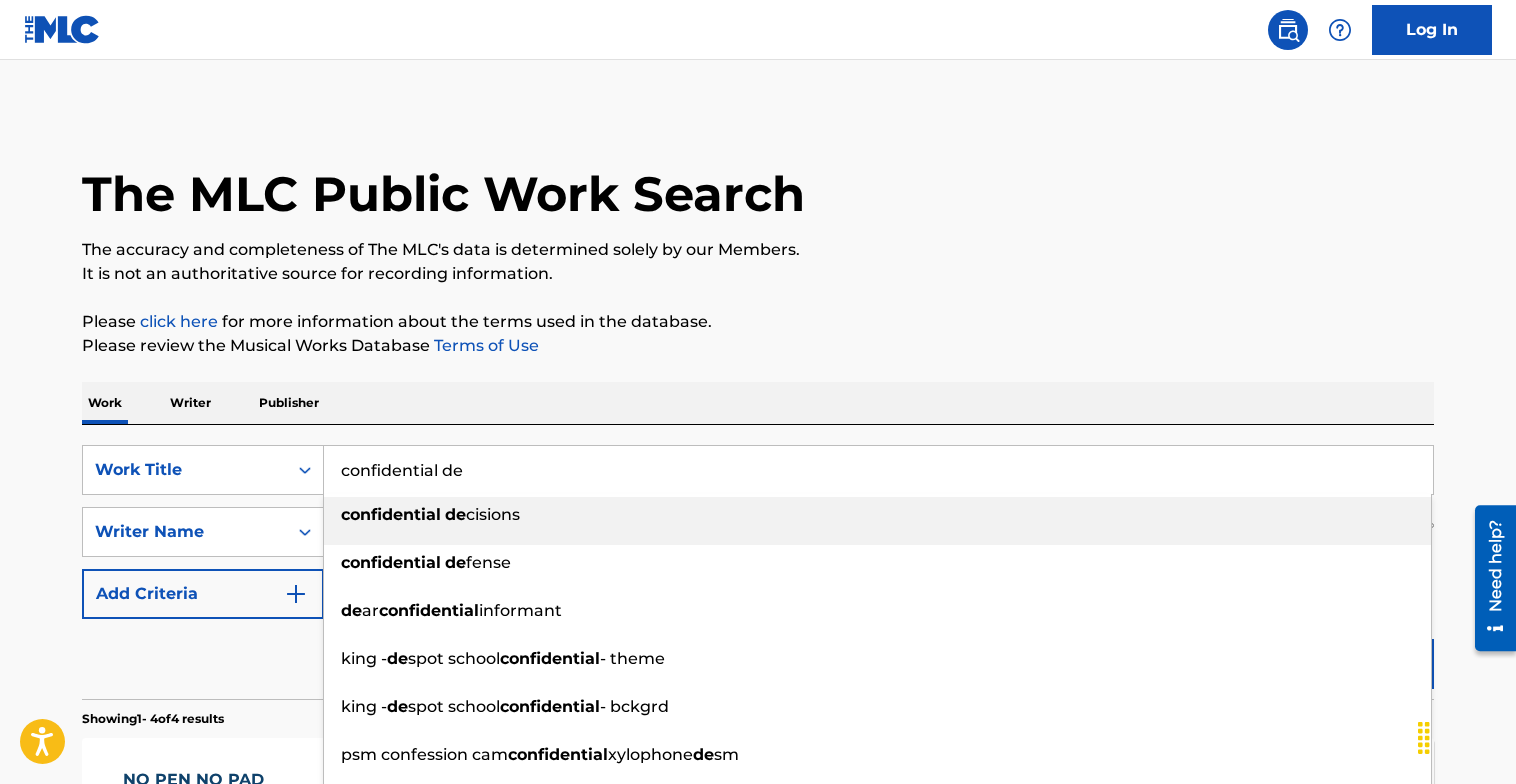 click on "confidential   de cisions" at bounding box center [877, 515] 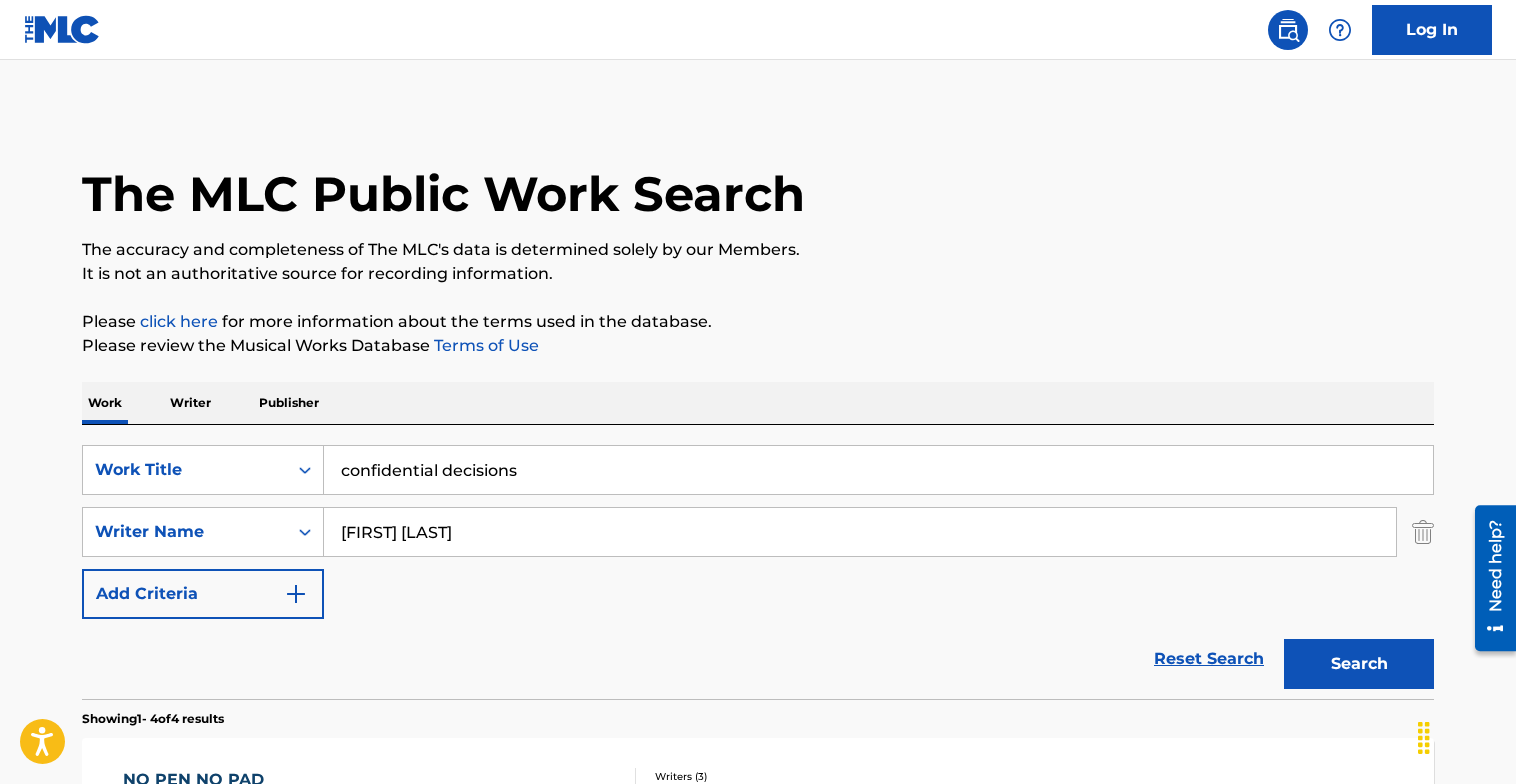 click on "Search" at bounding box center [1359, 664] 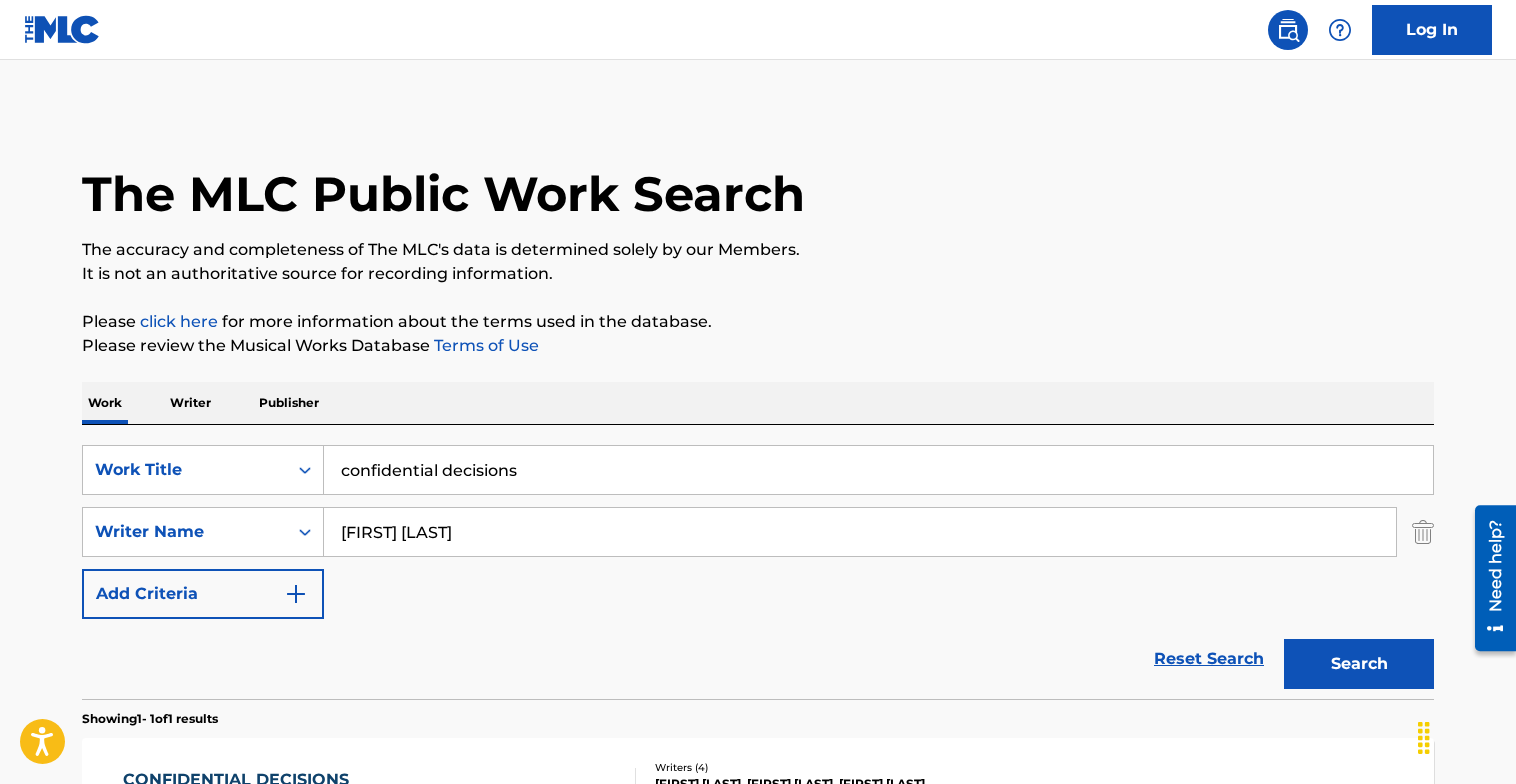 scroll, scrollTop: 304, scrollLeft: 0, axis: vertical 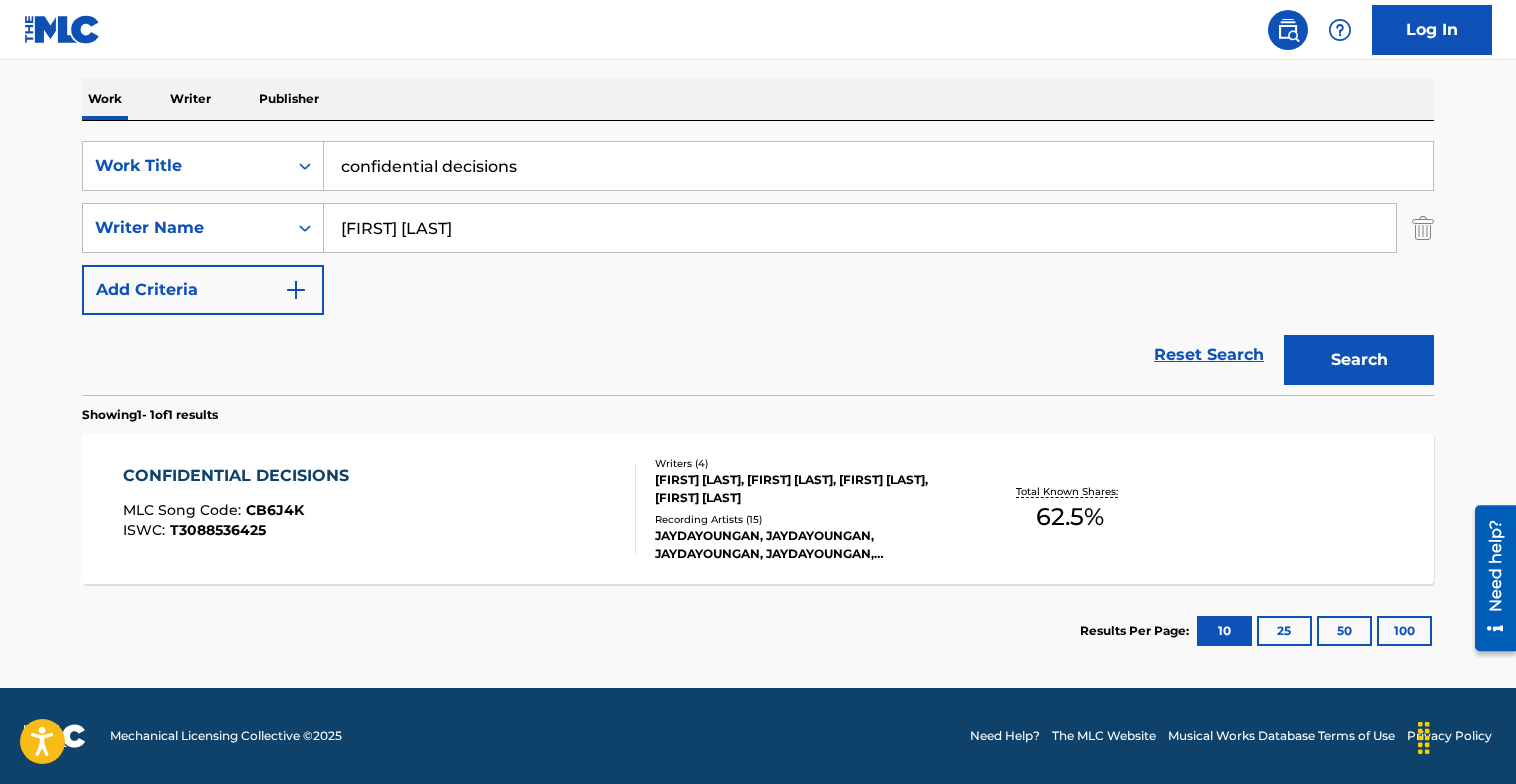 click on "CONFIDENTIAL DECISIONS MLC Song Code : CB6J4K ISWC : T3088536425" at bounding box center (380, 509) 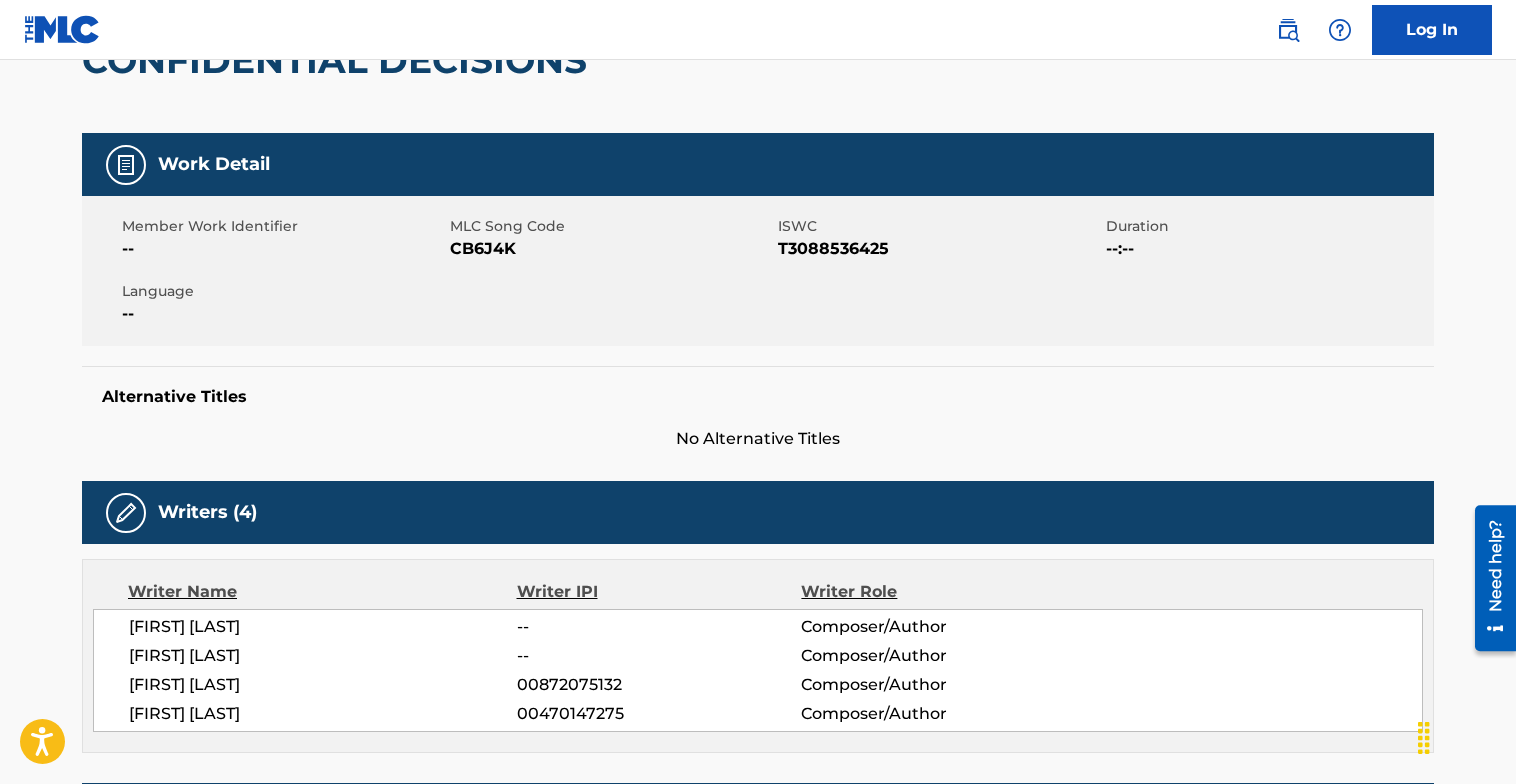 scroll, scrollTop: 202, scrollLeft: 0, axis: vertical 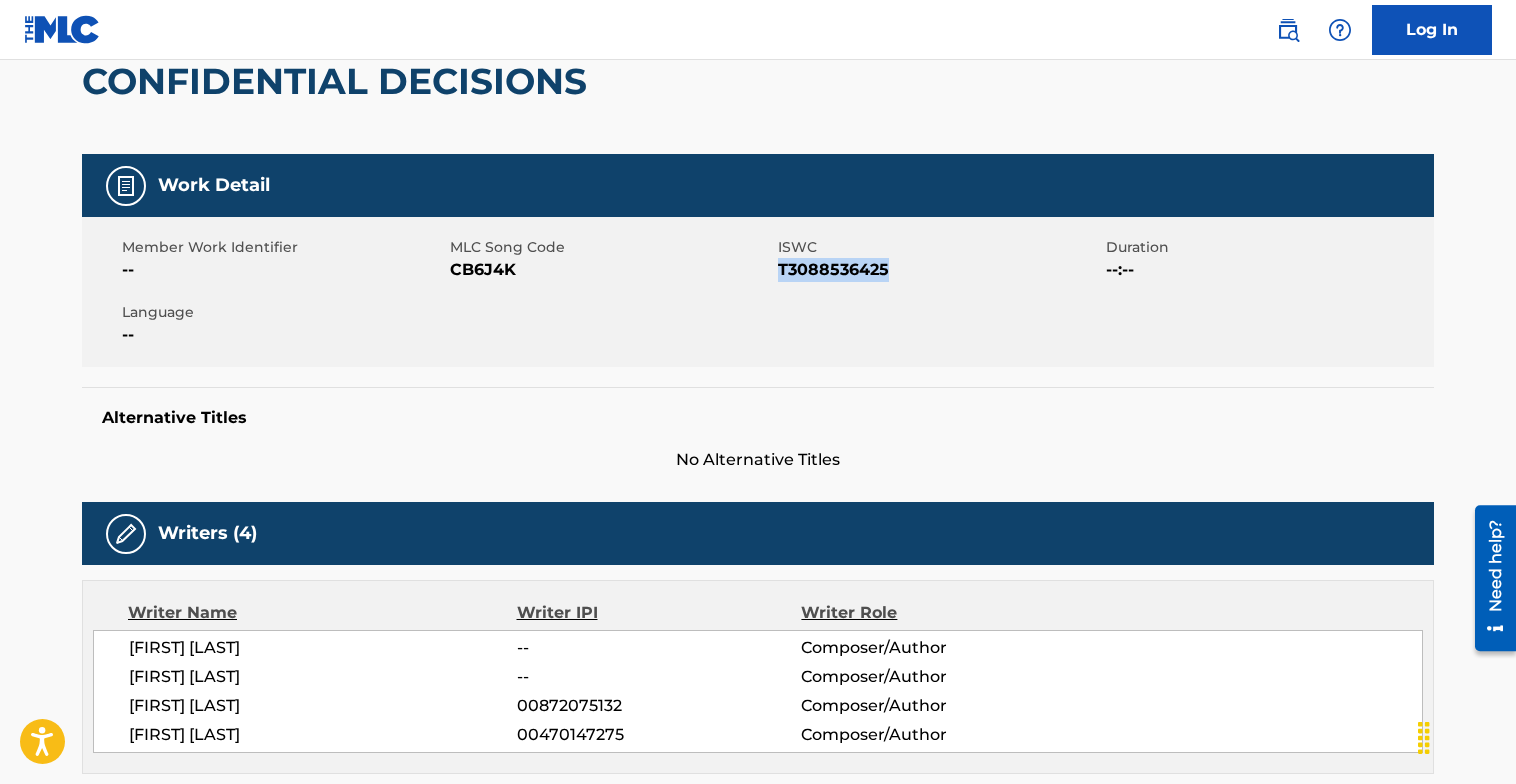 drag, startPoint x: 893, startPoint y: 265, endPoint x: 779, endPoint y: 263, distance: 114.01754 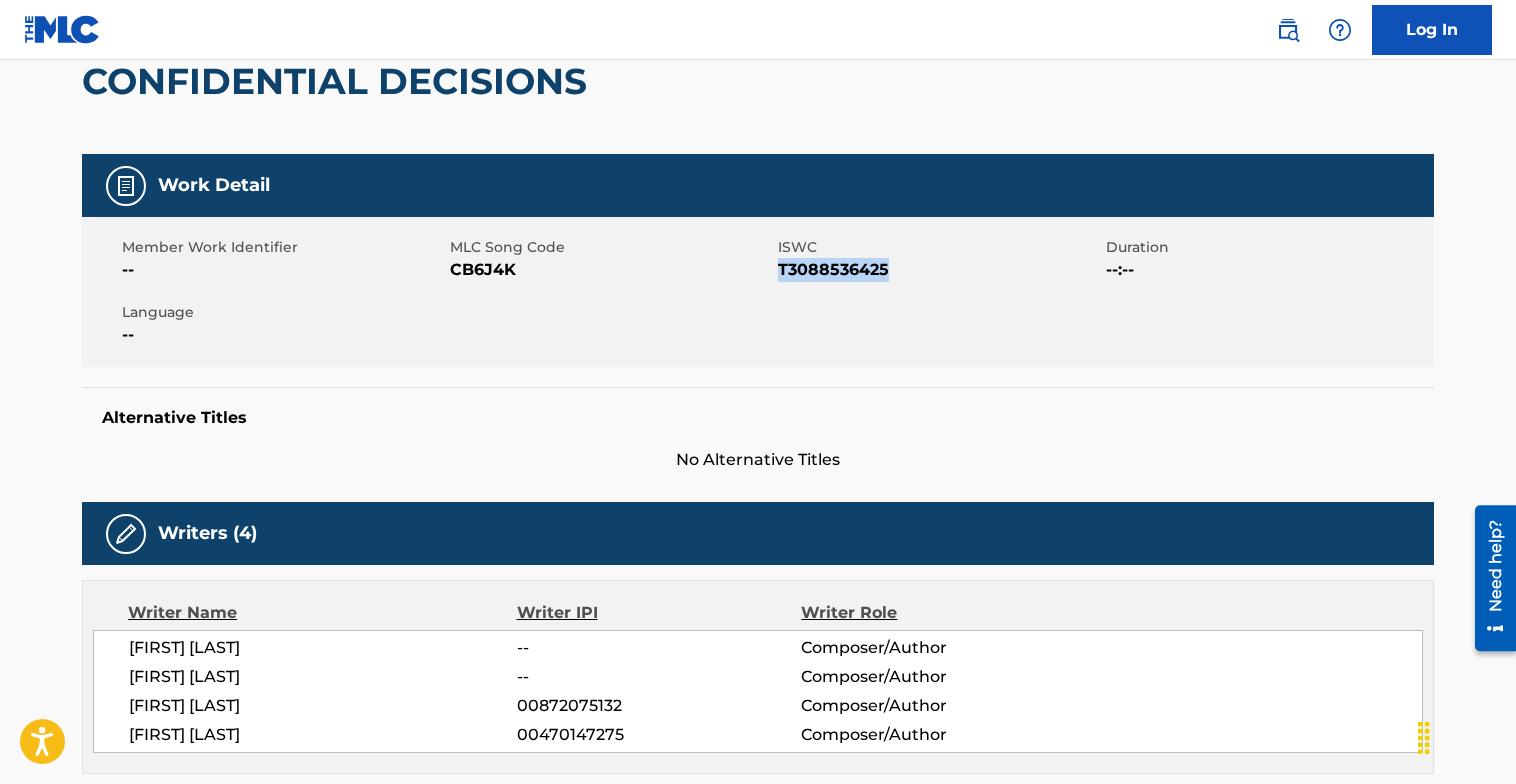 scroll, scrollTop: 0, scrollLeft: 0, axis: both 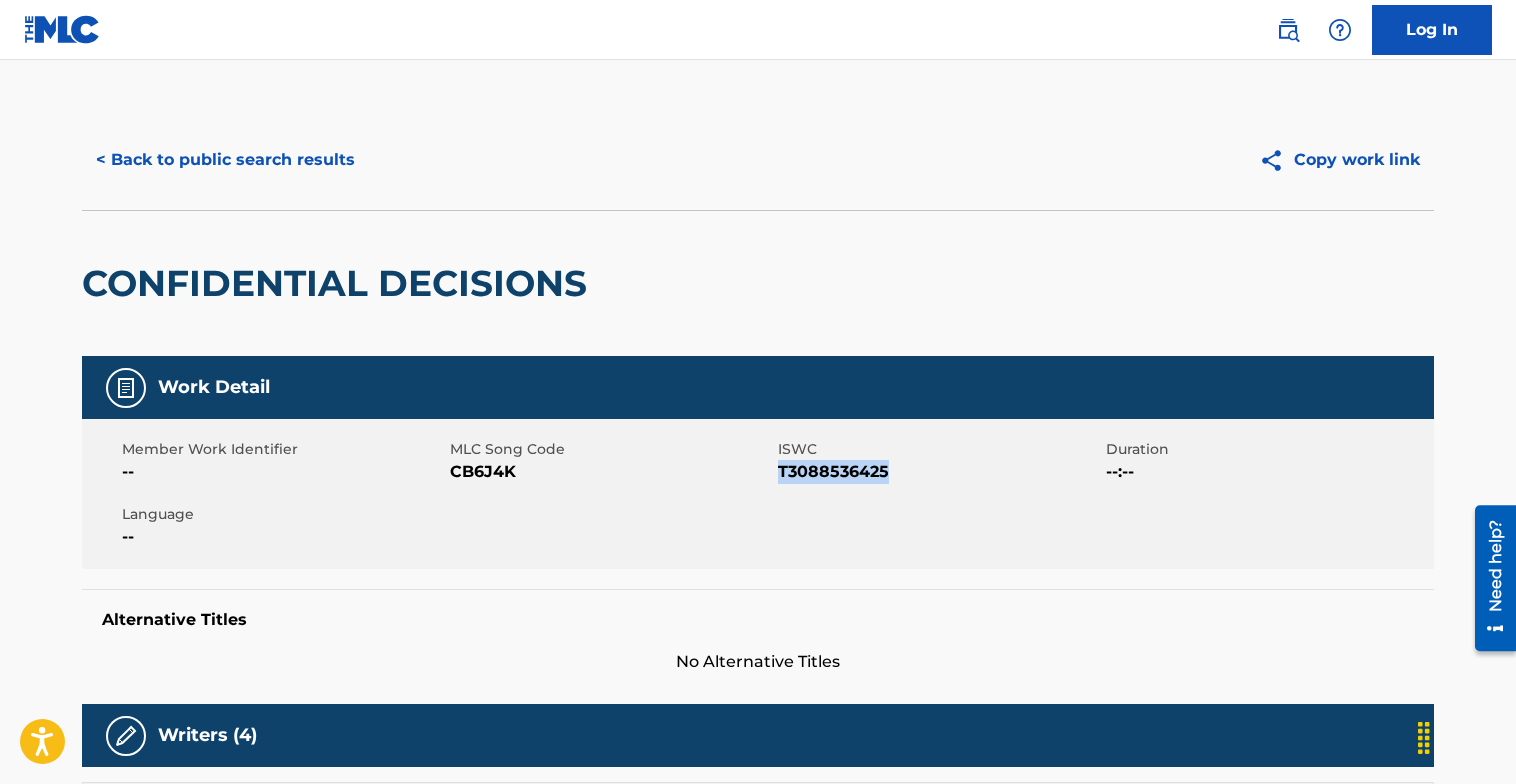 click on "< Back to public search results" at bounding box center [225, 160] 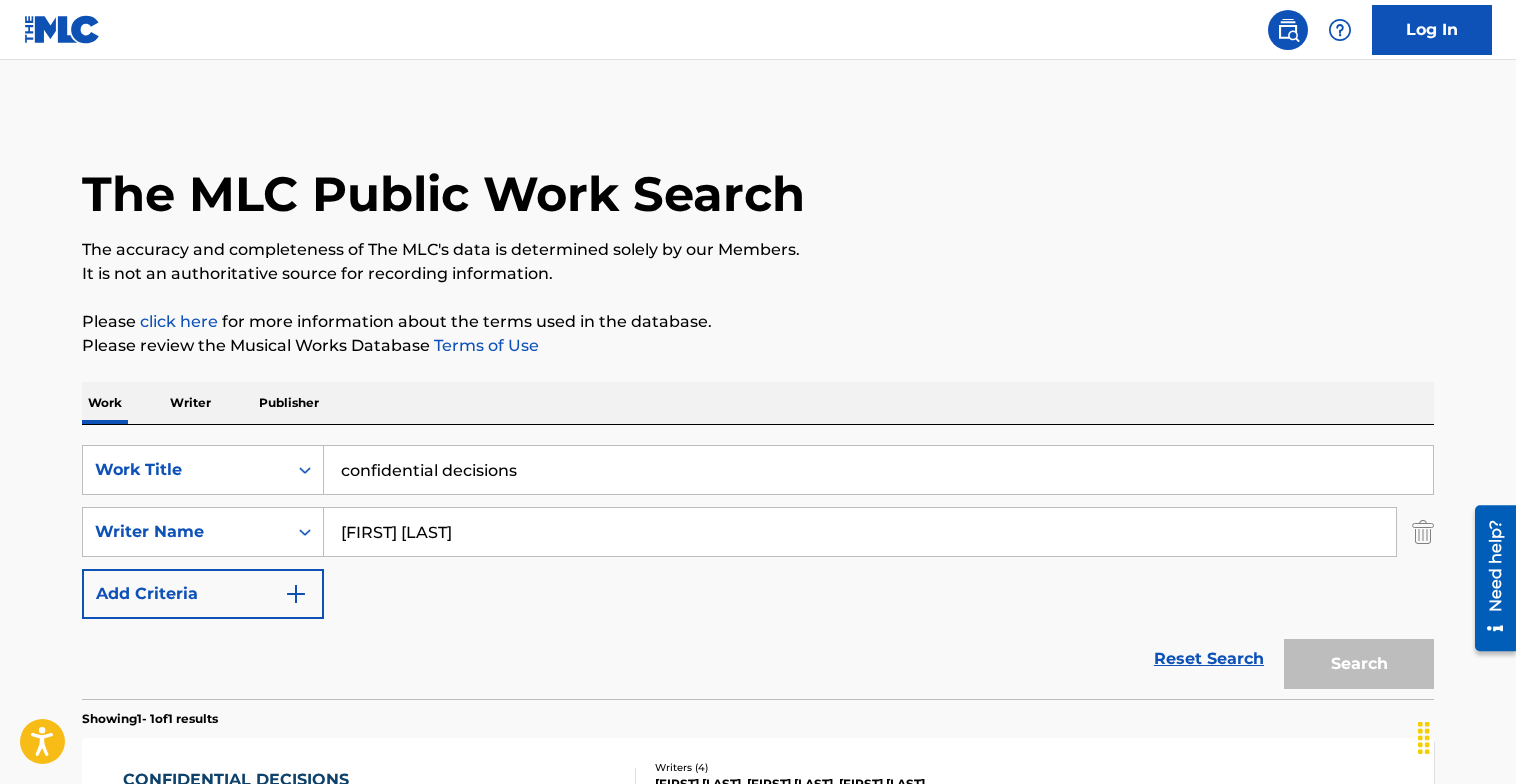 scroll, scrollTop: 189, scrollLeft: 0, axis: vertical 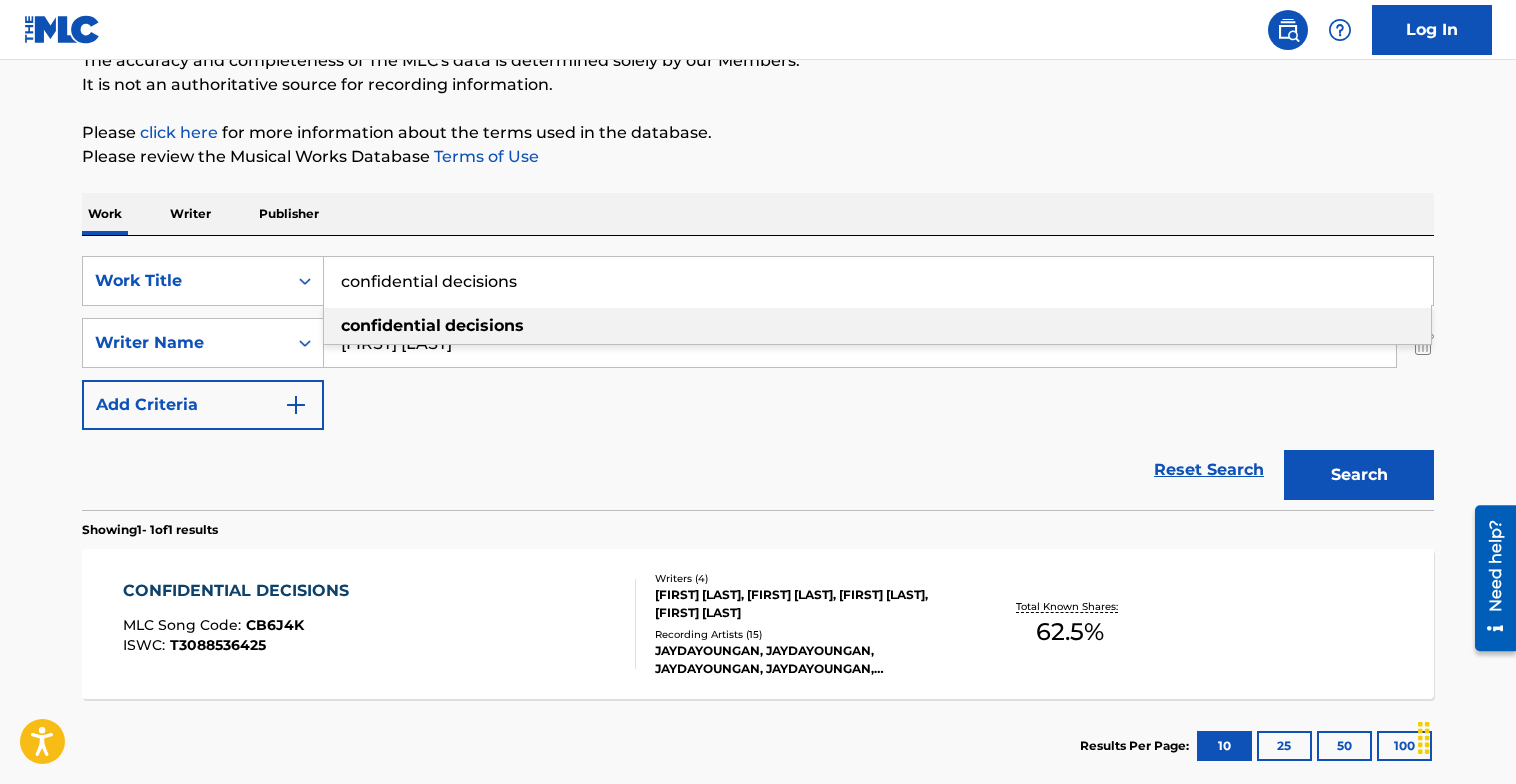 drag, startPoint x: 644, startPoint y: 289, endPoint x: 252, endPoint y: 227, distance: 396.87277 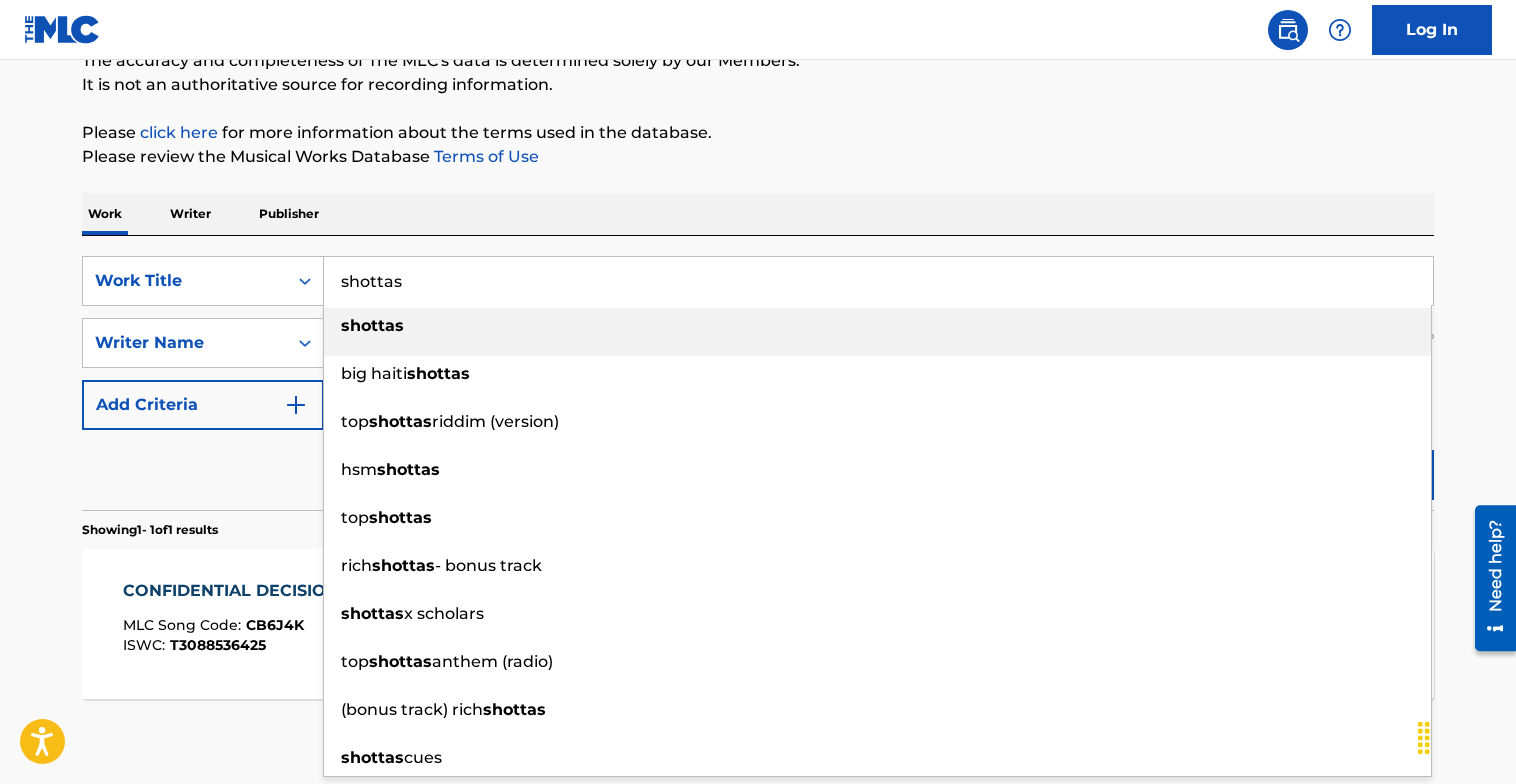 type on "shottas" 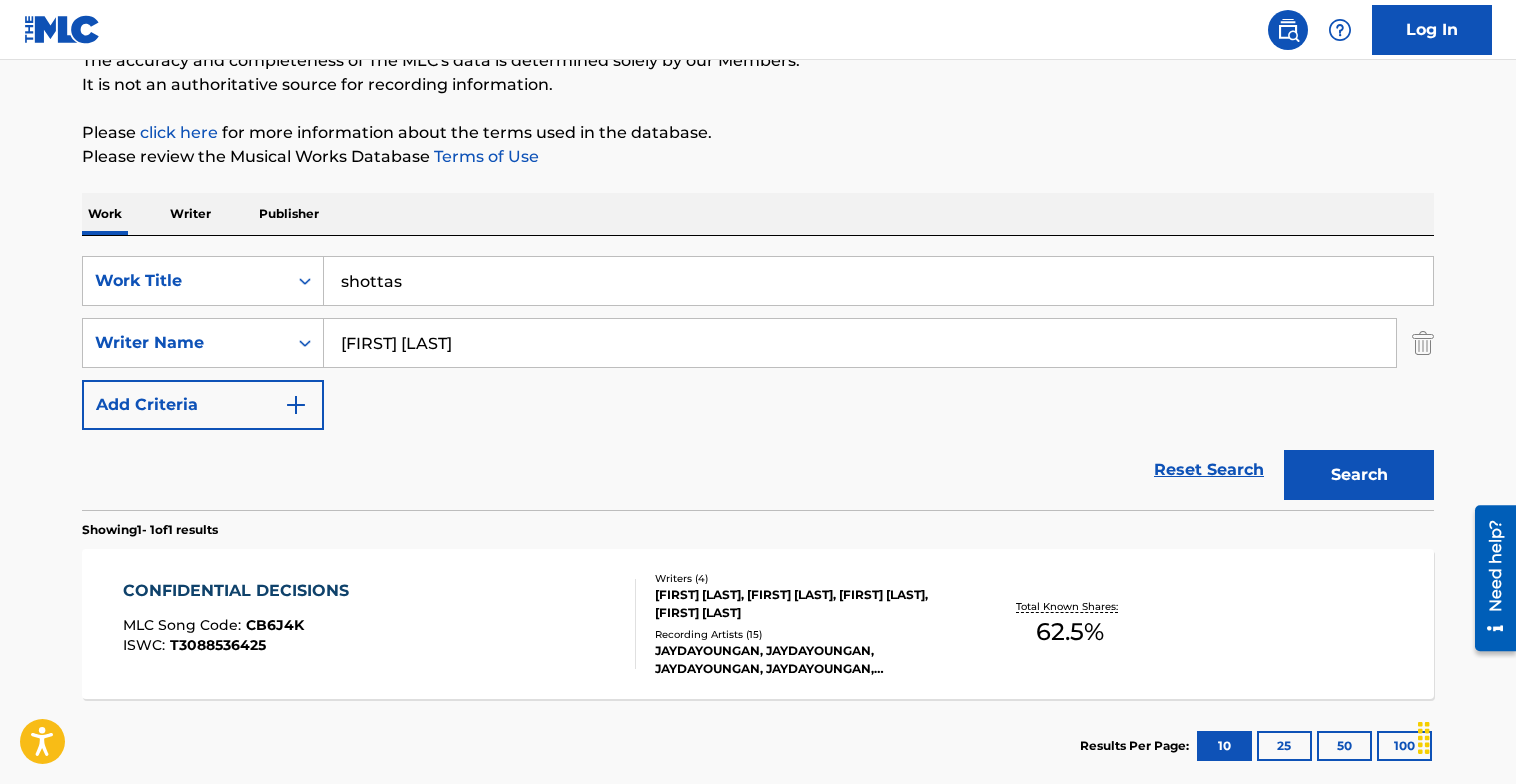 click on "Search" at bounding box center (1359, 475) 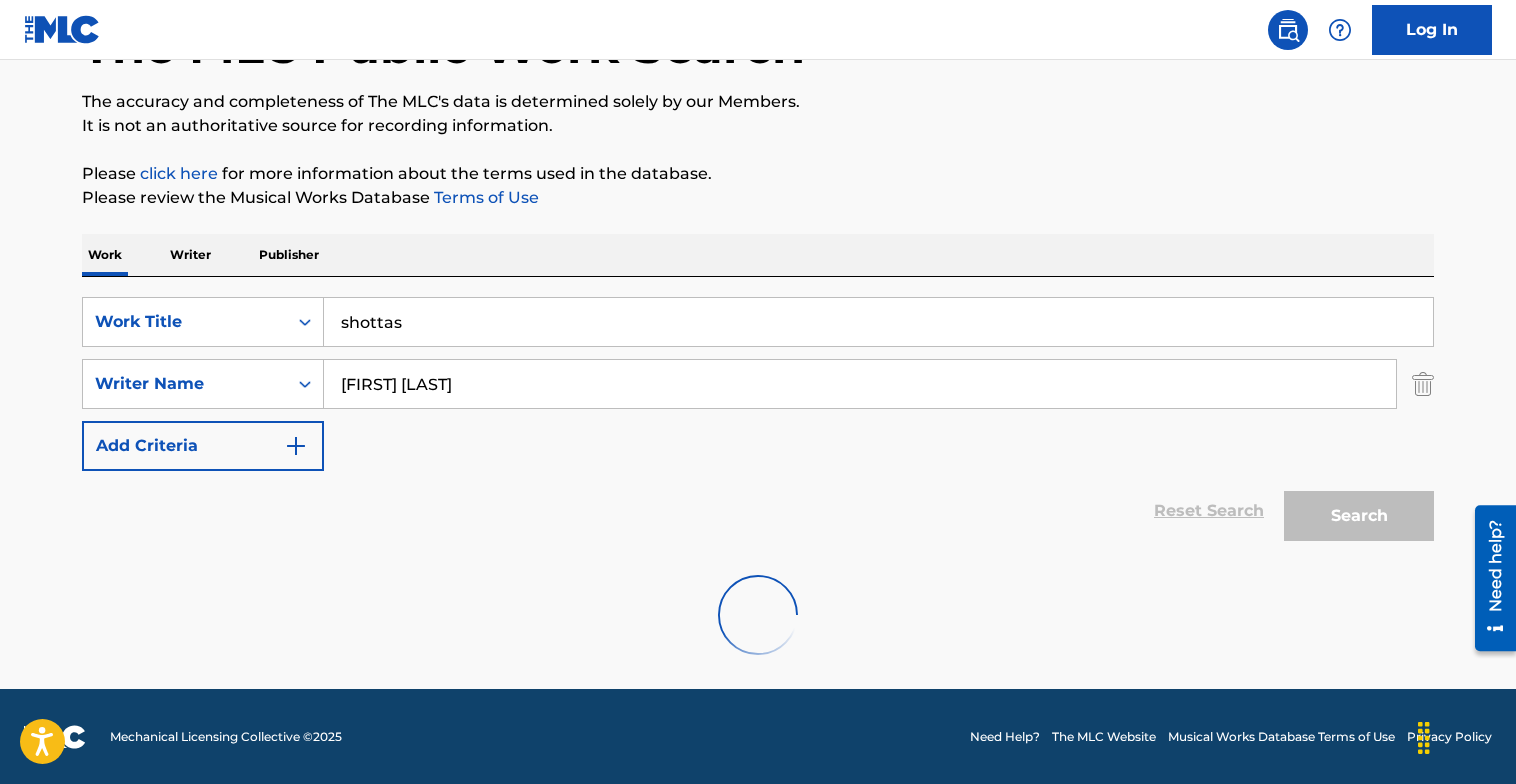 scroll, scrollTop: 189, scrollLeft: 0, axis: vertical 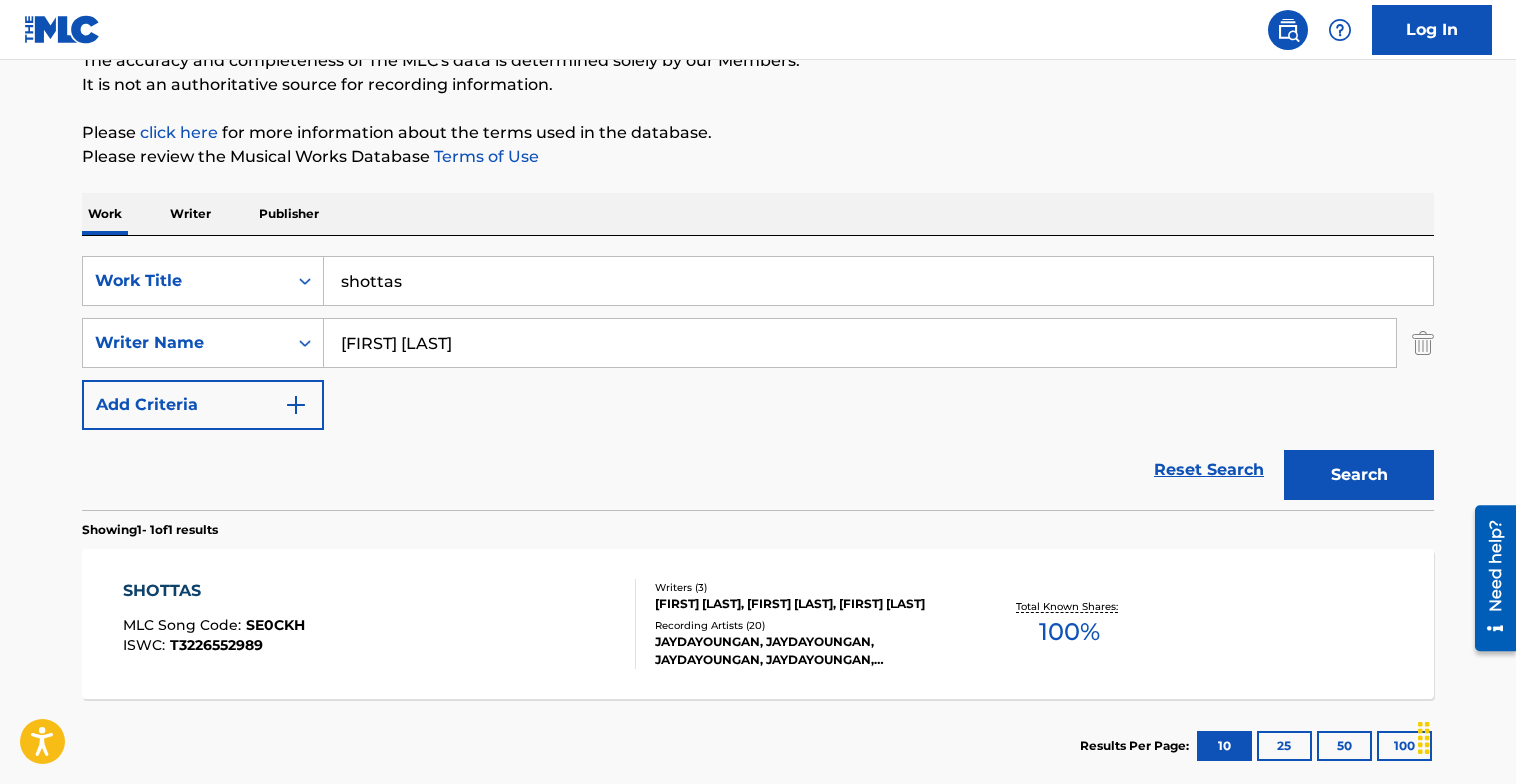 click on "SHOTTAS MLC Song Code : SE0CKH ISWC : T3226552989" at bounding box center [380, 624] 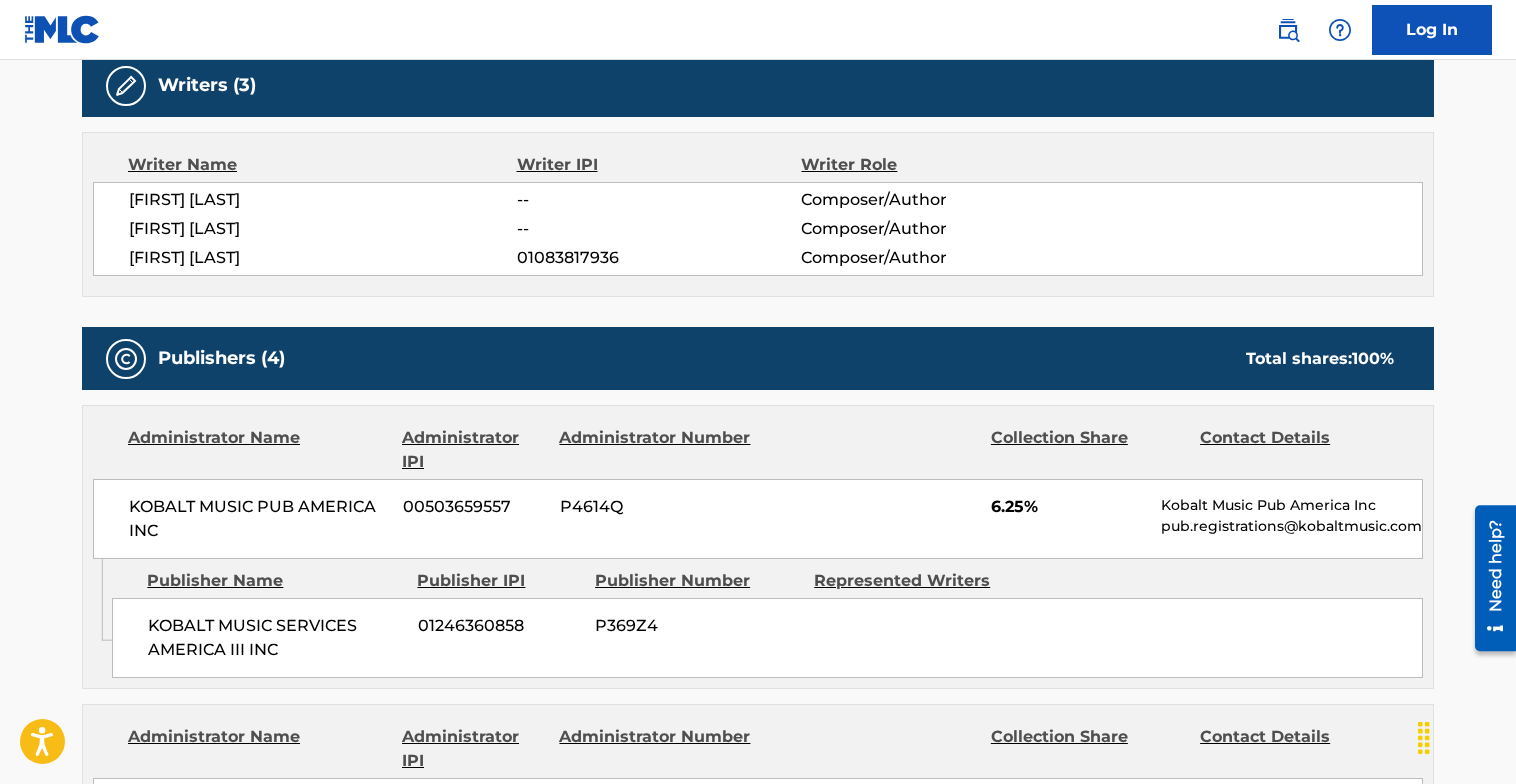 scroll, scrollTop: 391, scrollLeft: 0, axis: vertical 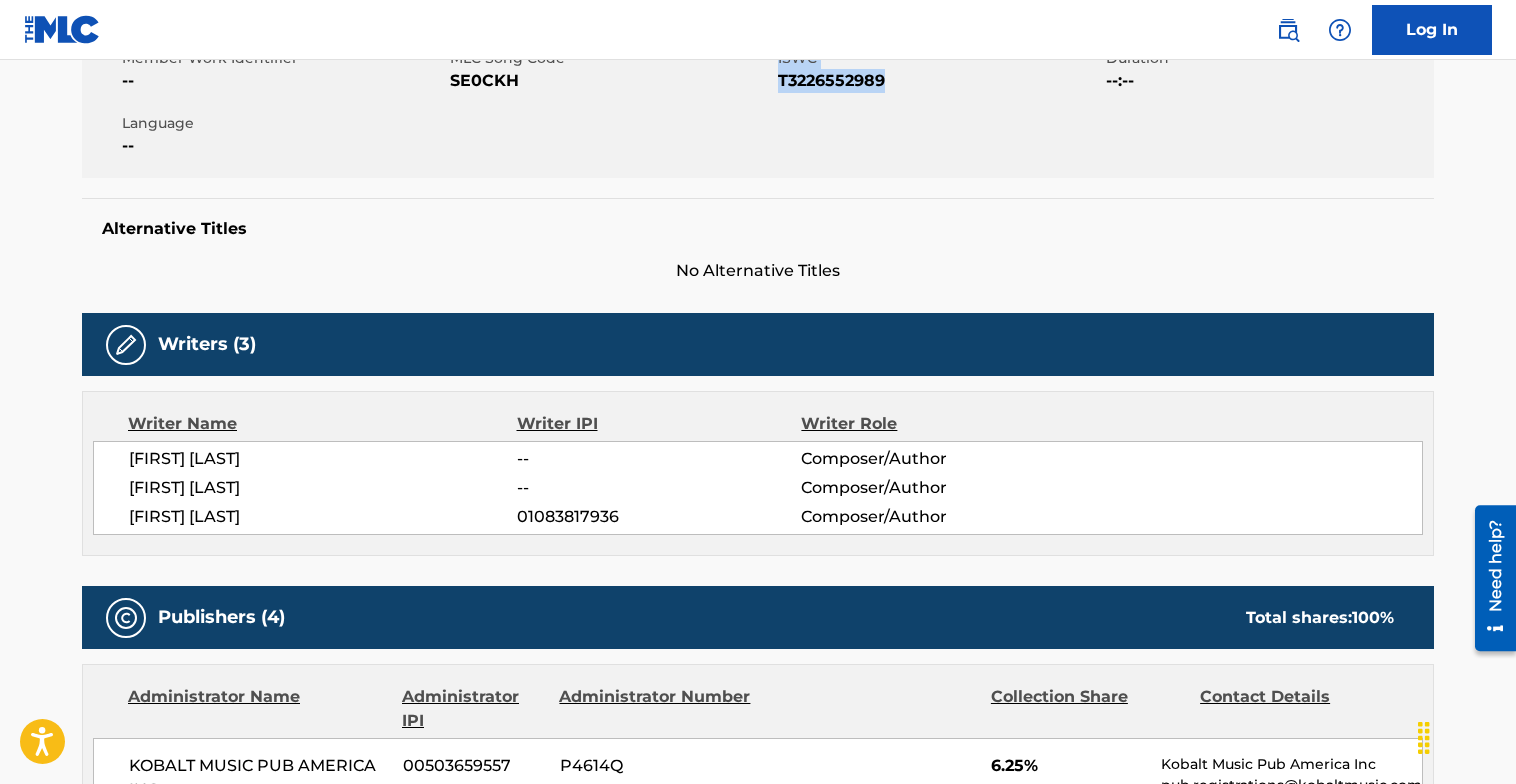 drag, startPoint x: 895, startPoint y: 98, endPoint x: 772, endPoint y: 88, distance: 123.40584 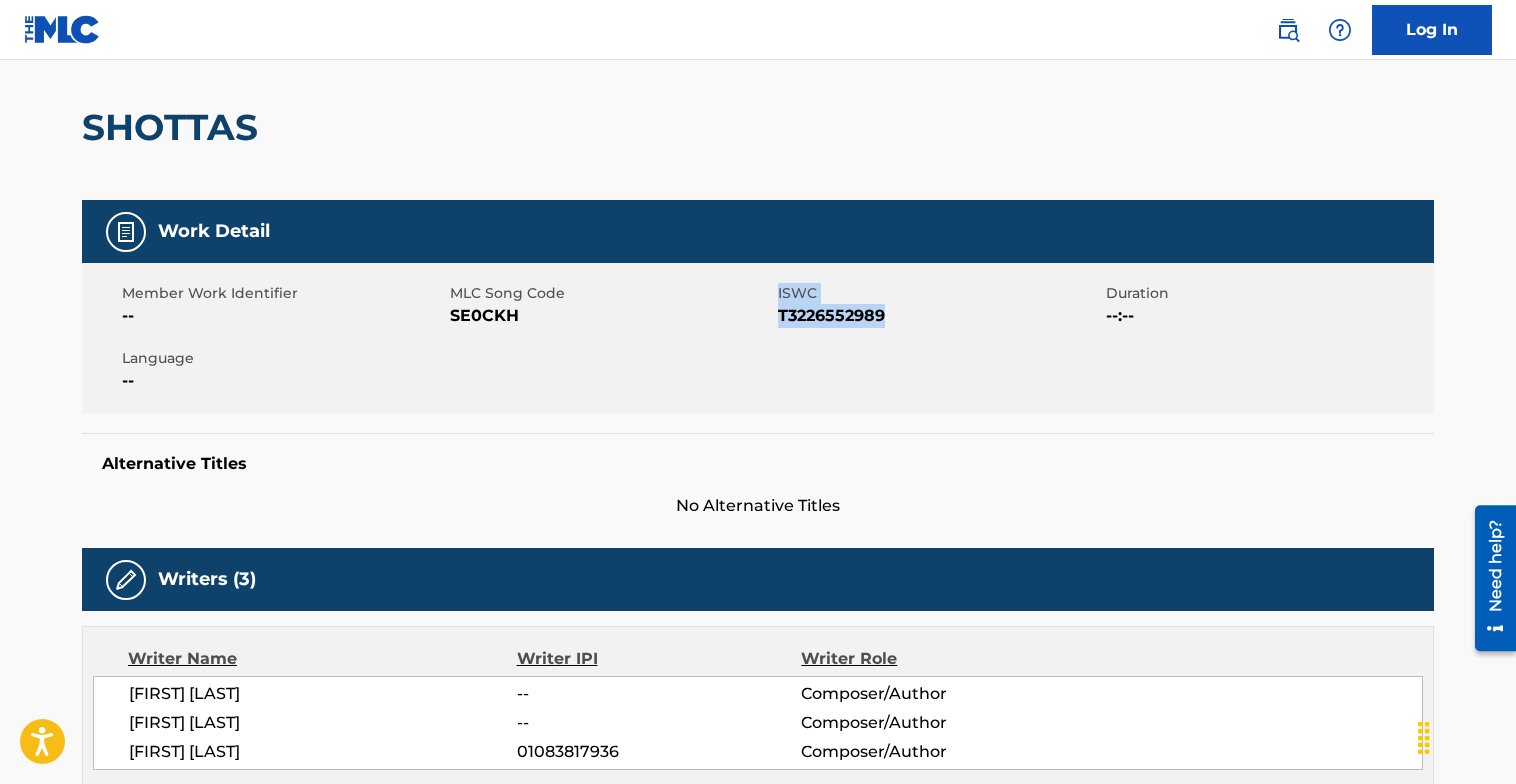 scroll, scrollTop: 164, scrollLeft: 0, axis: vertical 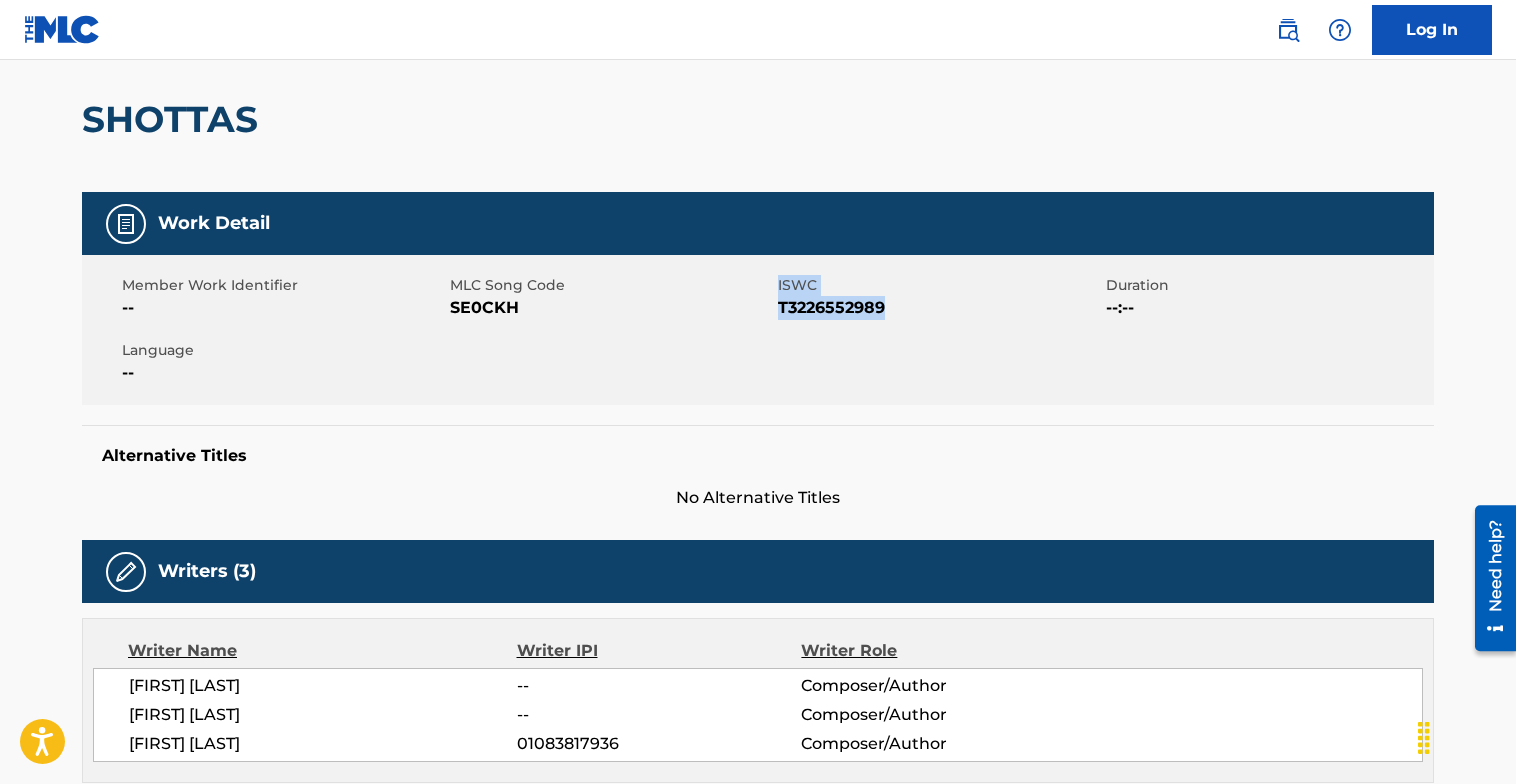 click on "Member Work Identifier -- MLC Song Code SE0CKH ISWC T3226552989 Duration --:-- Language --" at bounding box center (758, 330) 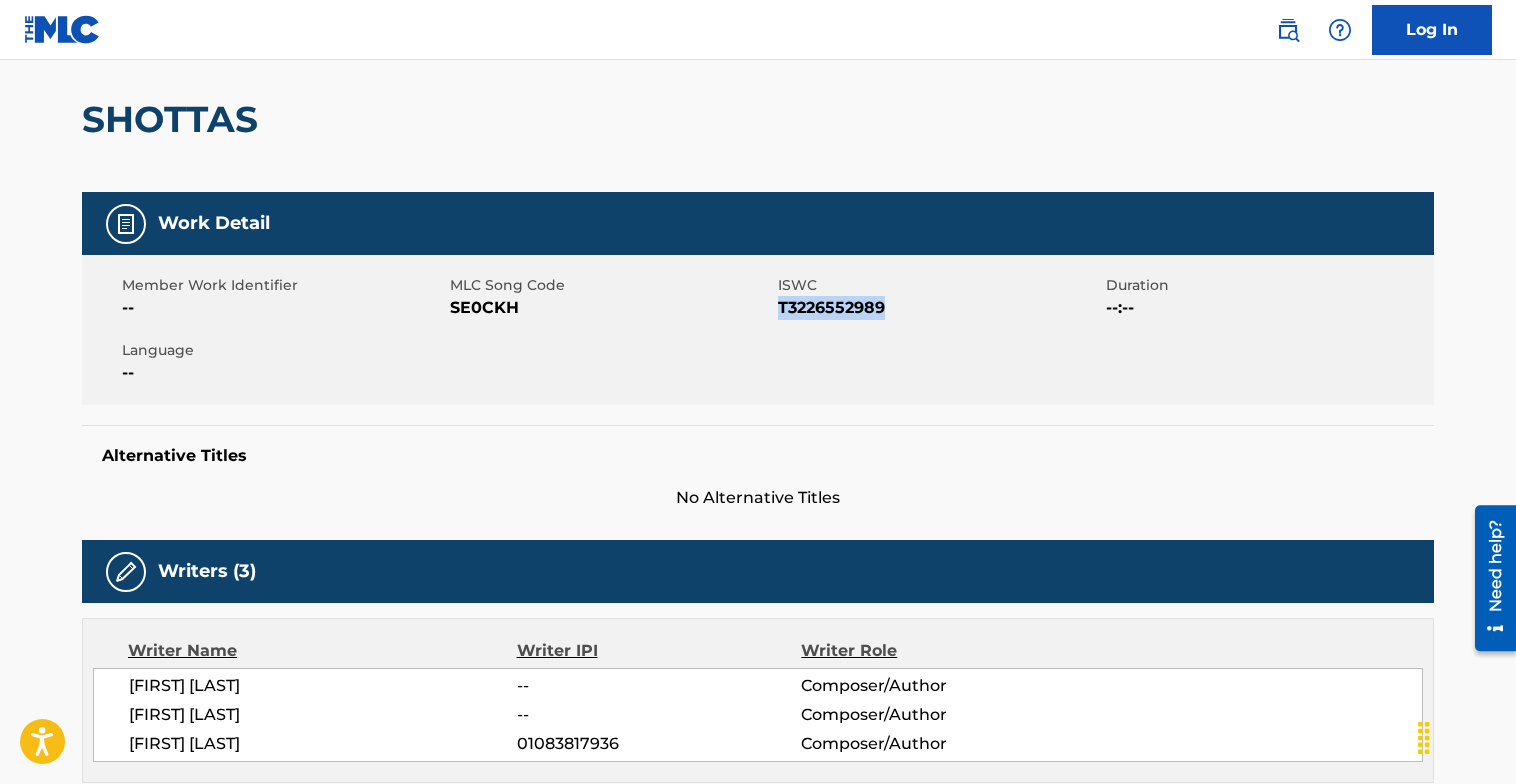 drag, startPoint x: 904, startPoint y: 304, endPoint x: 778, endPoint y: 316, distance: 126.57014 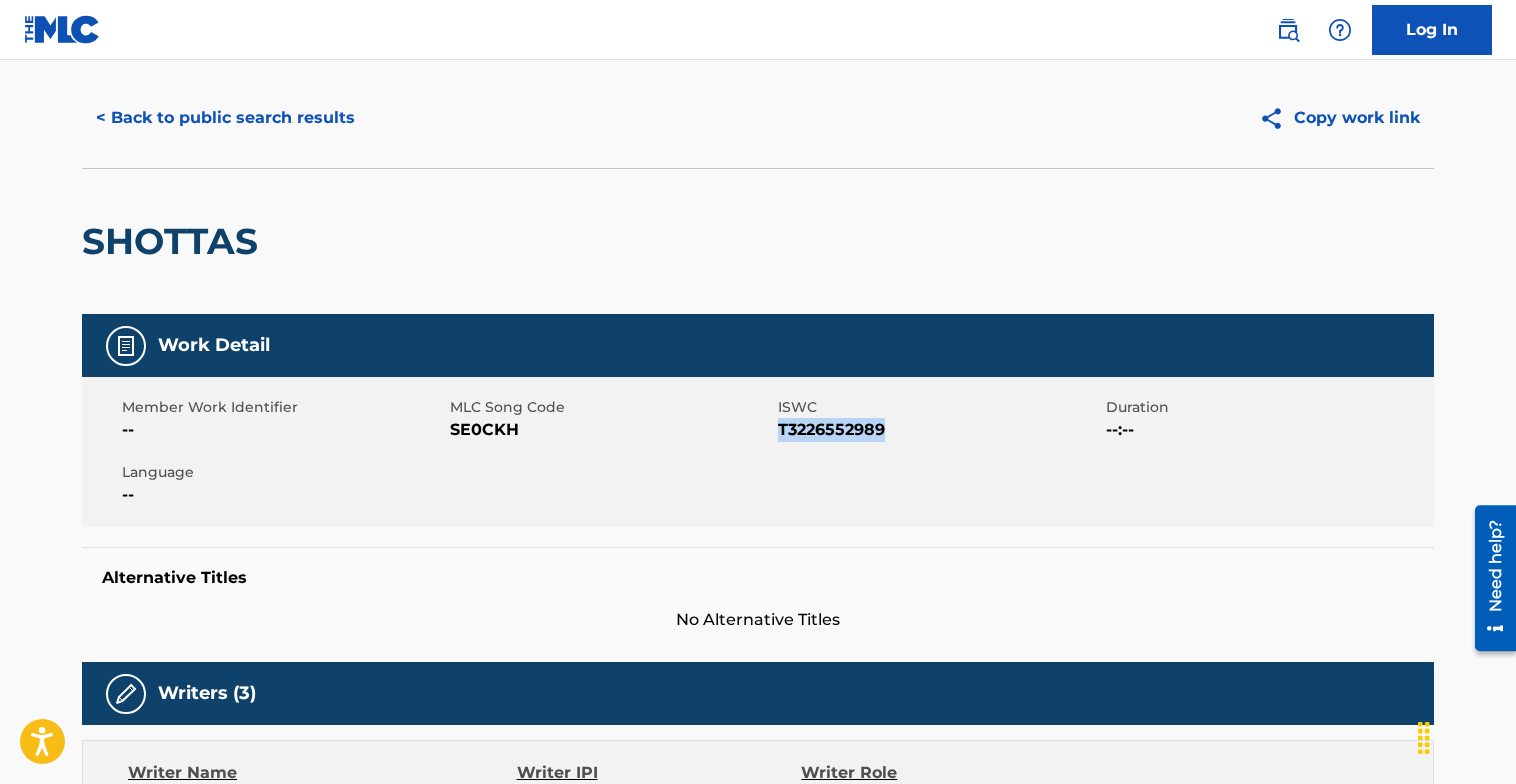 scroll, scrollTop: 0, scrollLeft: 0, axis: both 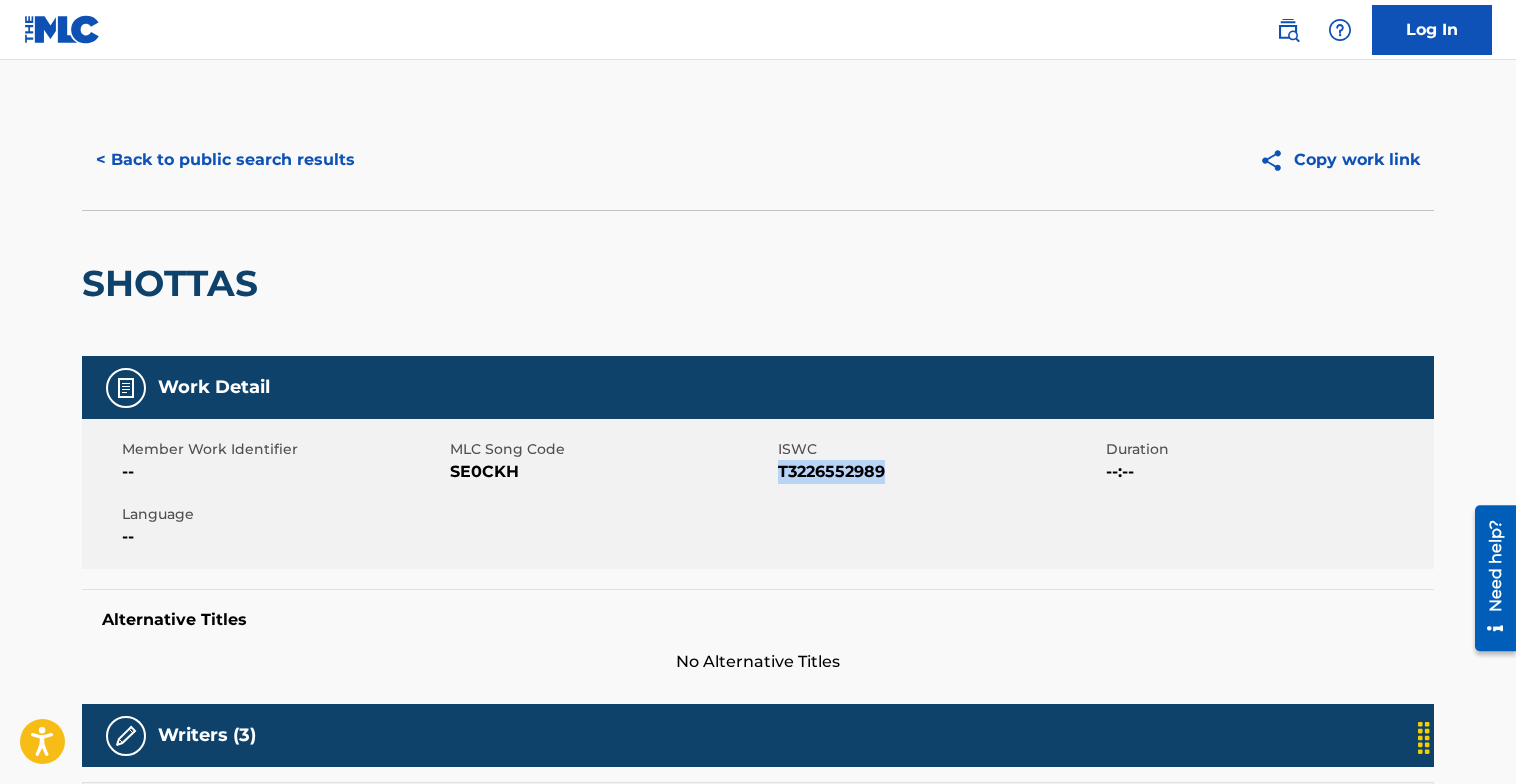 click on "< Back to public search results" at bounding box center (225, 160) 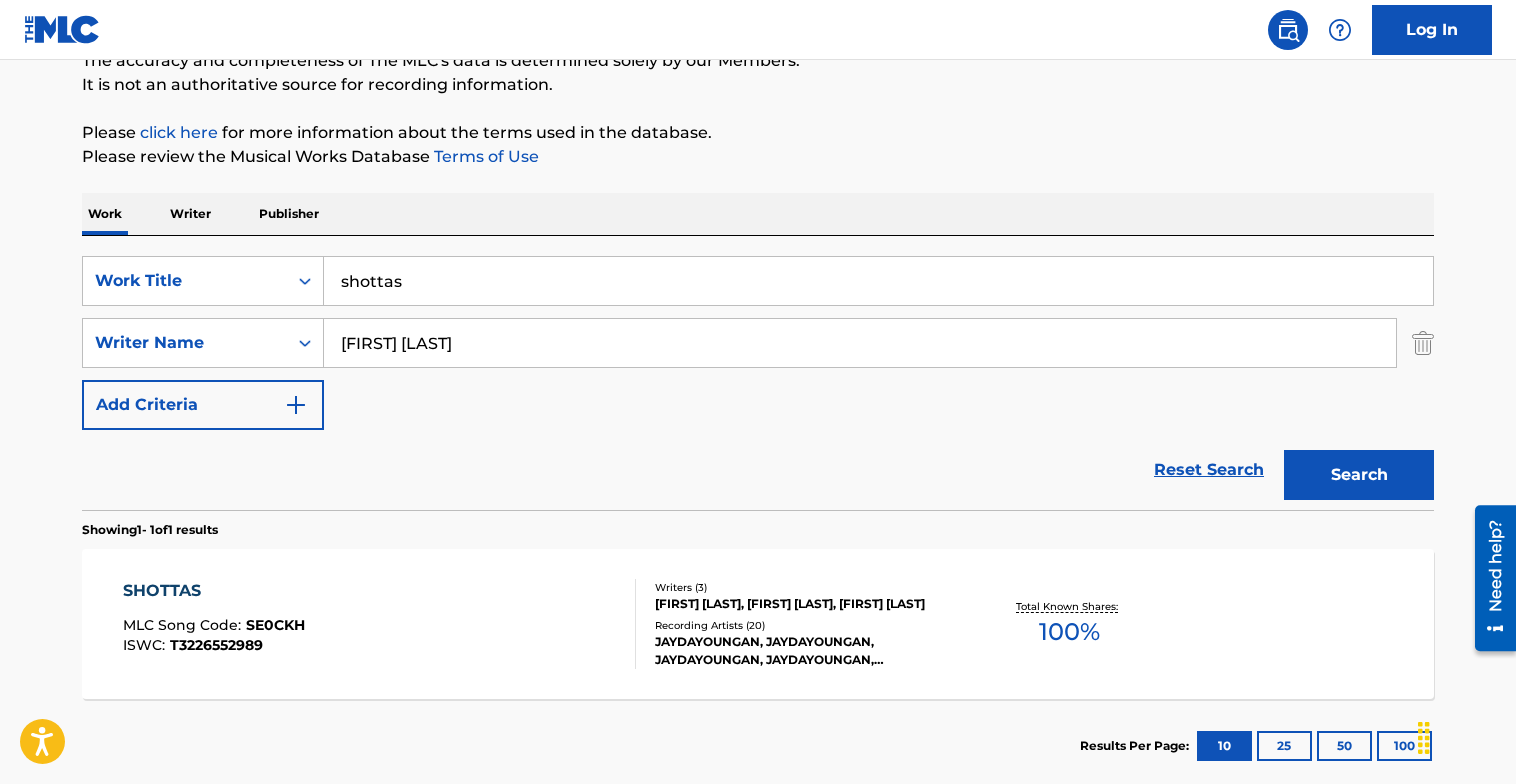 drag, startPoint x: 543, startPoint y: 278, endPoint x: 184, endPoint y: 251, distance: 360.0139 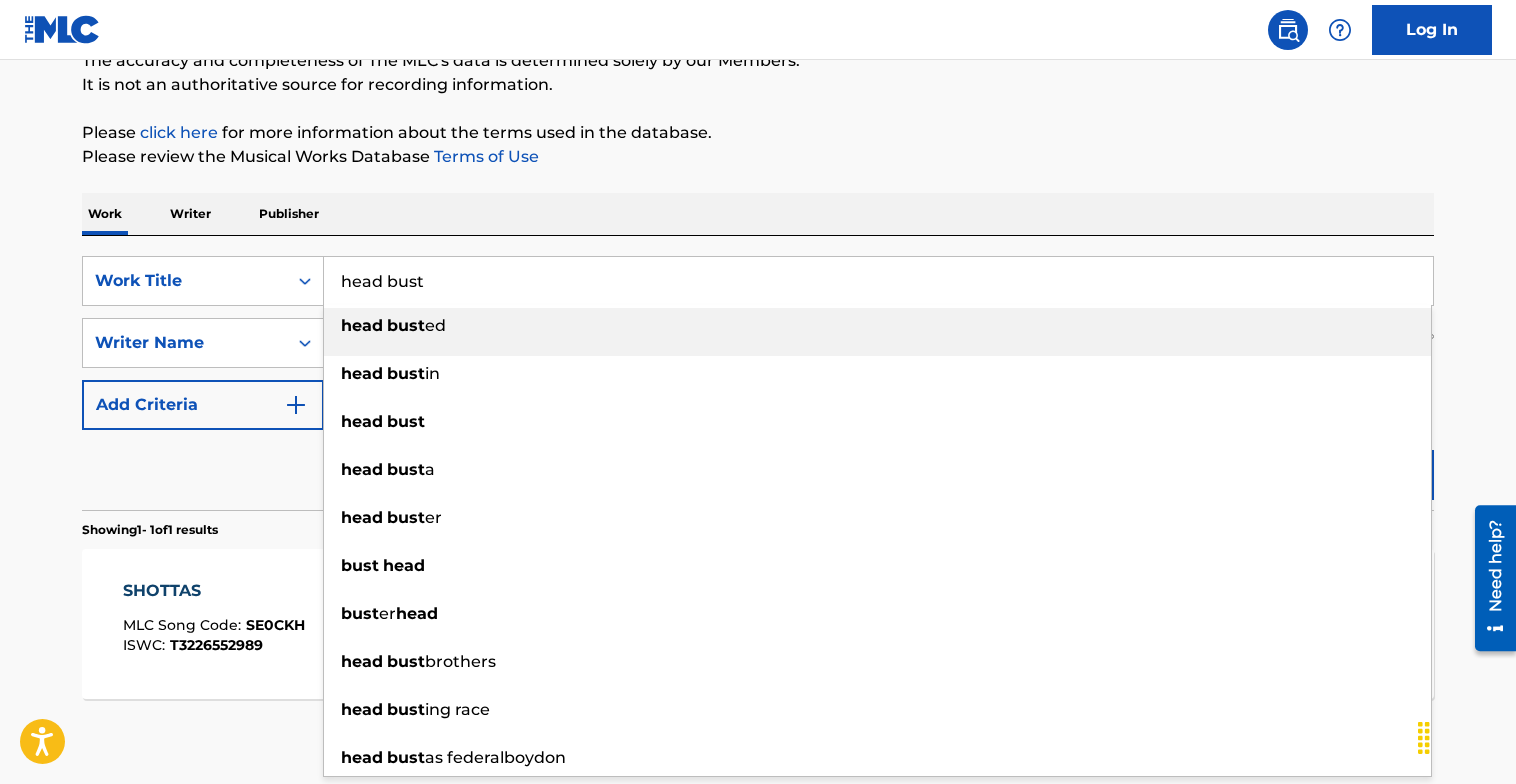 type on "head bust" 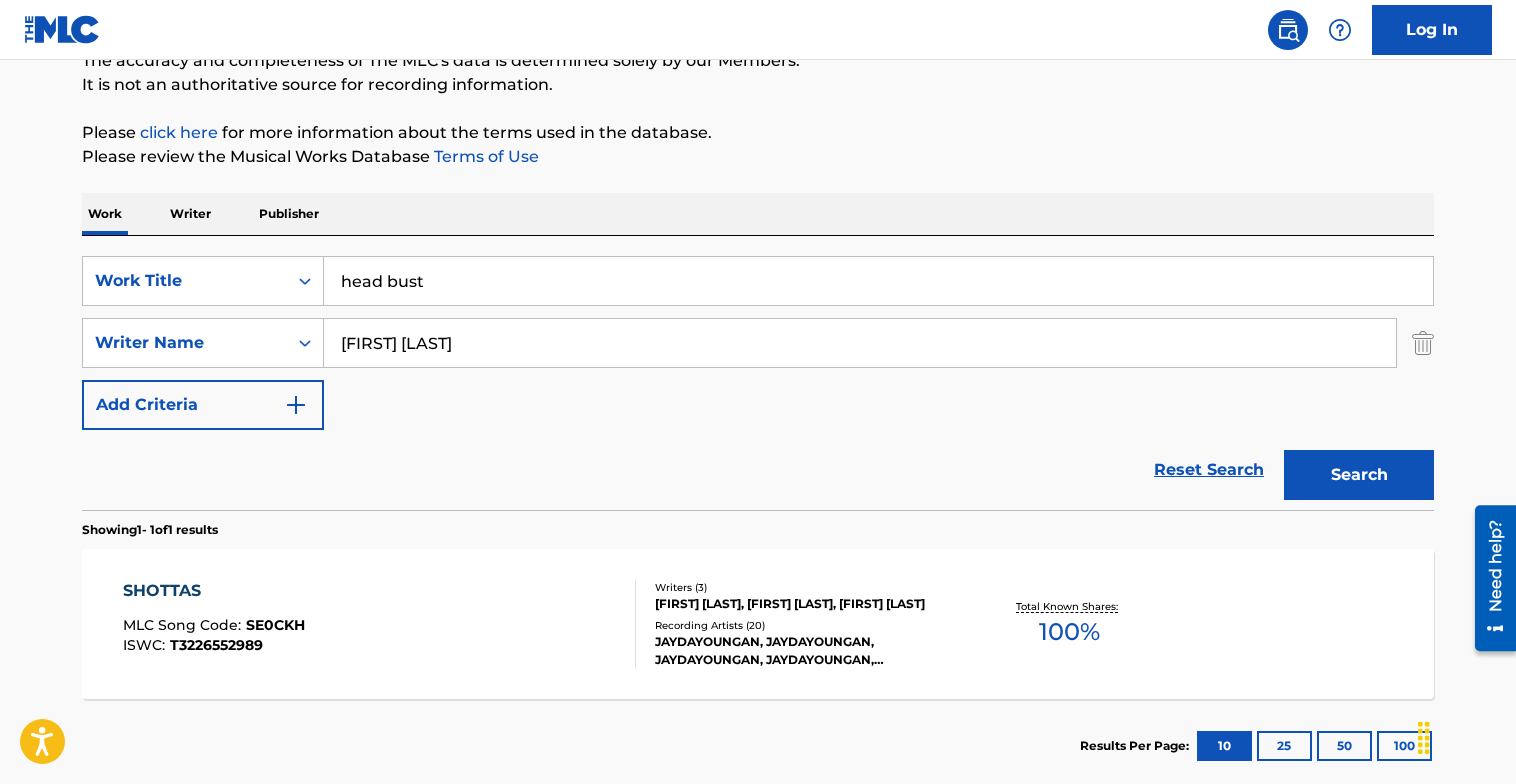 click on "Search" at bounding box center [1359, 475] 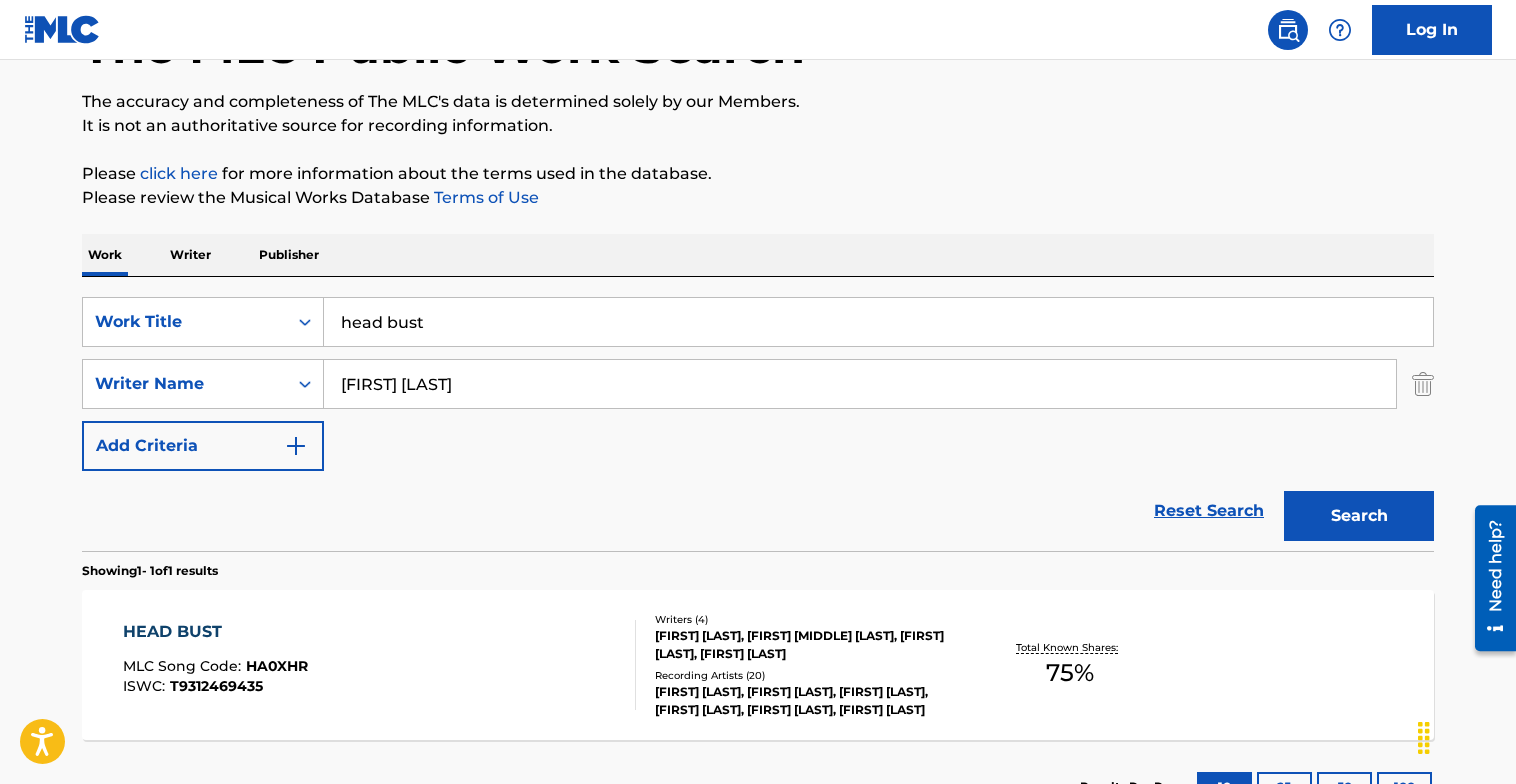 scroll, scrollTop: 189, scrollLeft: 0, axis: vertical 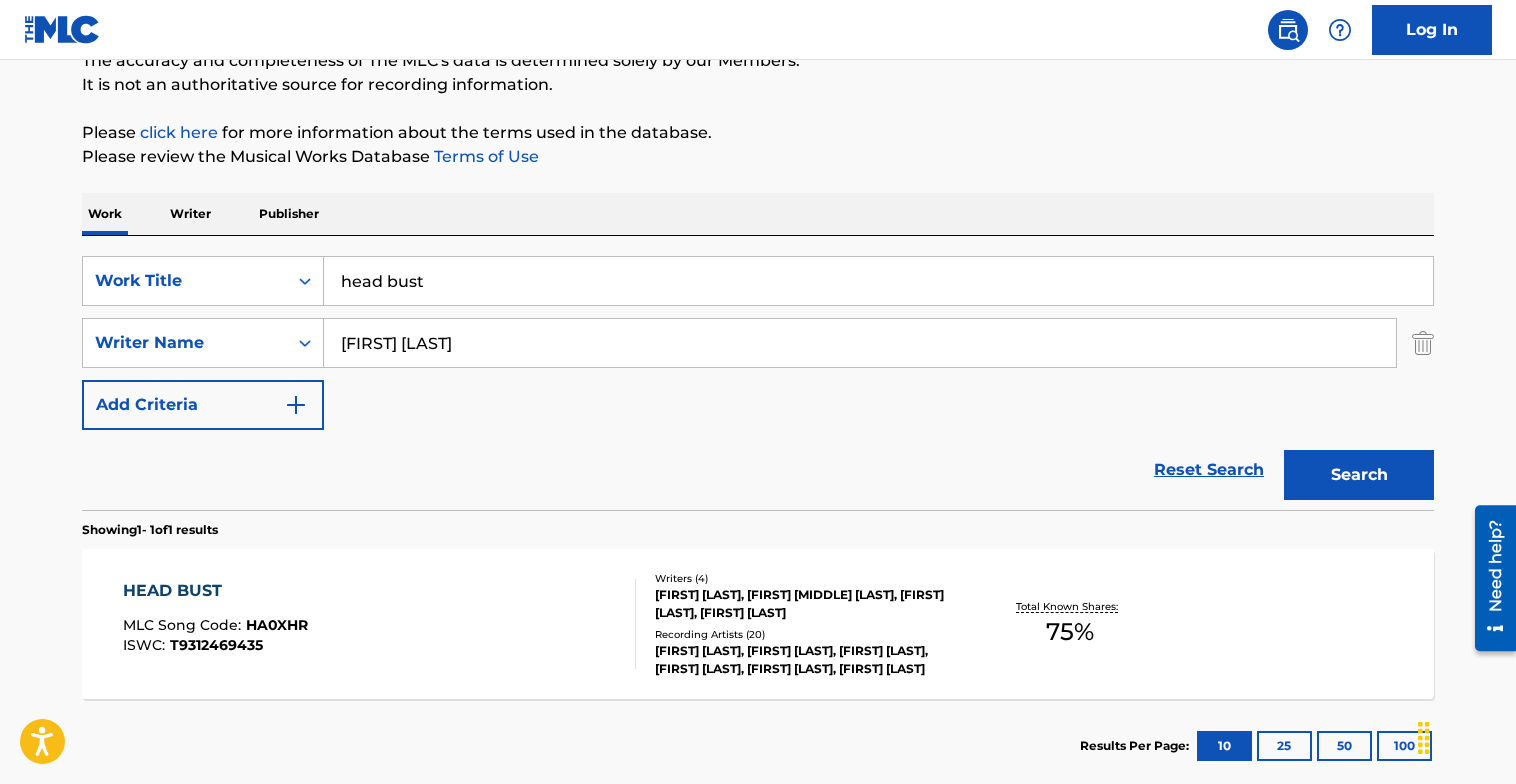 click on "HEAD BUST MLC Song Code : HA0XHR ISWC : T9312469435 Writers ( 4 ) [FIRST] [LAST], [FIRST] [LAST], [FIRST] [LAST], [FIRST] [LAST] Recording Artists ( 20 ) [FIRST] [LAST], [FIRST] [LAST], [FIRST] [LAST], [FIRST] [LAST], [FIRST] [LAST], [FIRST] [LAST] Total Known Shares: 75 %" at bounding box center (758, 624) 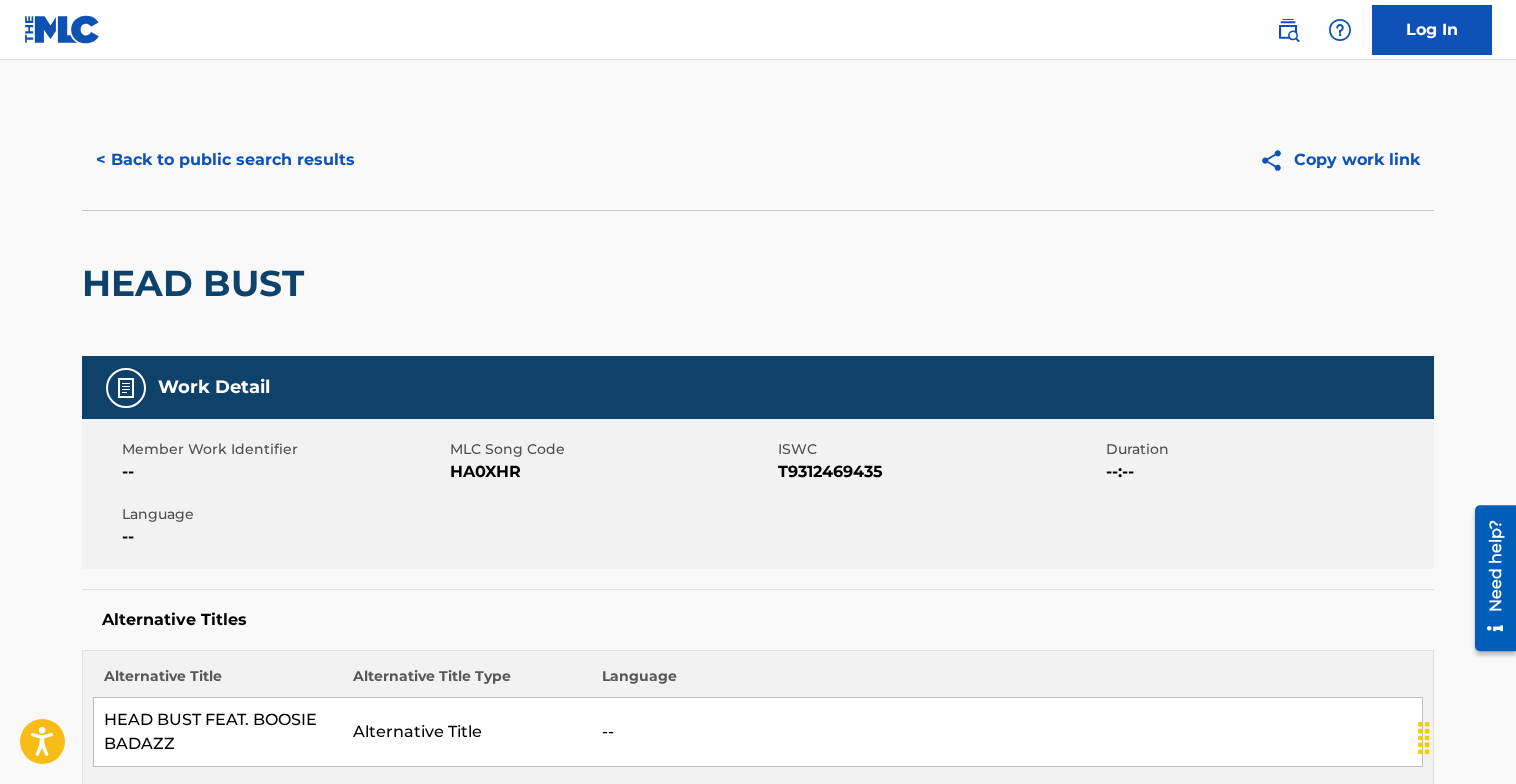 scroll, scrollTop: 0, scrollLeft: 0, axis: both 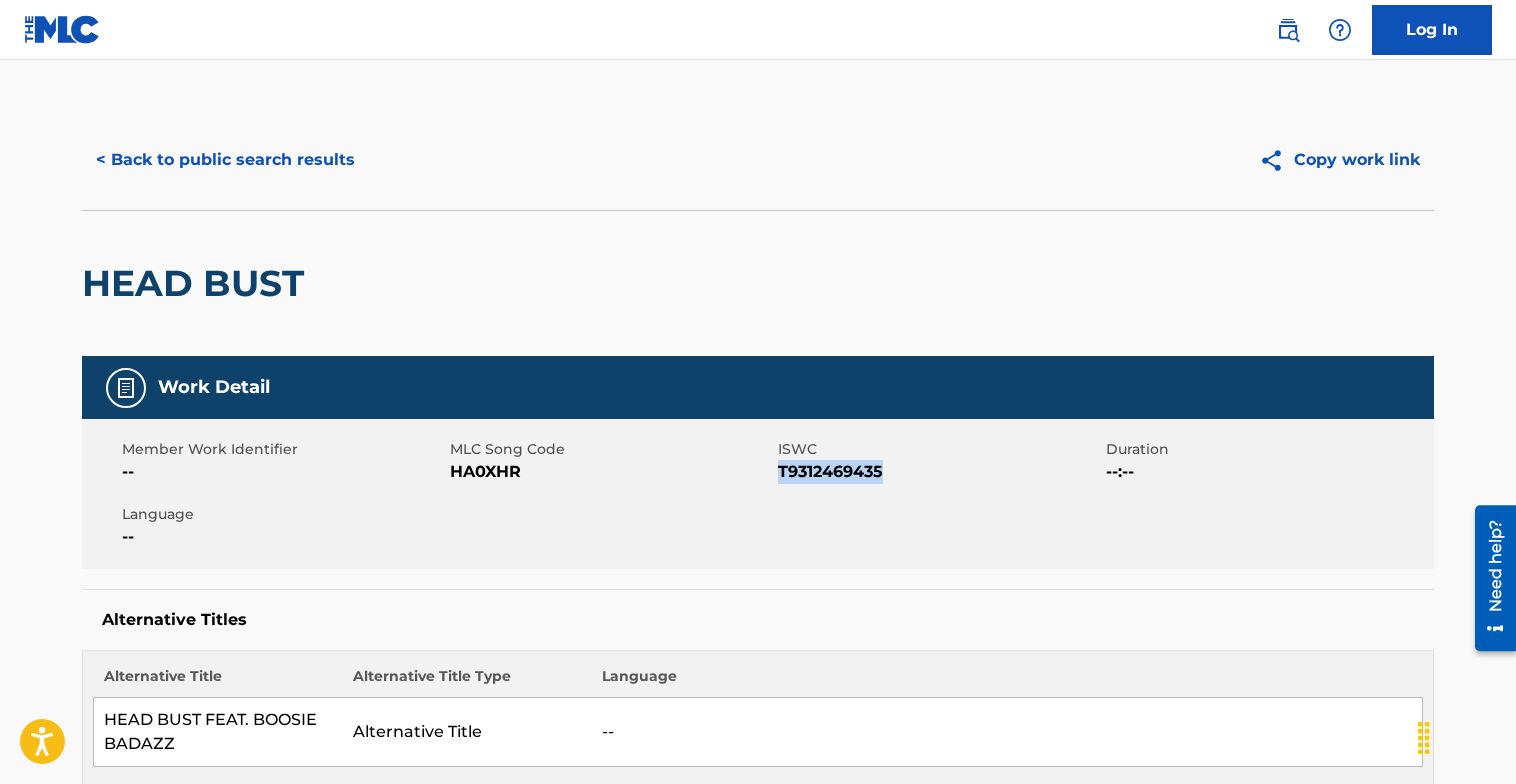 drag, startPoint x: 896, startPoint y: 479, endPoint x: 781, endPoint y: 471, distance: 115.27792 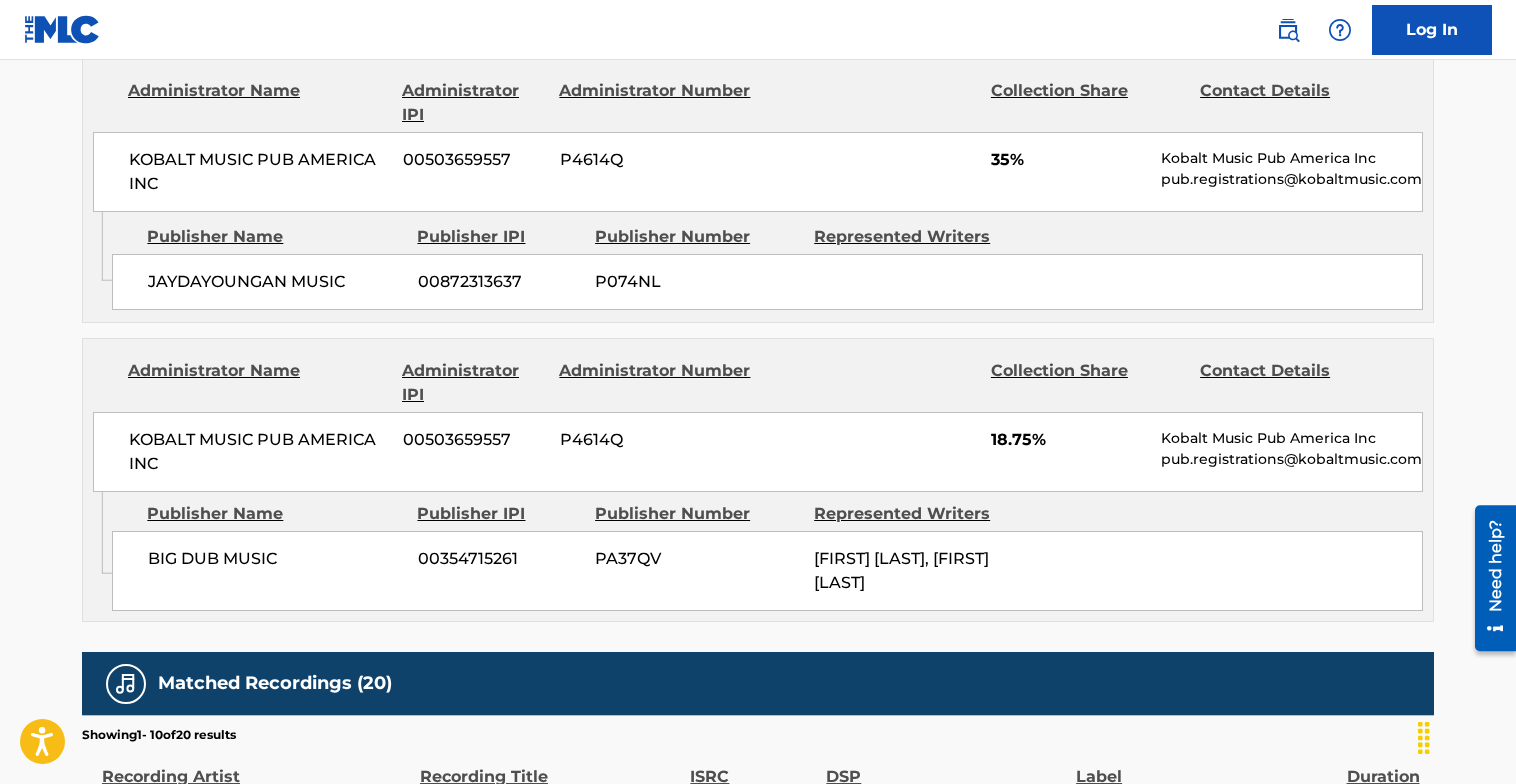 scroll, scrollTop: 1804, scrollLeft: 0, axis: vertical 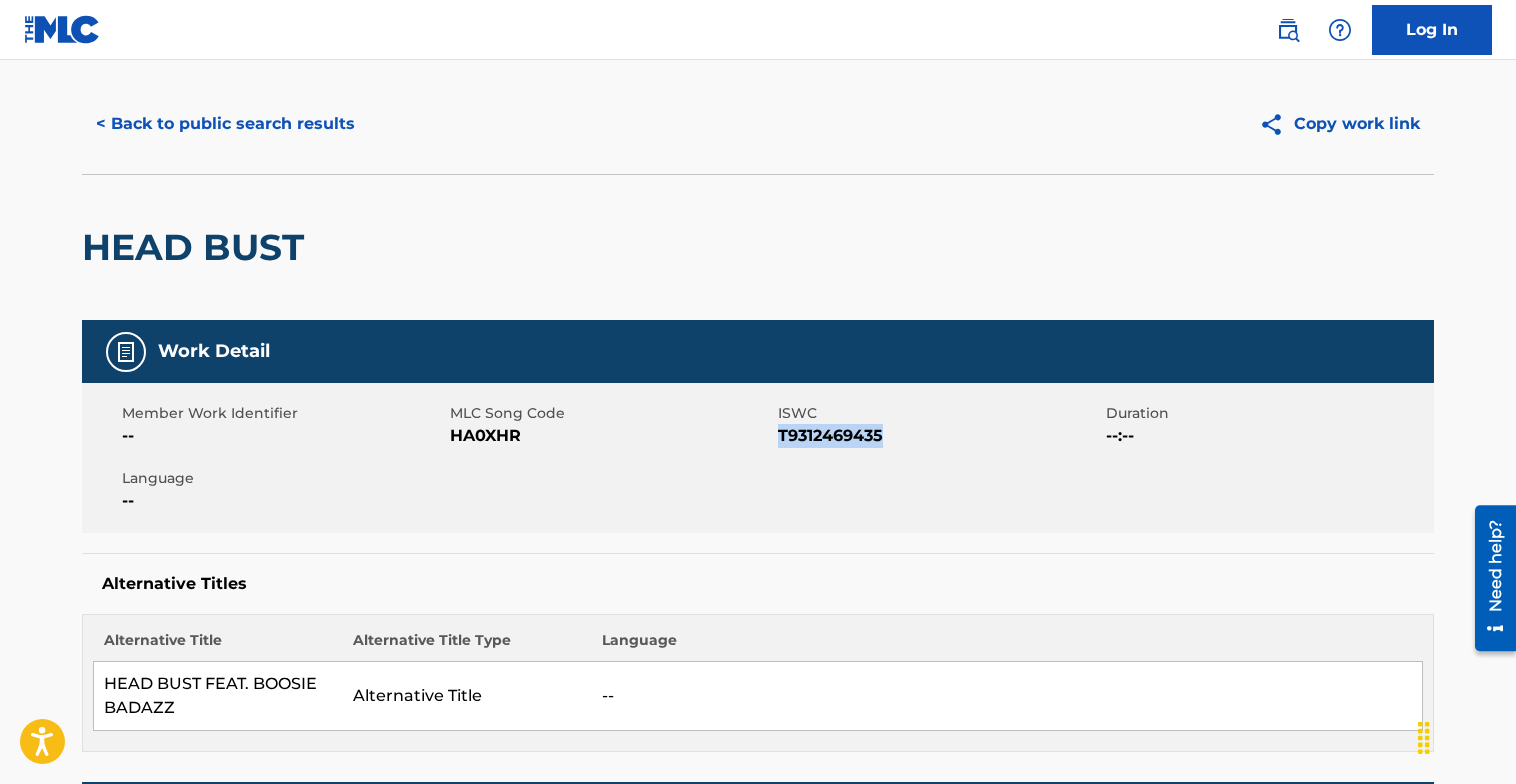 click on "< Back to public search results" at bounding box center [225, 124] 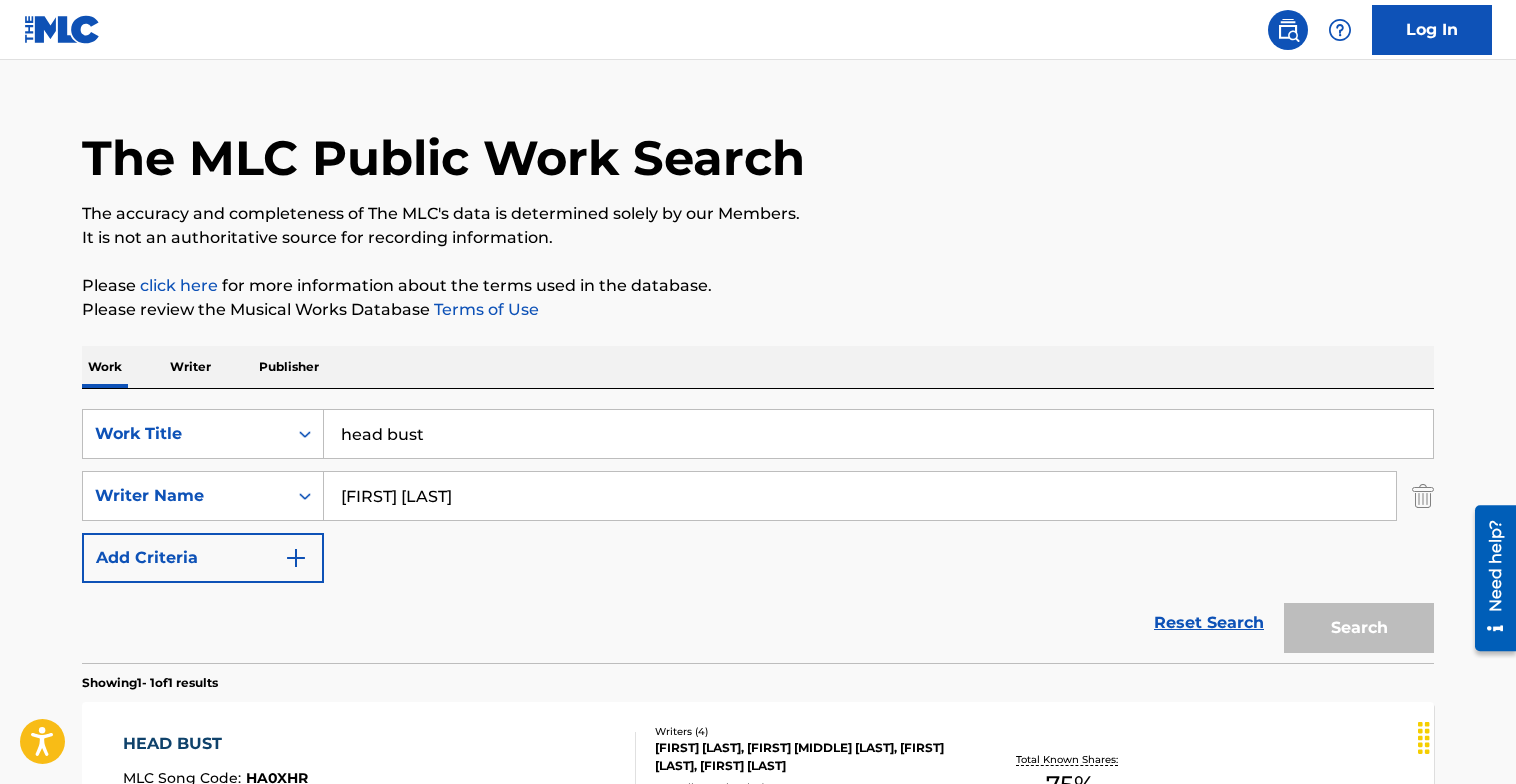 scroll, scrollTop: 189, scrollLeft: 0, axis: vertical 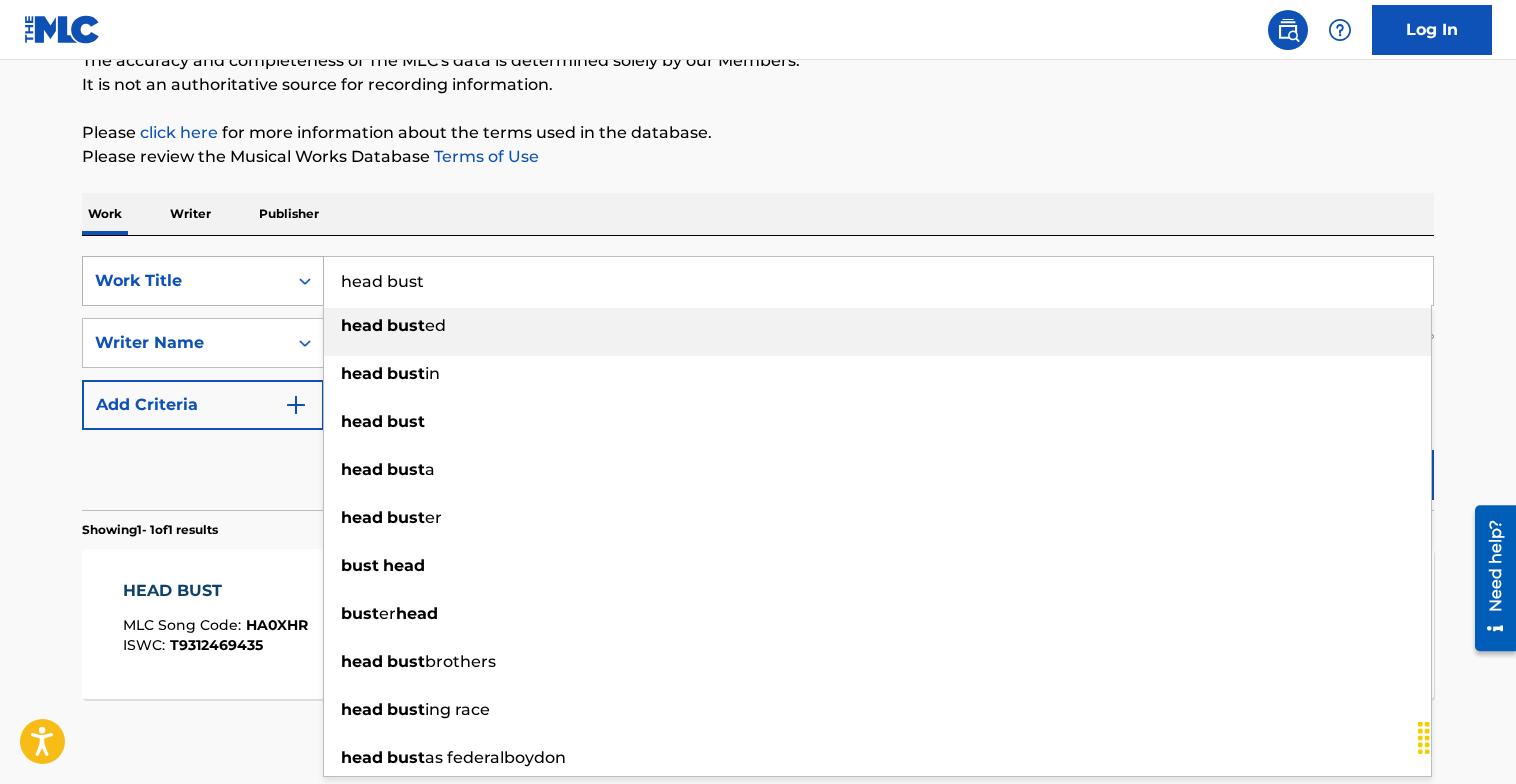 drag, startPoint x: 510, startPoint y: 263, endPoint x: 245, endPoint y: 272, distance: 265.15277 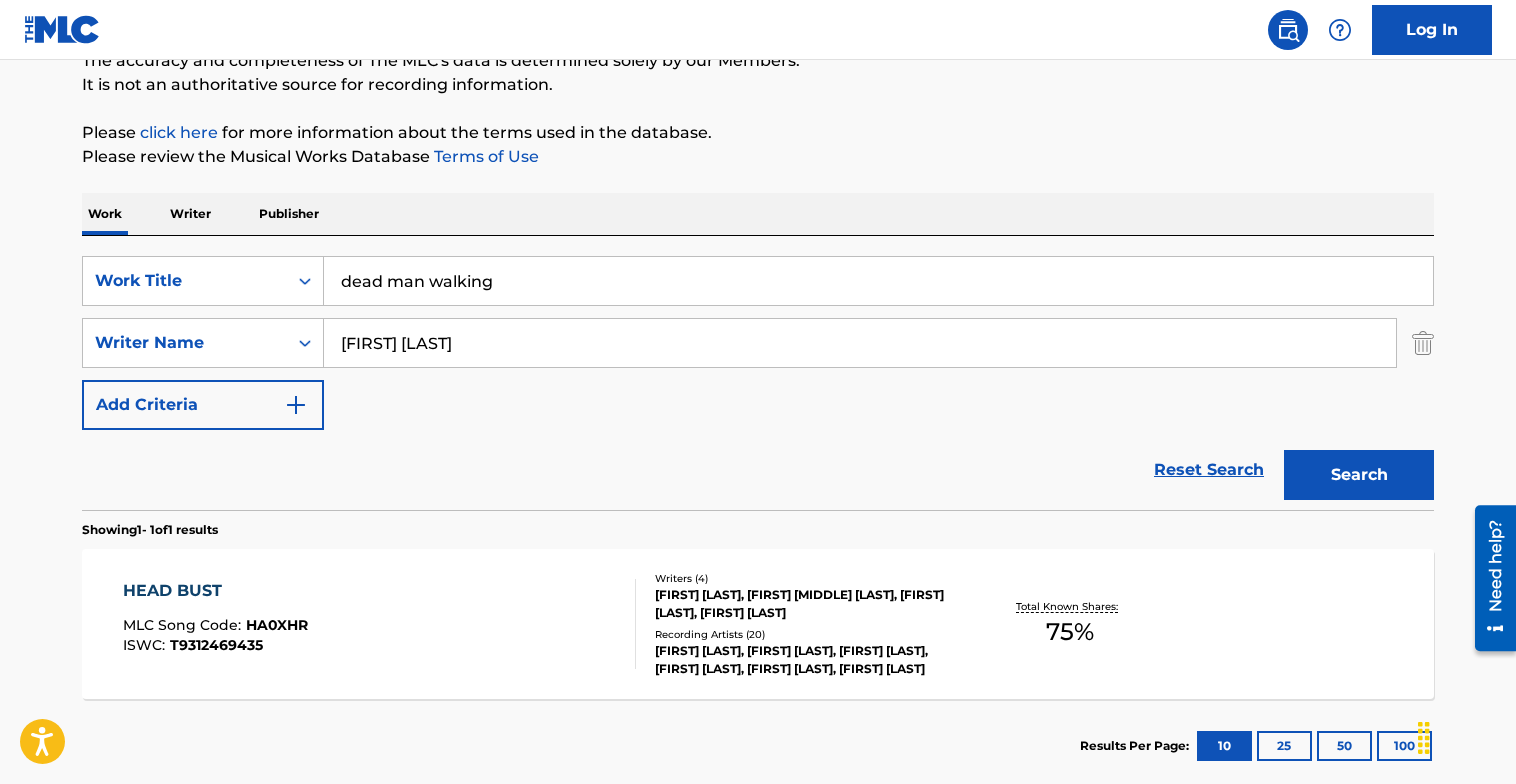 type on "dead man walking" 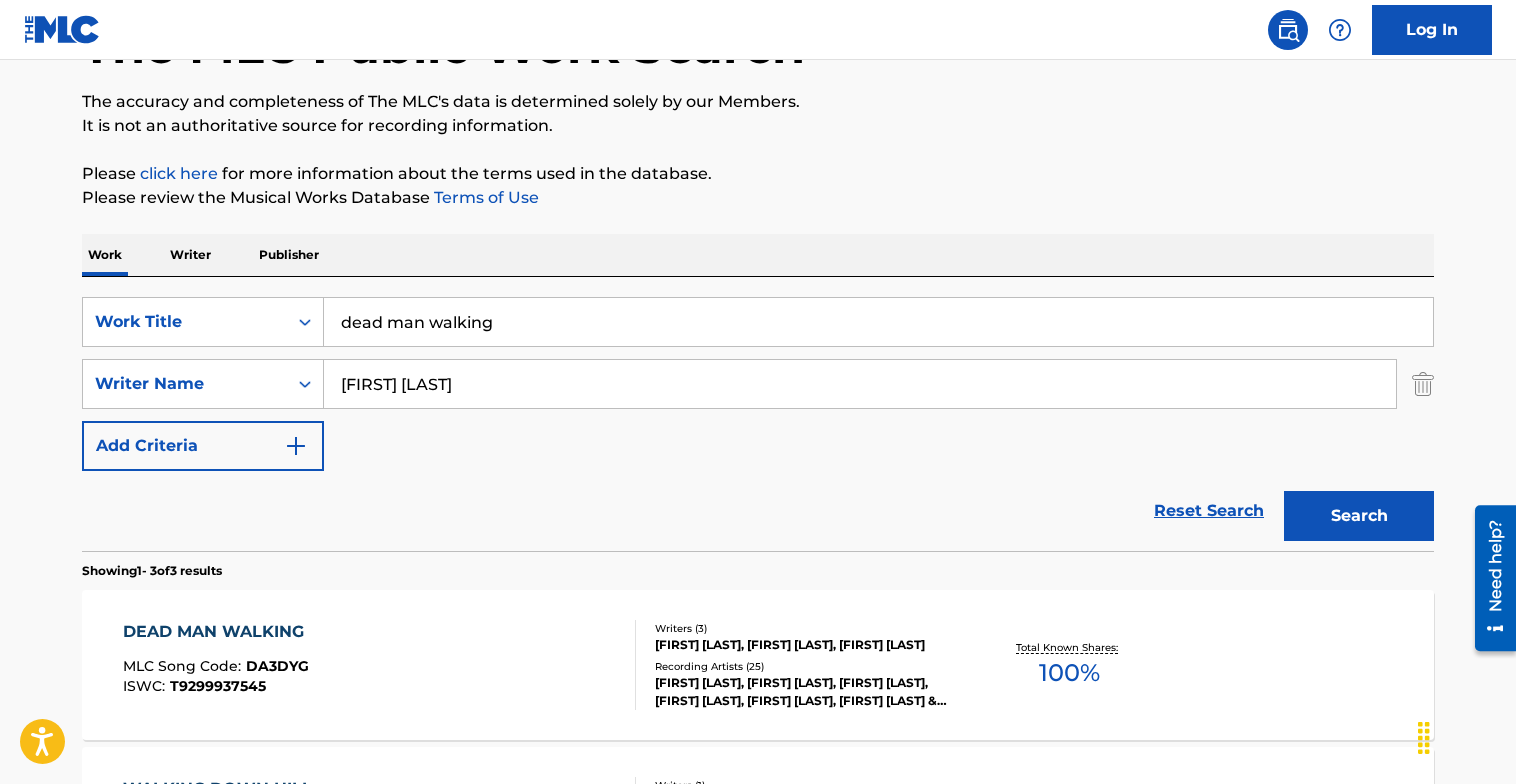 scroll, scrollTop: 189, scrollLeft: 0, axis: vertical 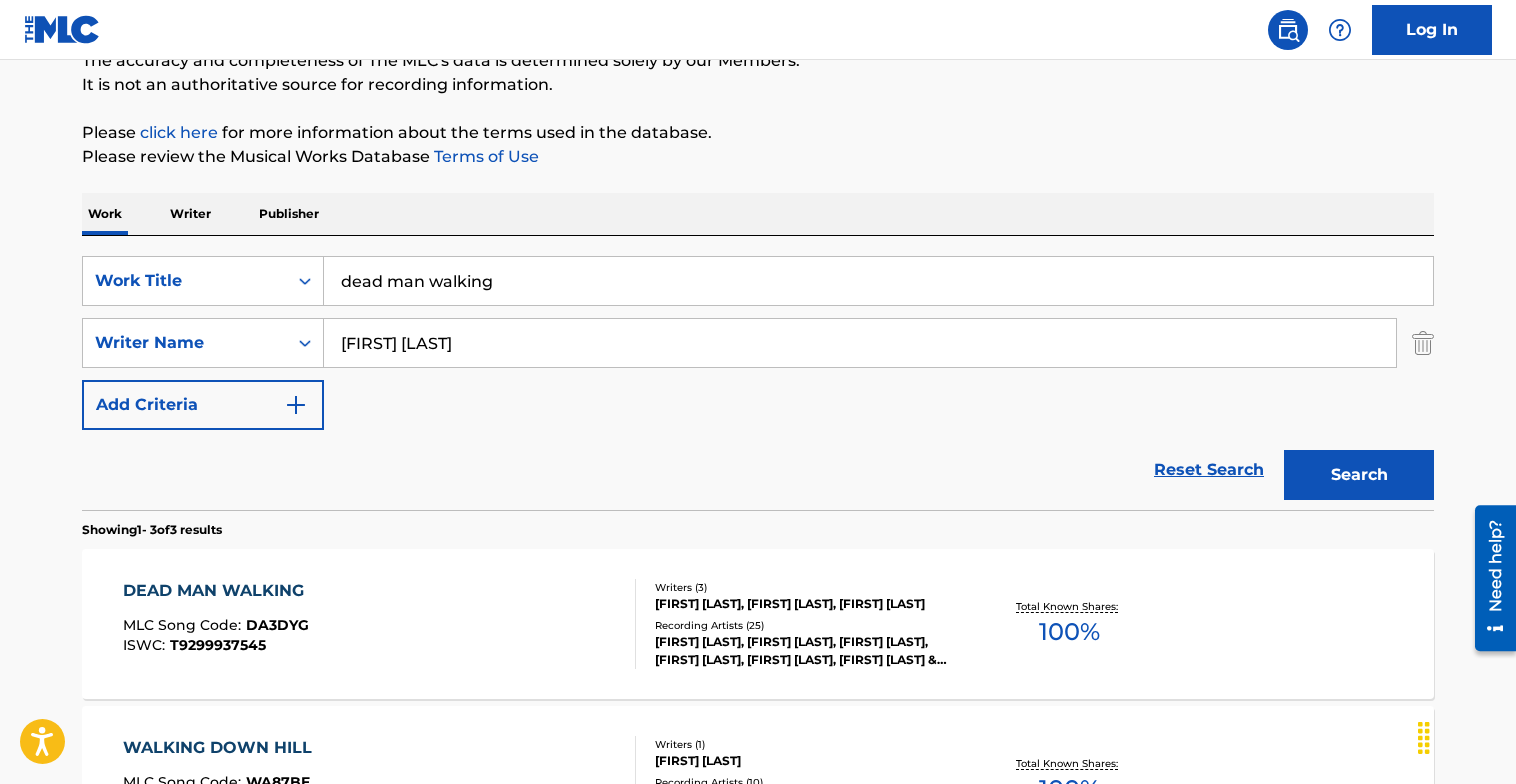 click on "DEAD MAN WALKING MLC Song Code : DA3DYG ISWC : T9299937545" at bounding box center [380, 624] 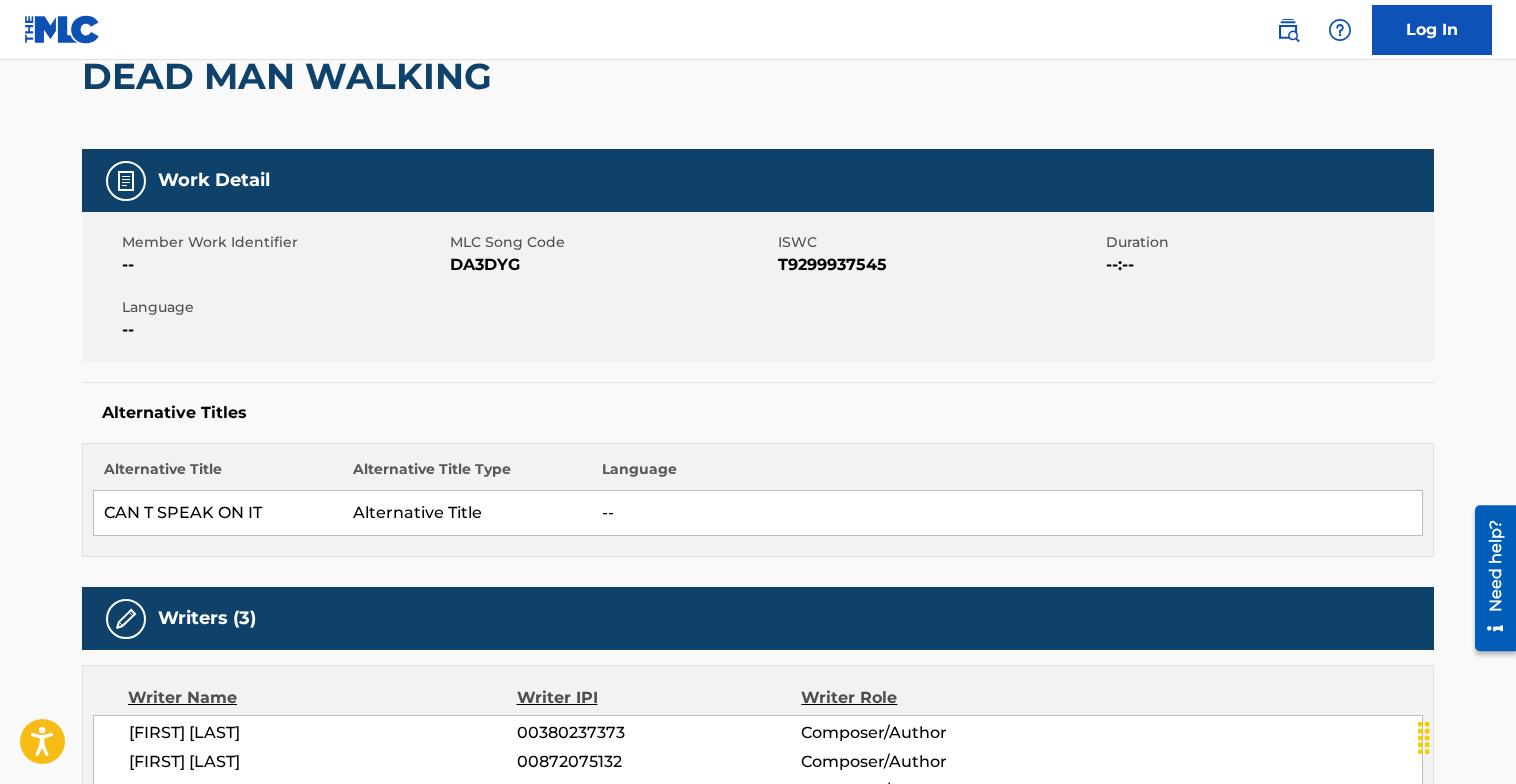 scroll, scrollTop: 208, scrollLeft: 0, axis: vertical 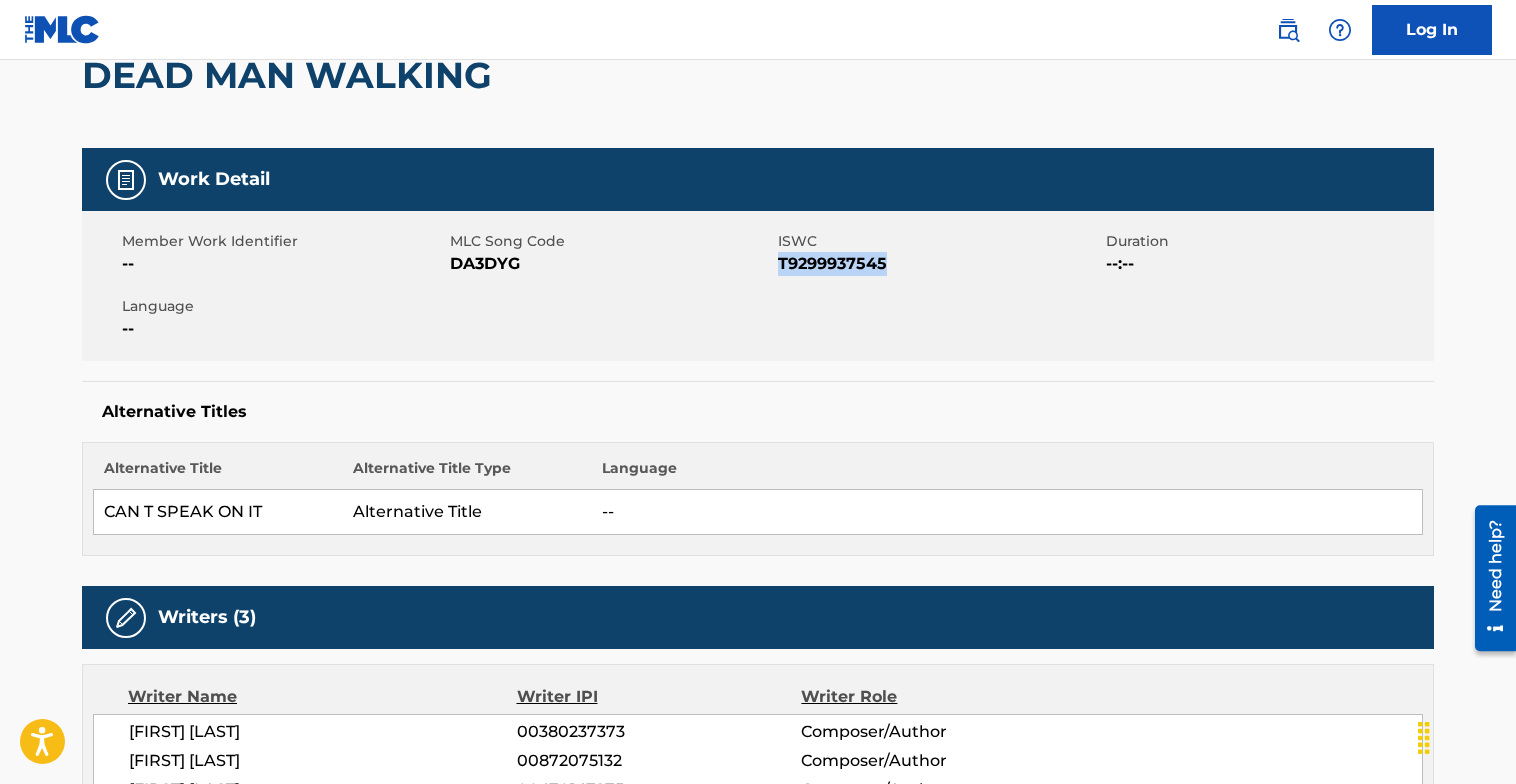 drag, startPoint x: 900, startPoint y: 270, endPoint x: 780, endPoint y: 267, distance: 120.03749 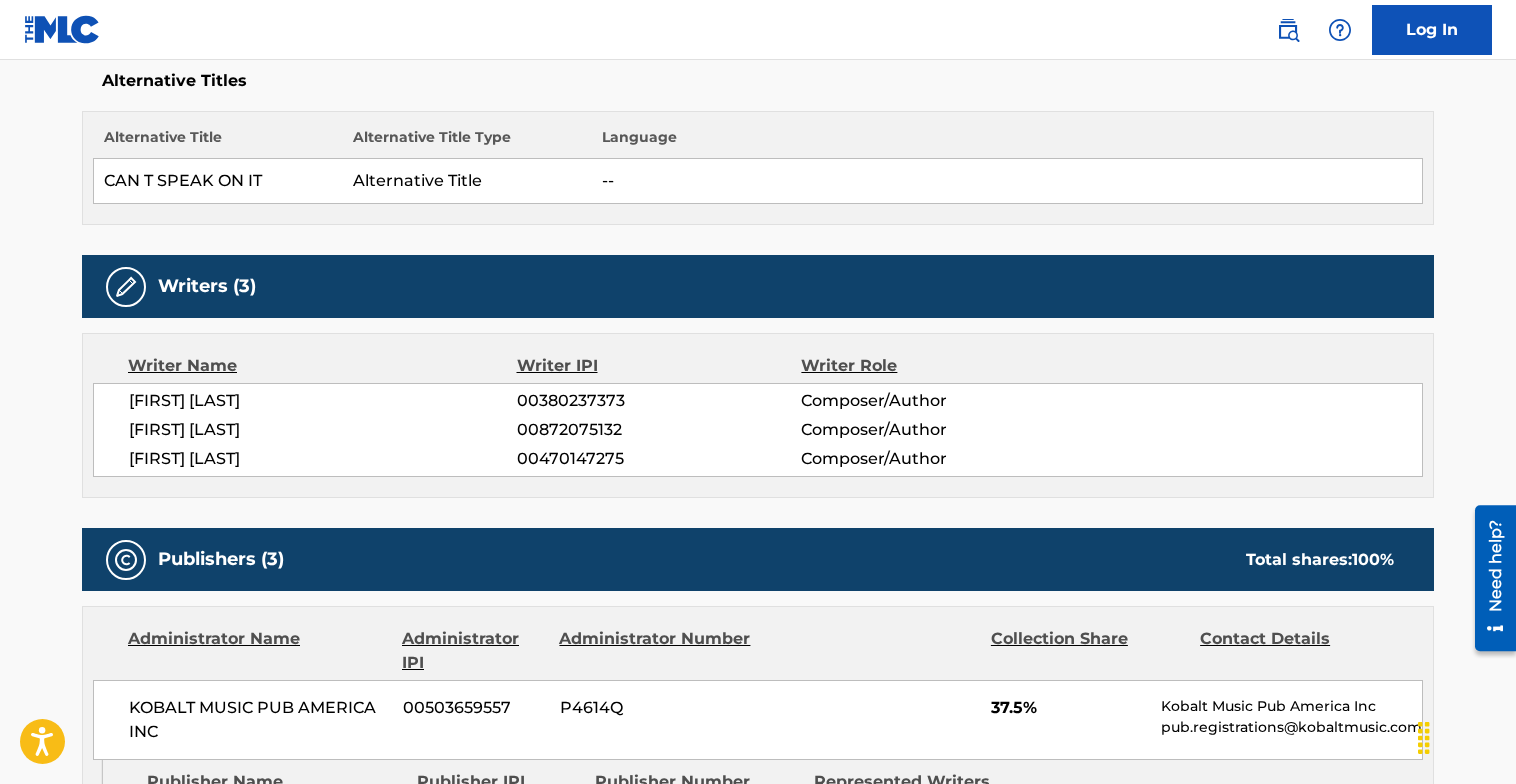 scroll, scrollTop: 0, scrollLeft: 0, axis: both 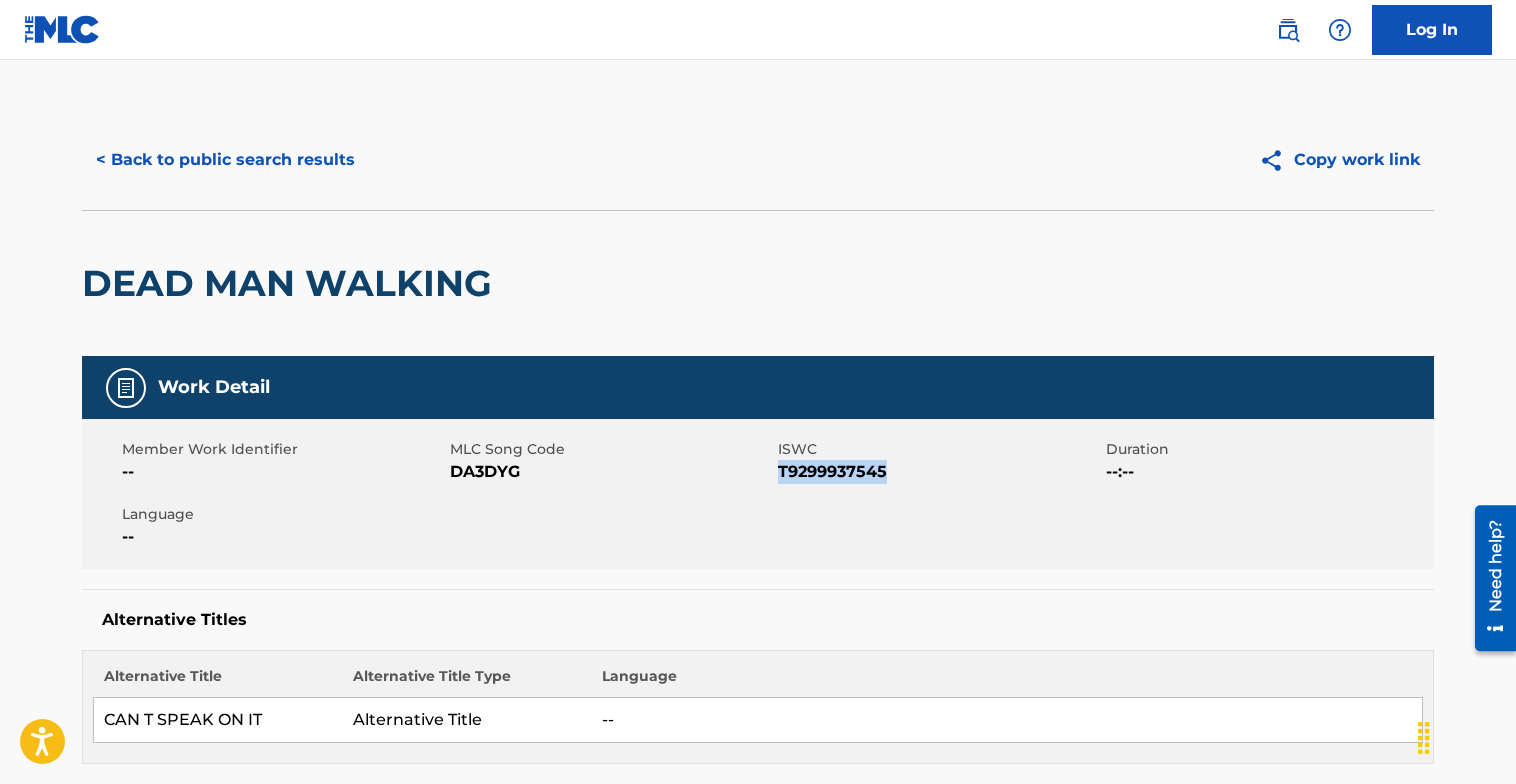 click on "< Back to public search results" at bounding box center [225, 160] 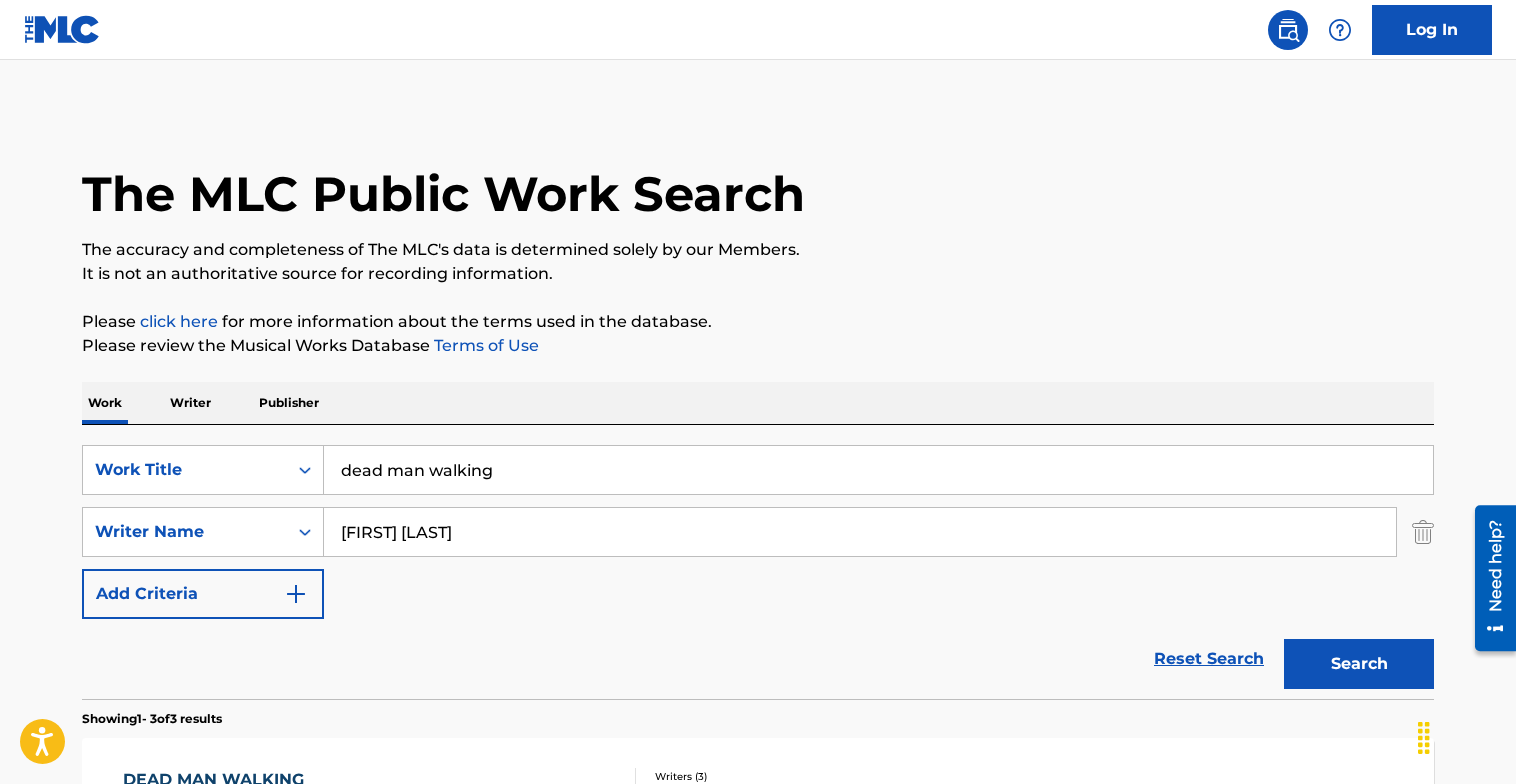 scroll, scrollTop: 189, scrollLeft: 0, axis: vertical 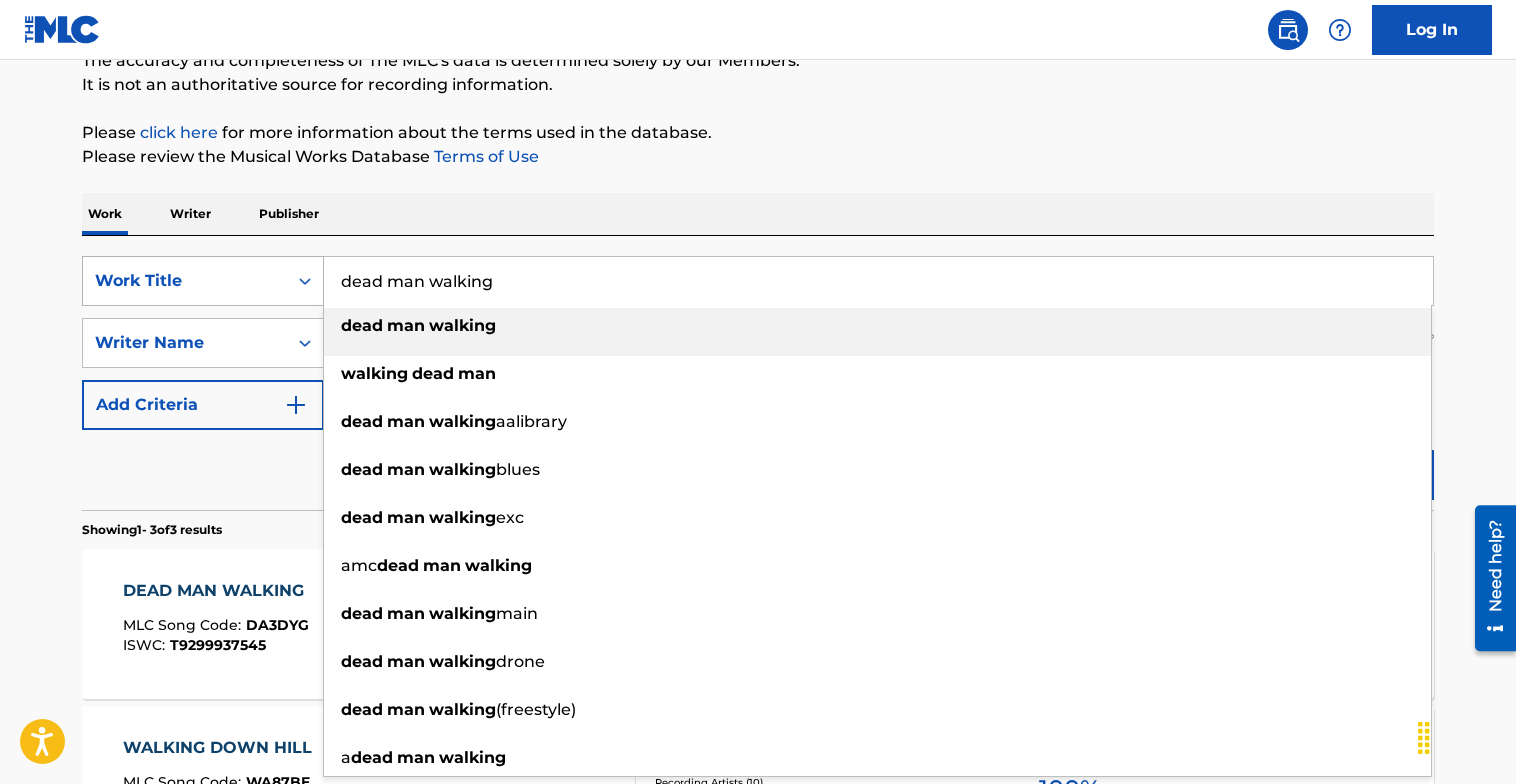 drag, startPoint x: 569, startPoint y: 295, endPoint x: 201, endPoint y: 269, distance: 368.91733 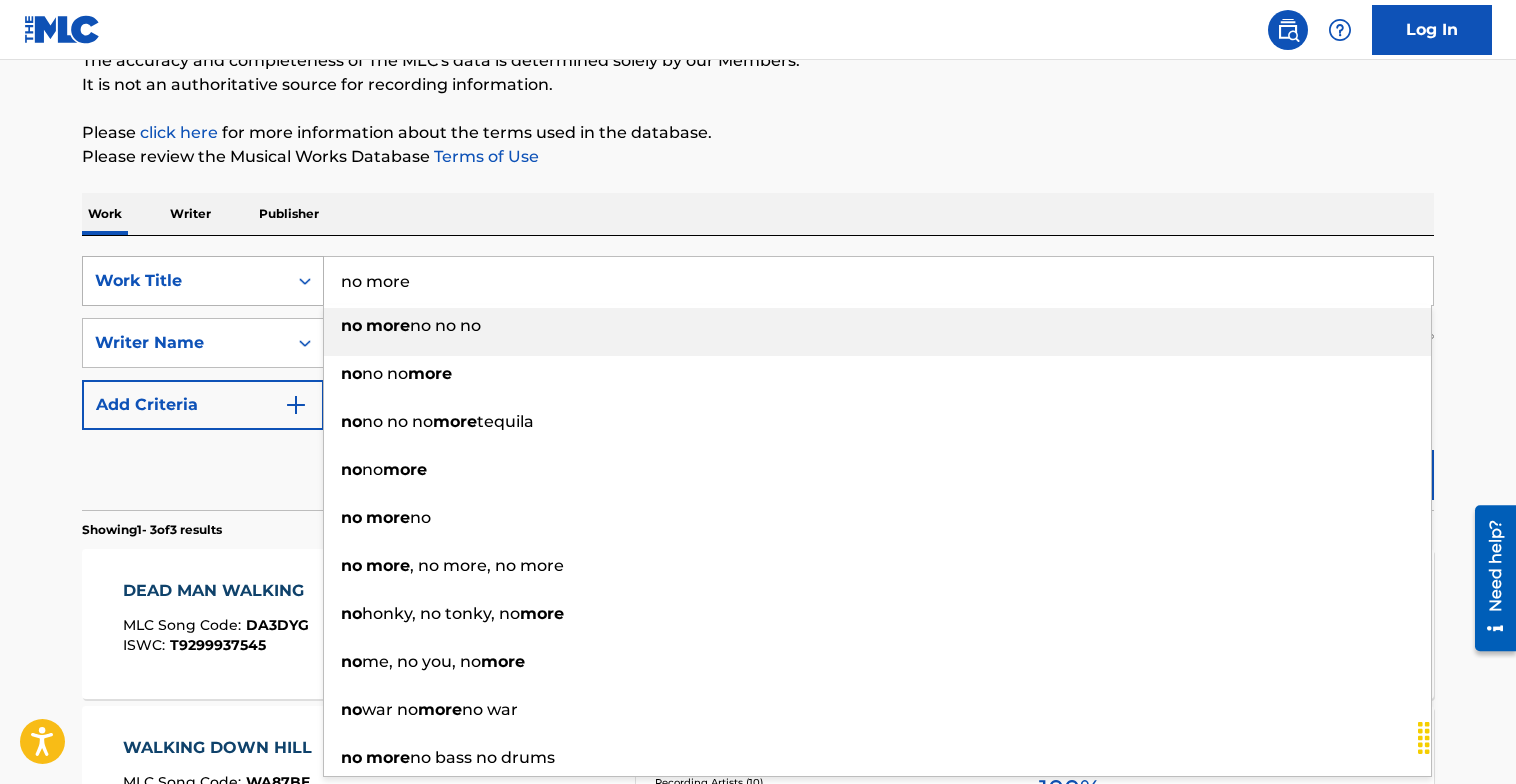 type on "no more" 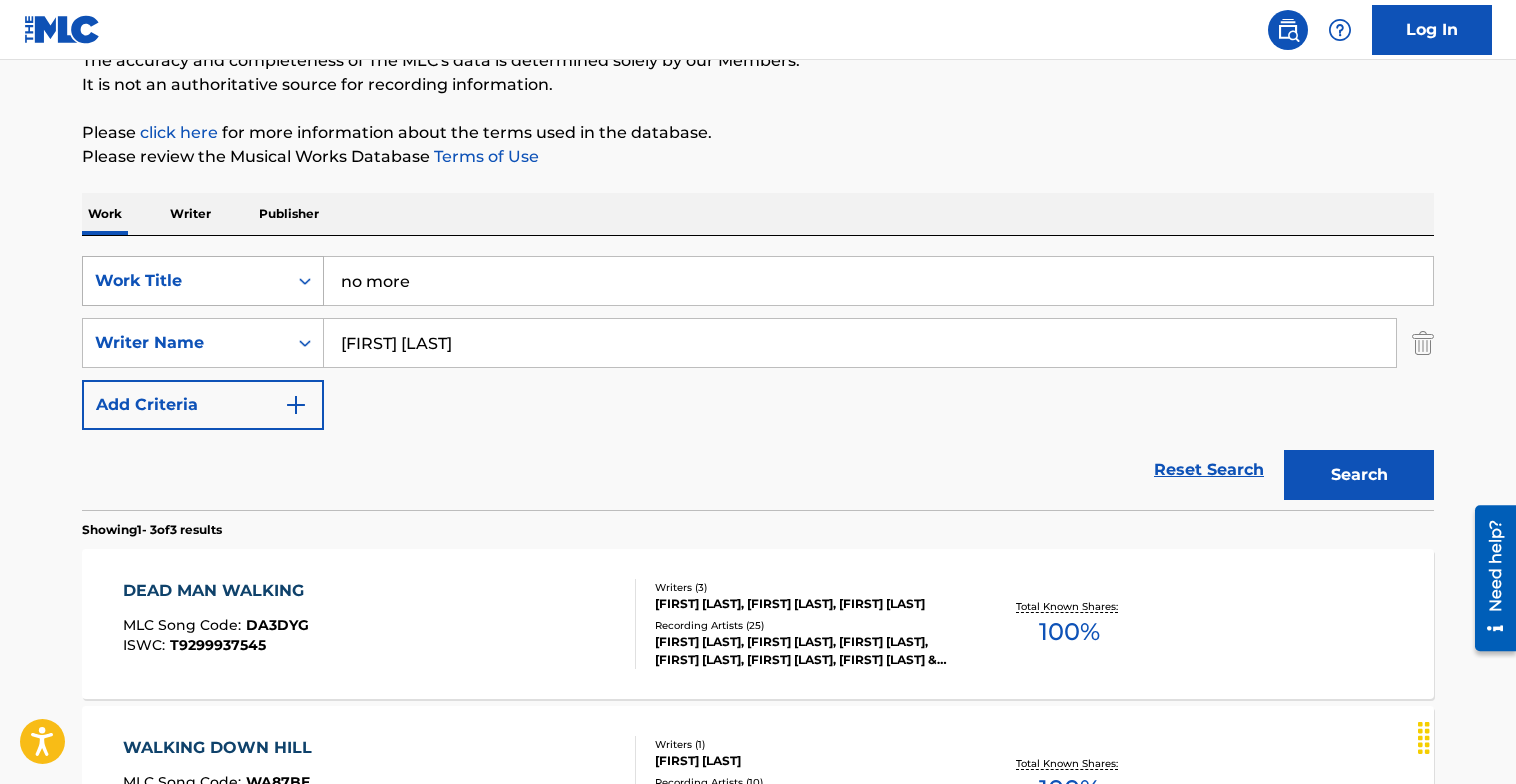click on "Search" at bounding box center (1359, 475) 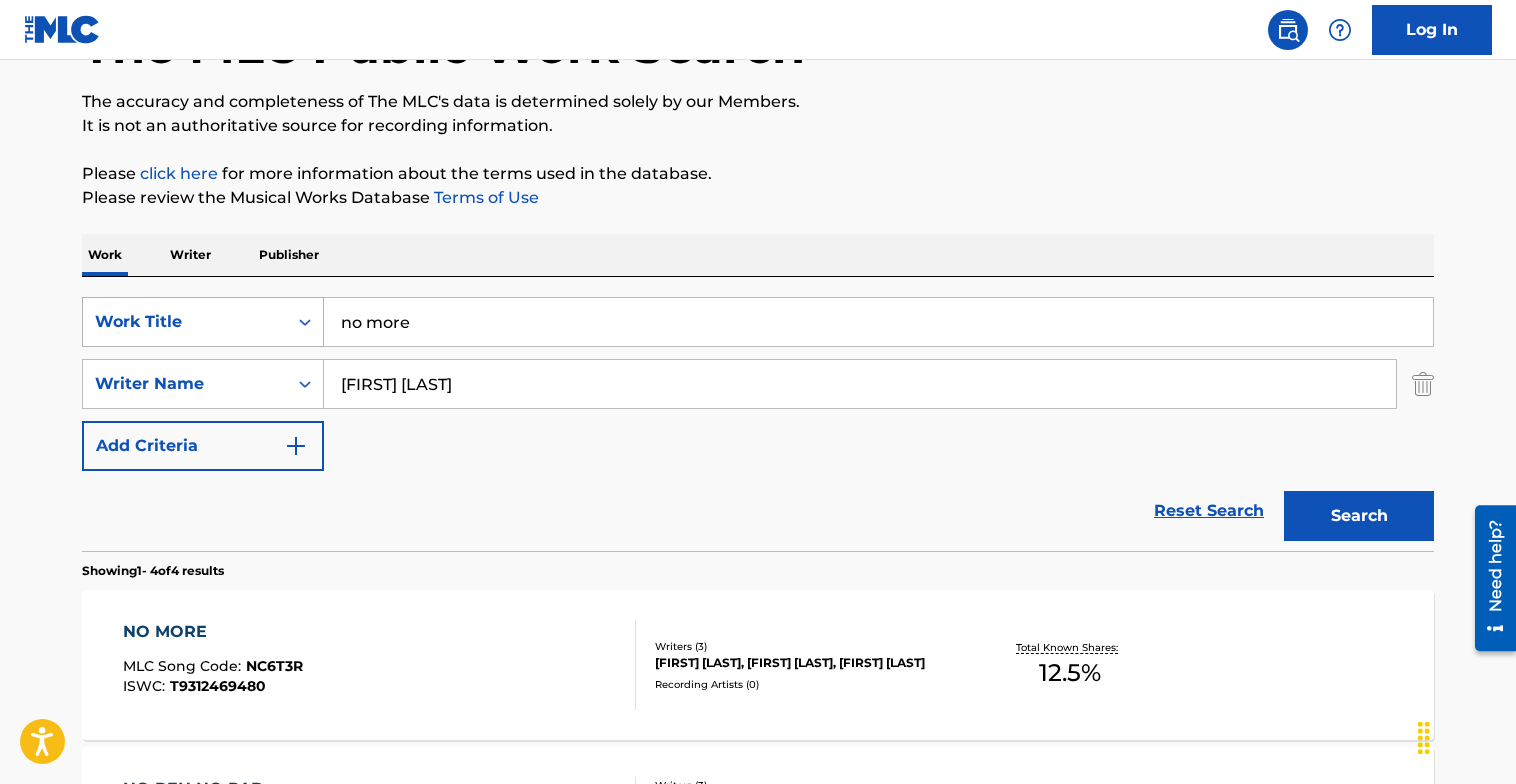 scroll, scrollTop: 189, scrollLeft: 0, axis: vertical 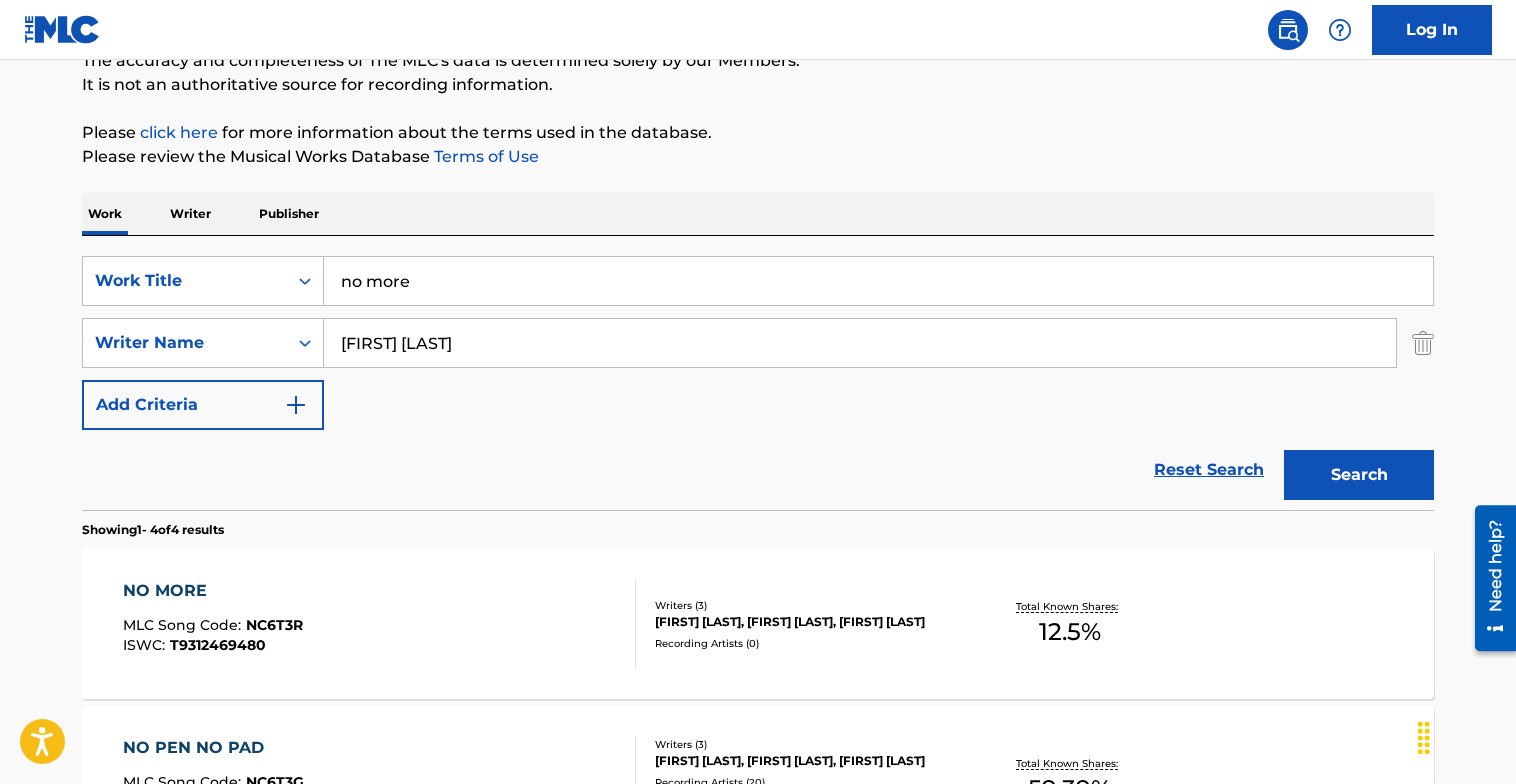 click on "NO MORE MLC Song Code : NC6T3R ISWC : T9312469480" at bounding box center [380, 624] 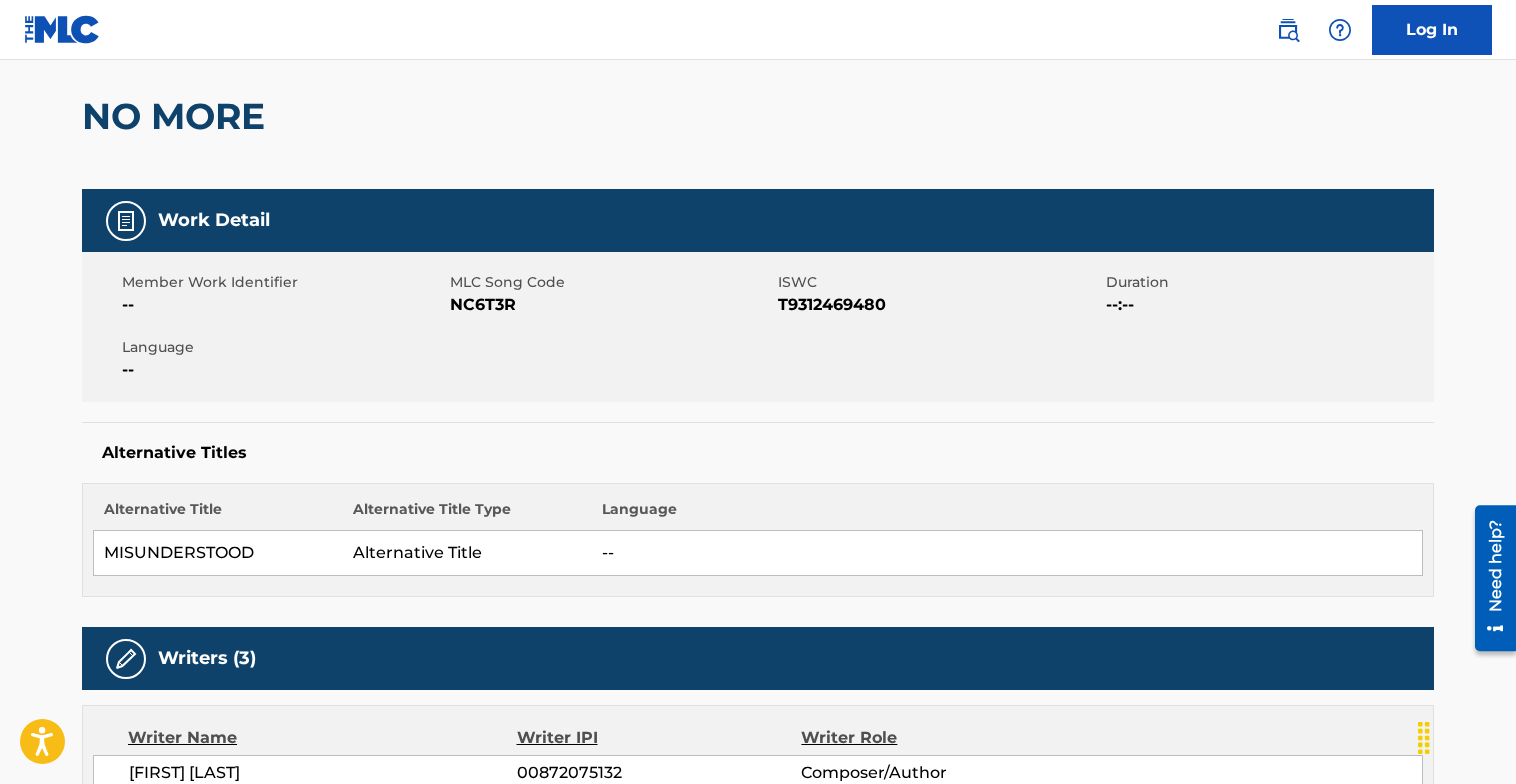scroll, scrollTop: 148, scrollLeft: 0, axis: vertical 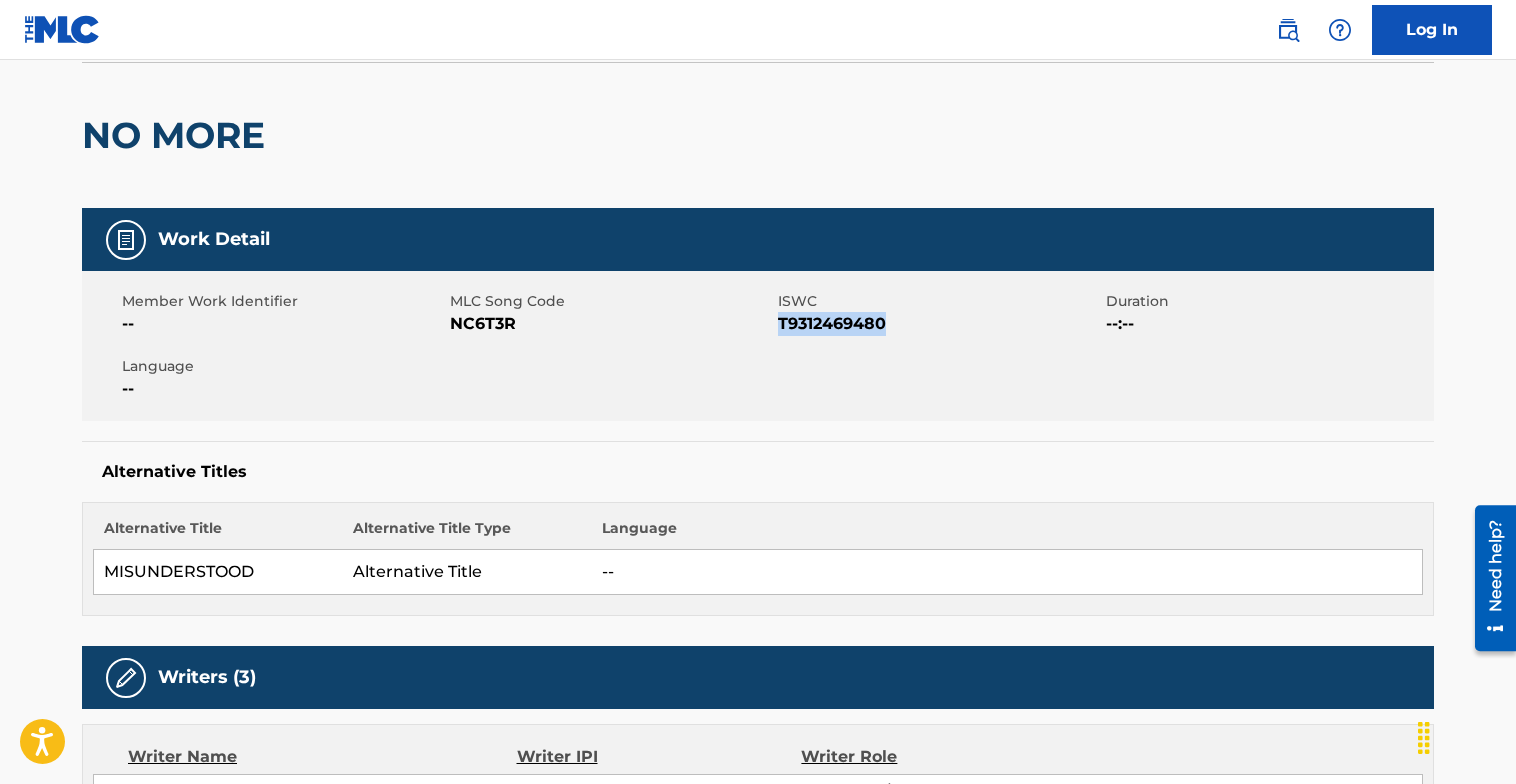 drag, startPoint x: 899, startPoint y: 337, endPoint x: 778, endPoint y: 320, distance: 122.18838 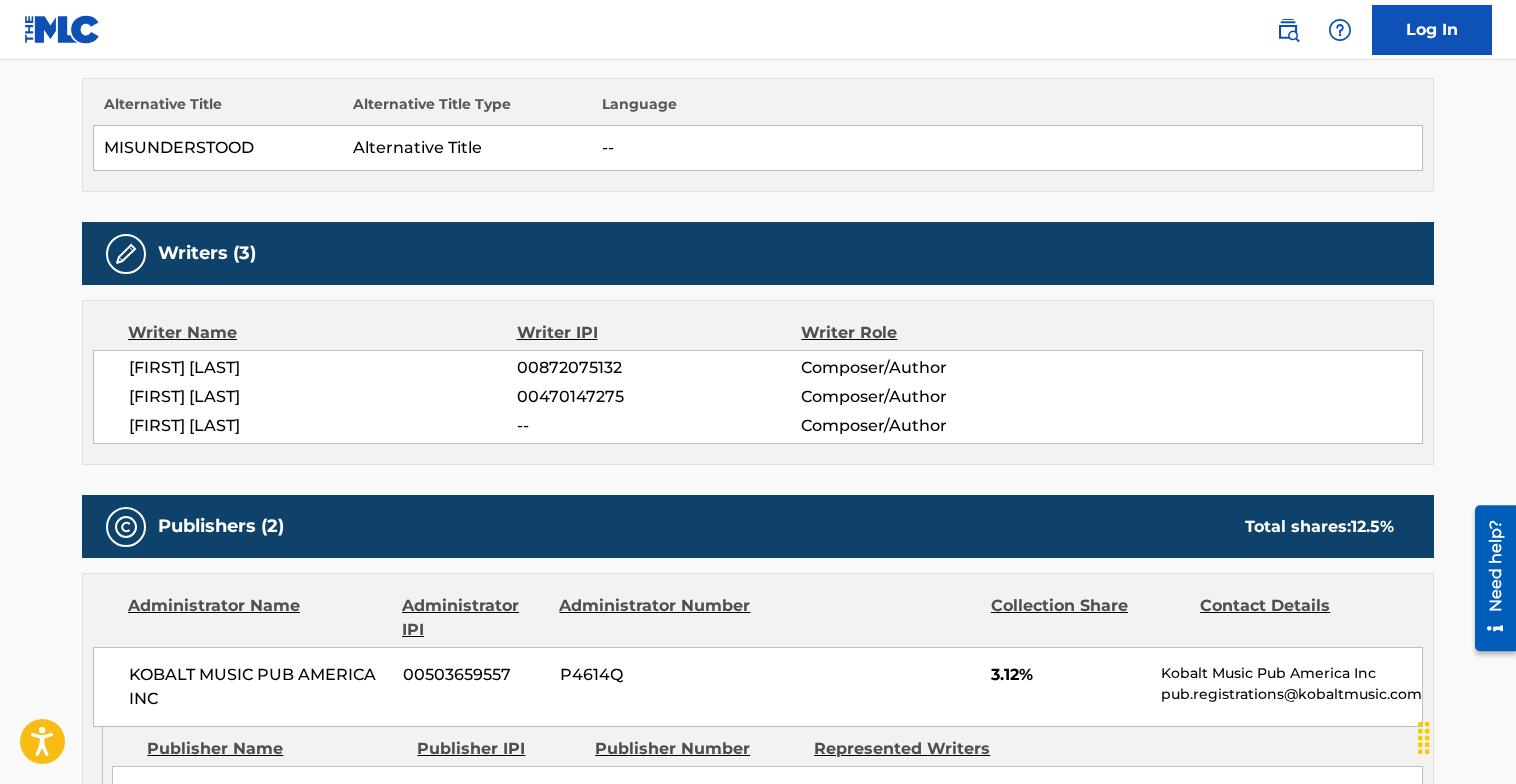 scroll, scrollTop: 0, scrollLeft: 0, axis: both 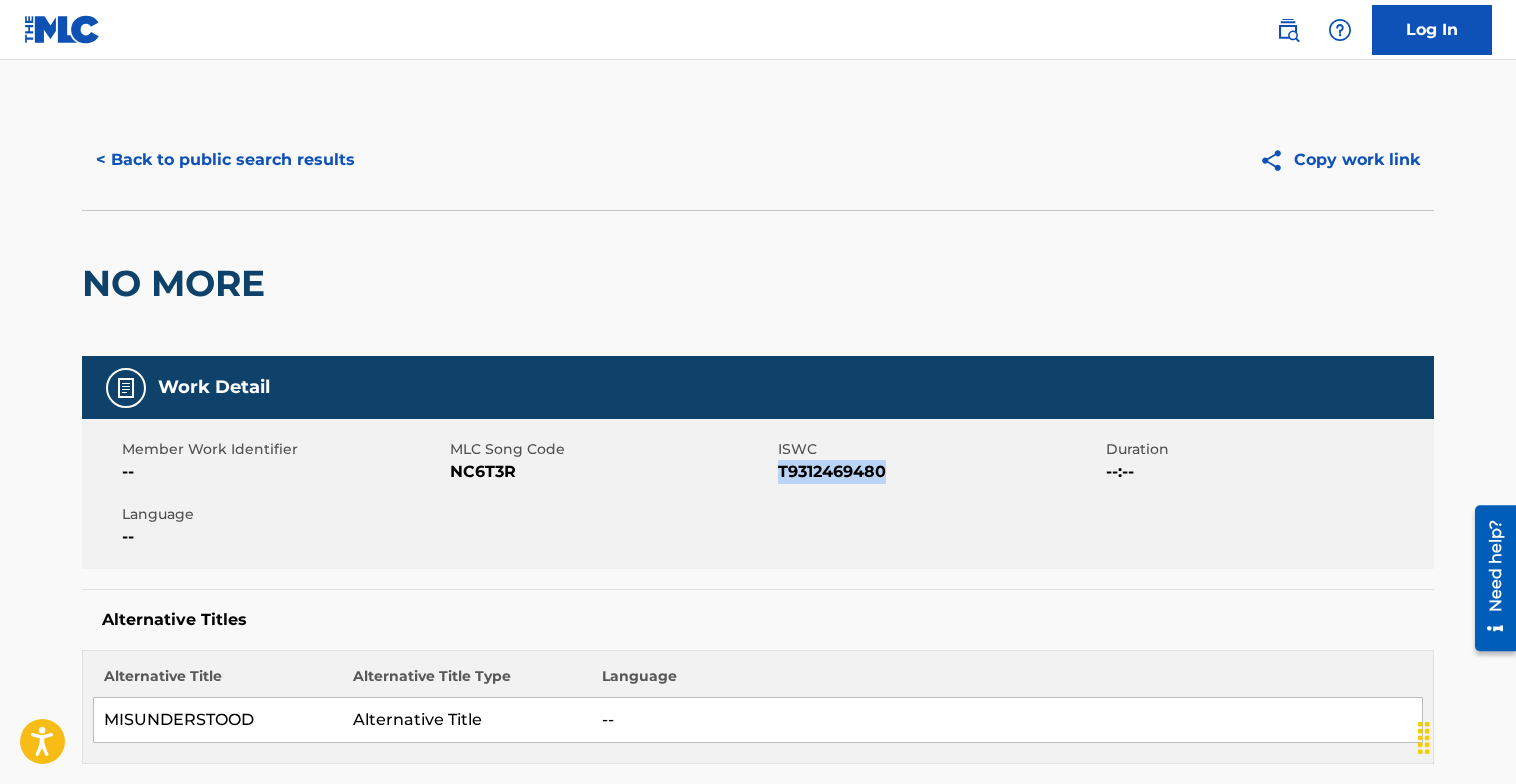 click on "< Back to public search results" at bounding box center [225, 160] 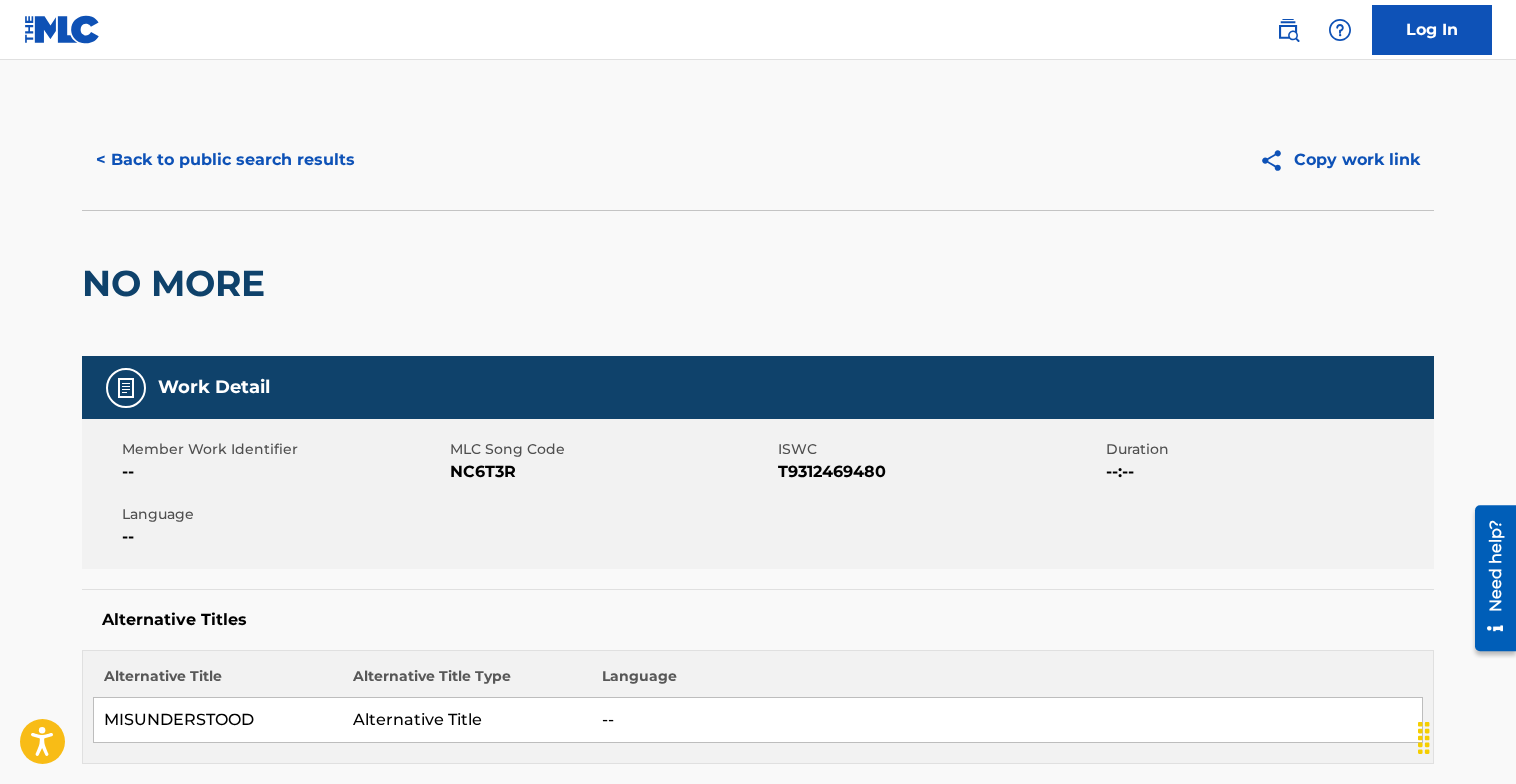 scroll, scrollTop: 189, scrollLeft: 0, axis: vertical 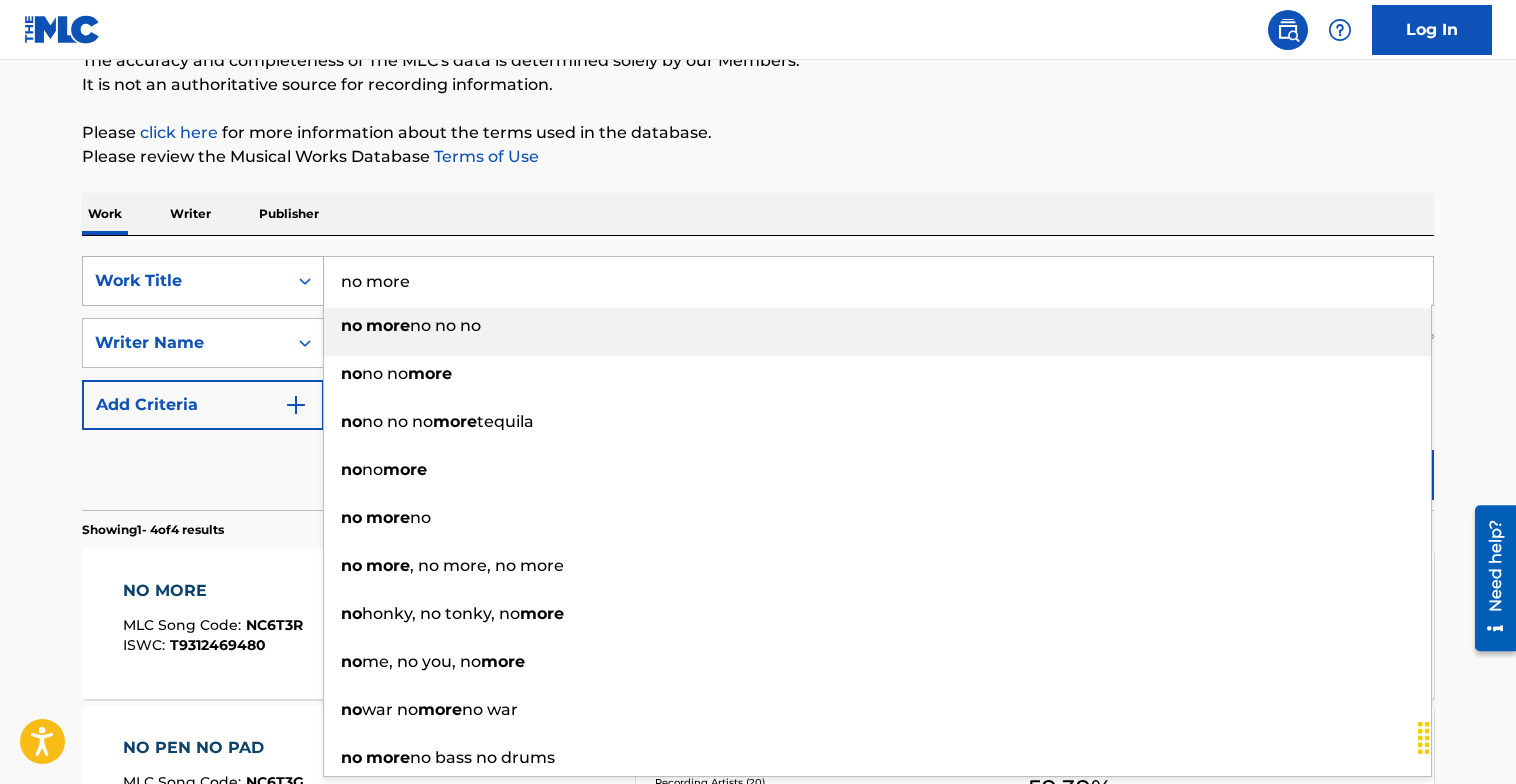 drag, startPoint x: 536, startPoint y: 269, endPoint x: 188, endPoint y: 290, distance: 348.63306 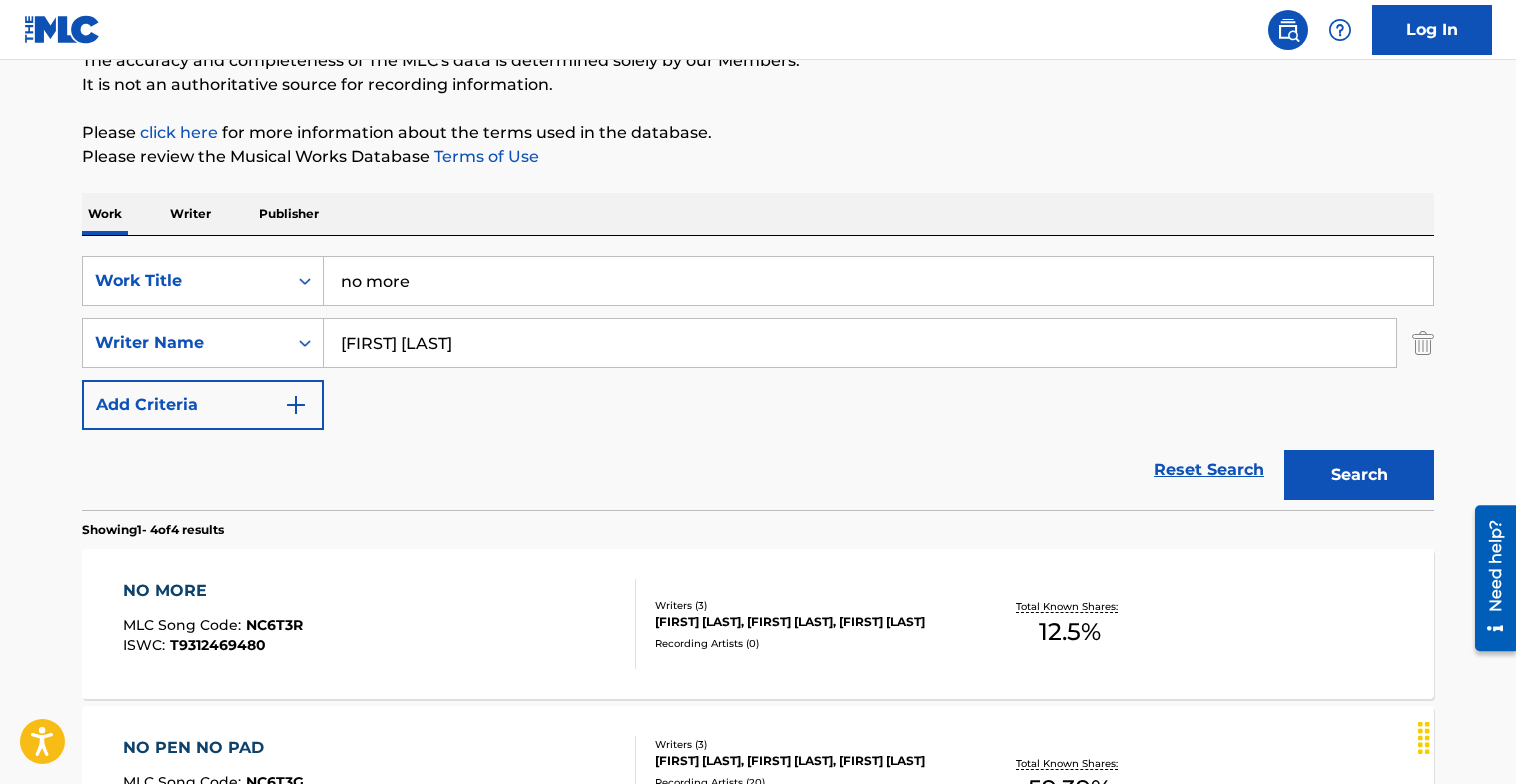 click on "no more" at bounding box center (878, 281) 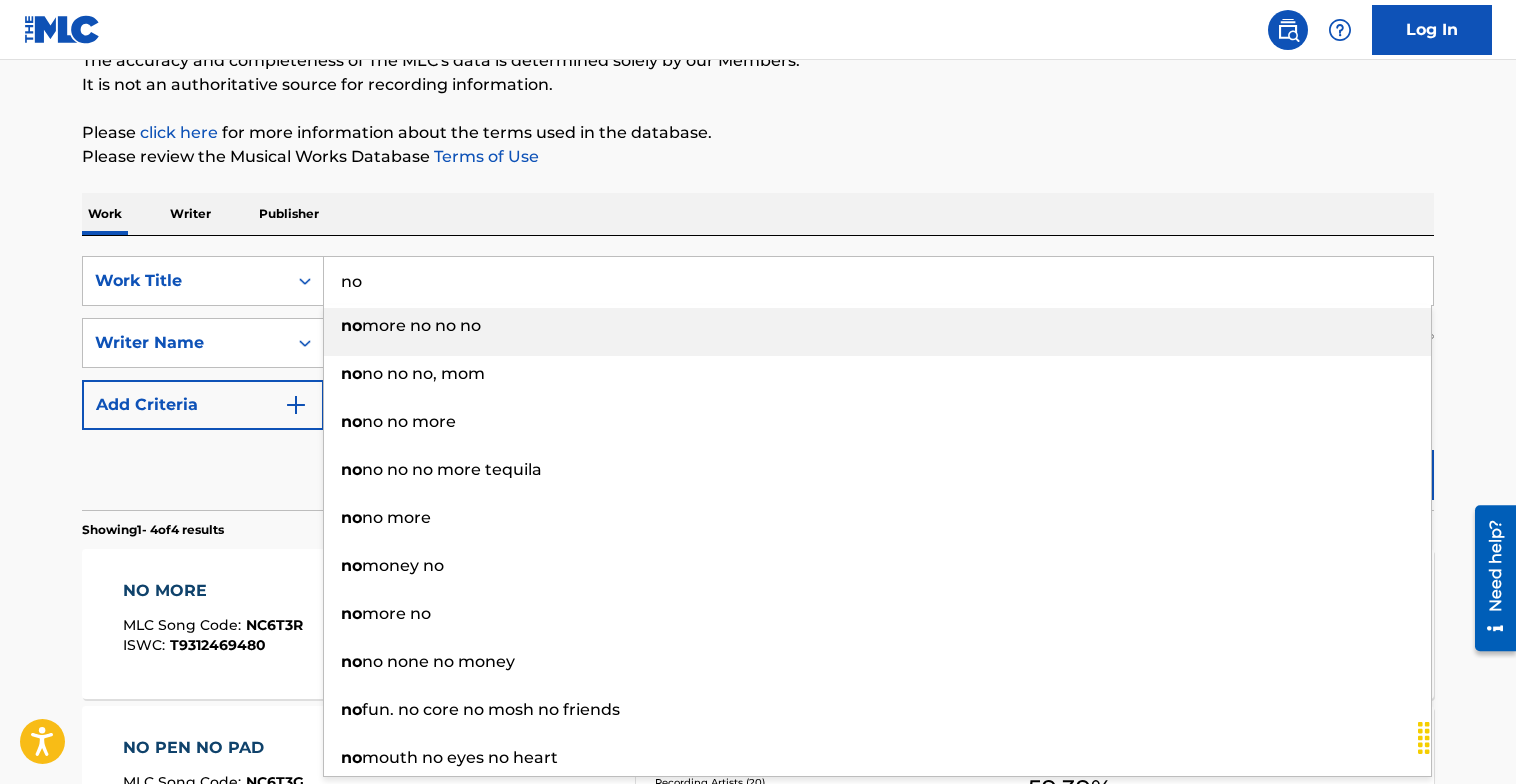 type on "n" 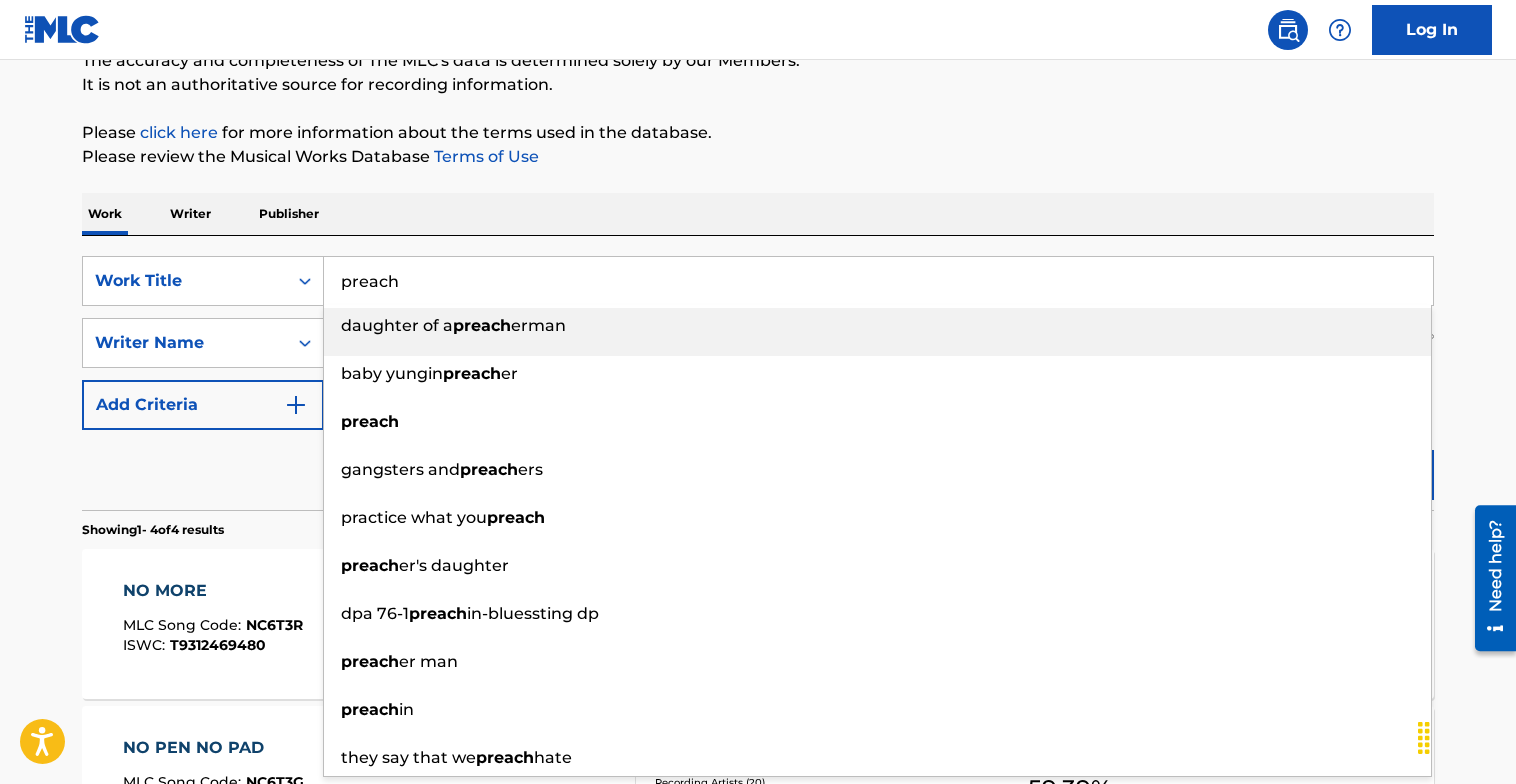 type on "preach" 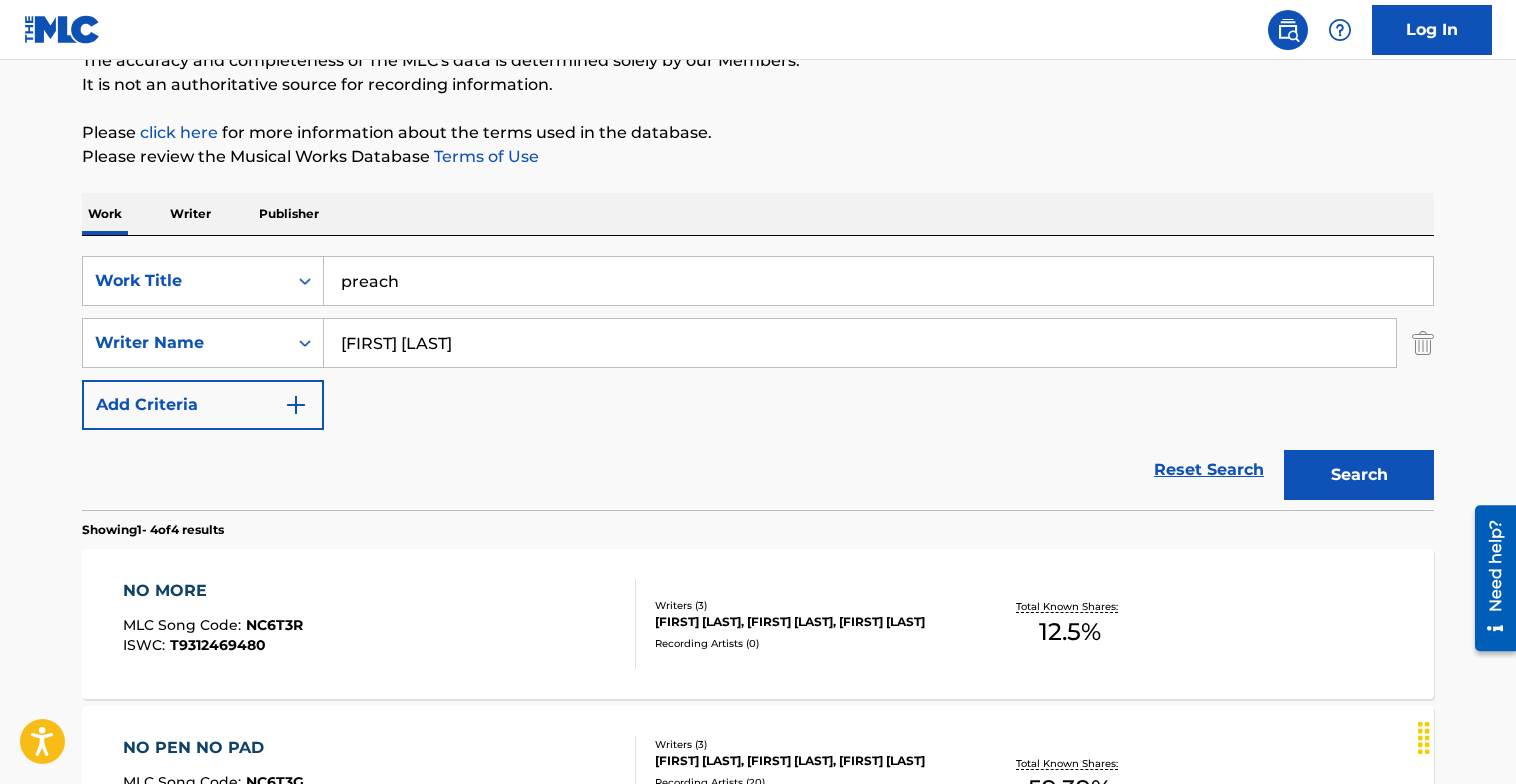 click on "Search" at bounding box center (1359, 475) 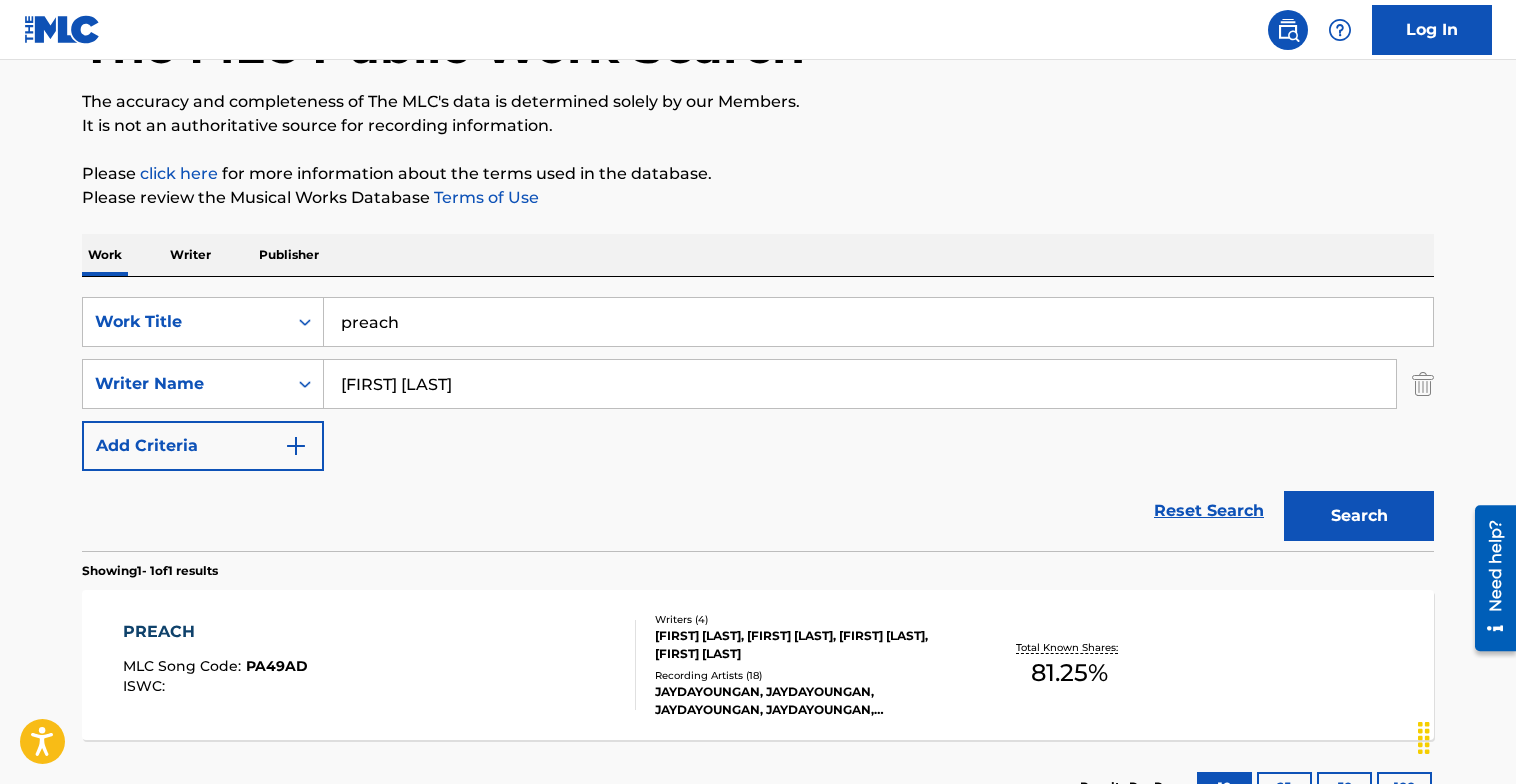 scroll, scrollTop: 189, scrollLeft: 0, axis: vertical 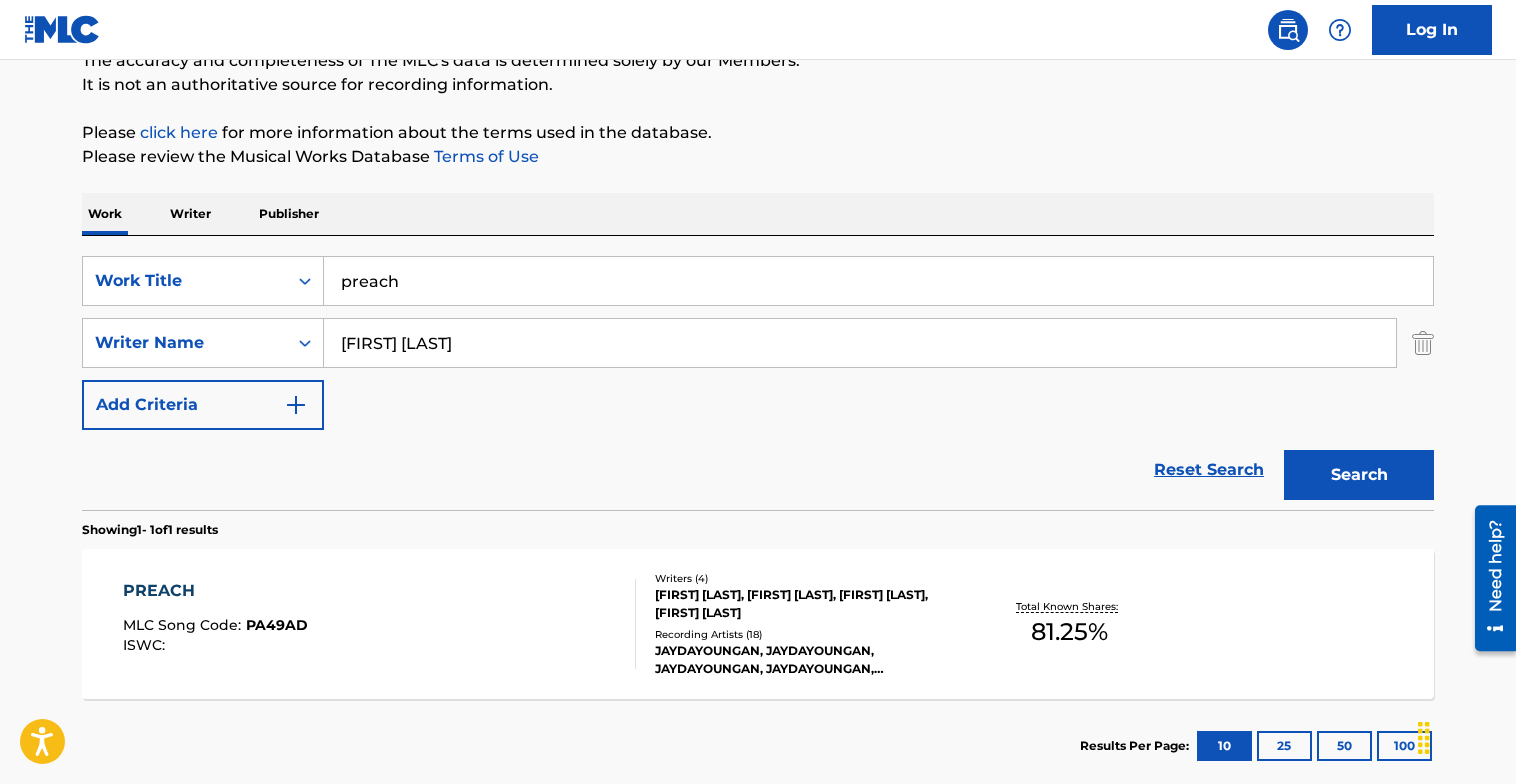 click on "PREACH MLC Song Code : PA49AD ISWC : Writers ( 4 ) [FIRST] [LAST], [FIRST] [LAST], [FIRST] [LAST], [FIRST] [LAST] Recording Artists ( 18 ) [FIRST] [LAST], [FIRST] [LAST], [FIRST] [LAST], [FIRST] [LAST], [FIRST] [LAST] Total Known Shares: 81.25 %" at bounding box center (758, 624) 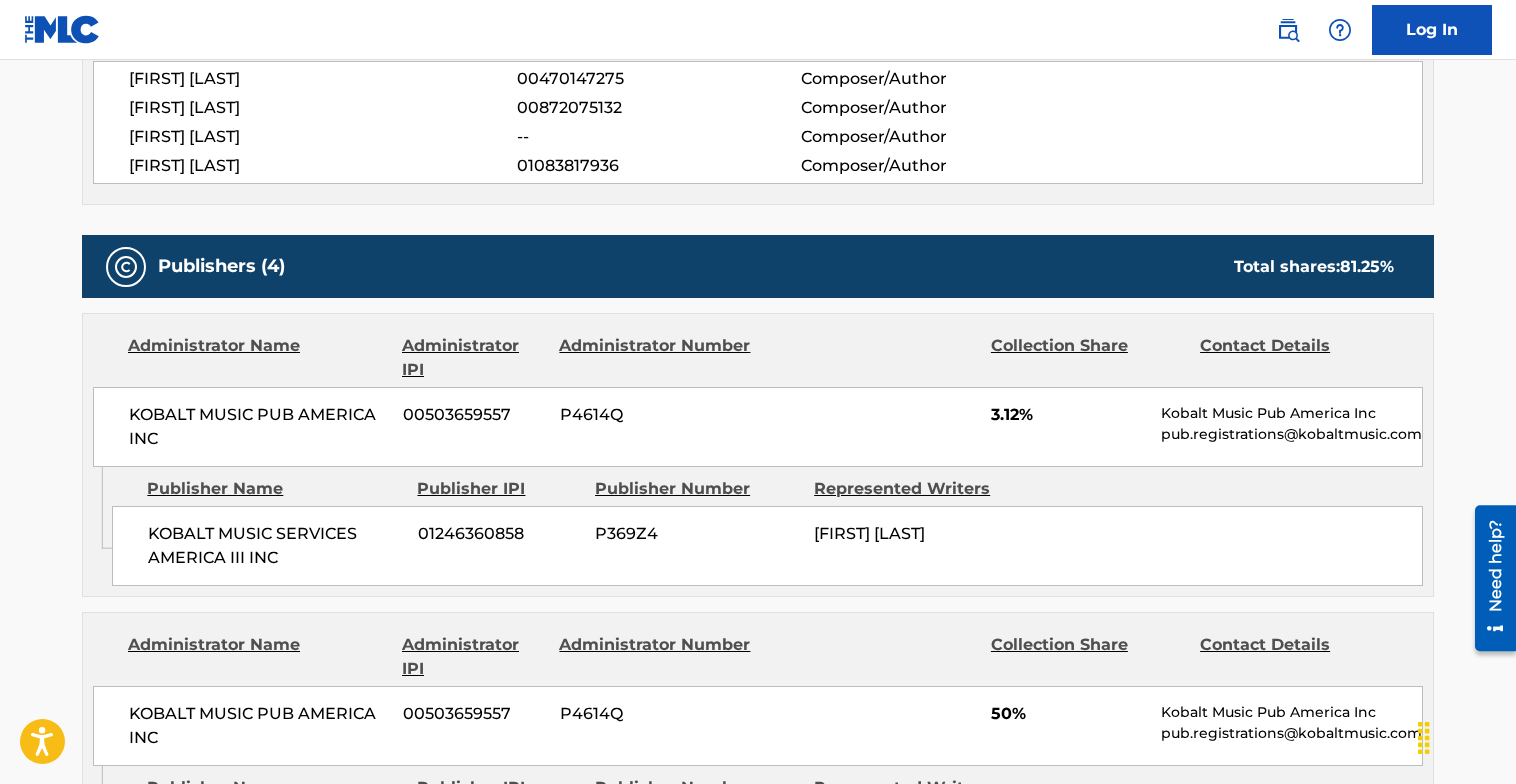 scroll, scrollTop: 0, scrollLeft: 0, axis: both 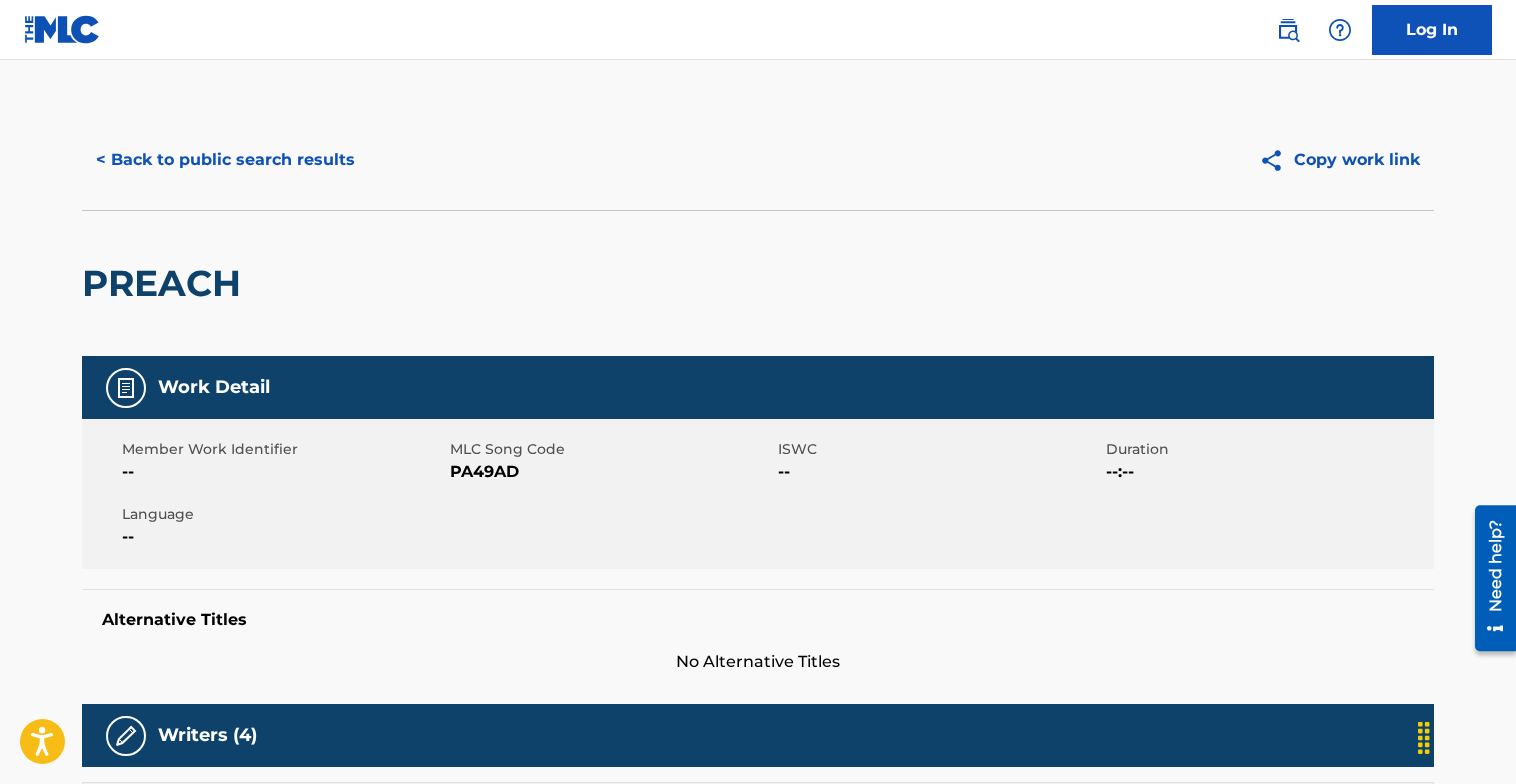 click on "< Back to public search results" at bounding box center (225, 160) 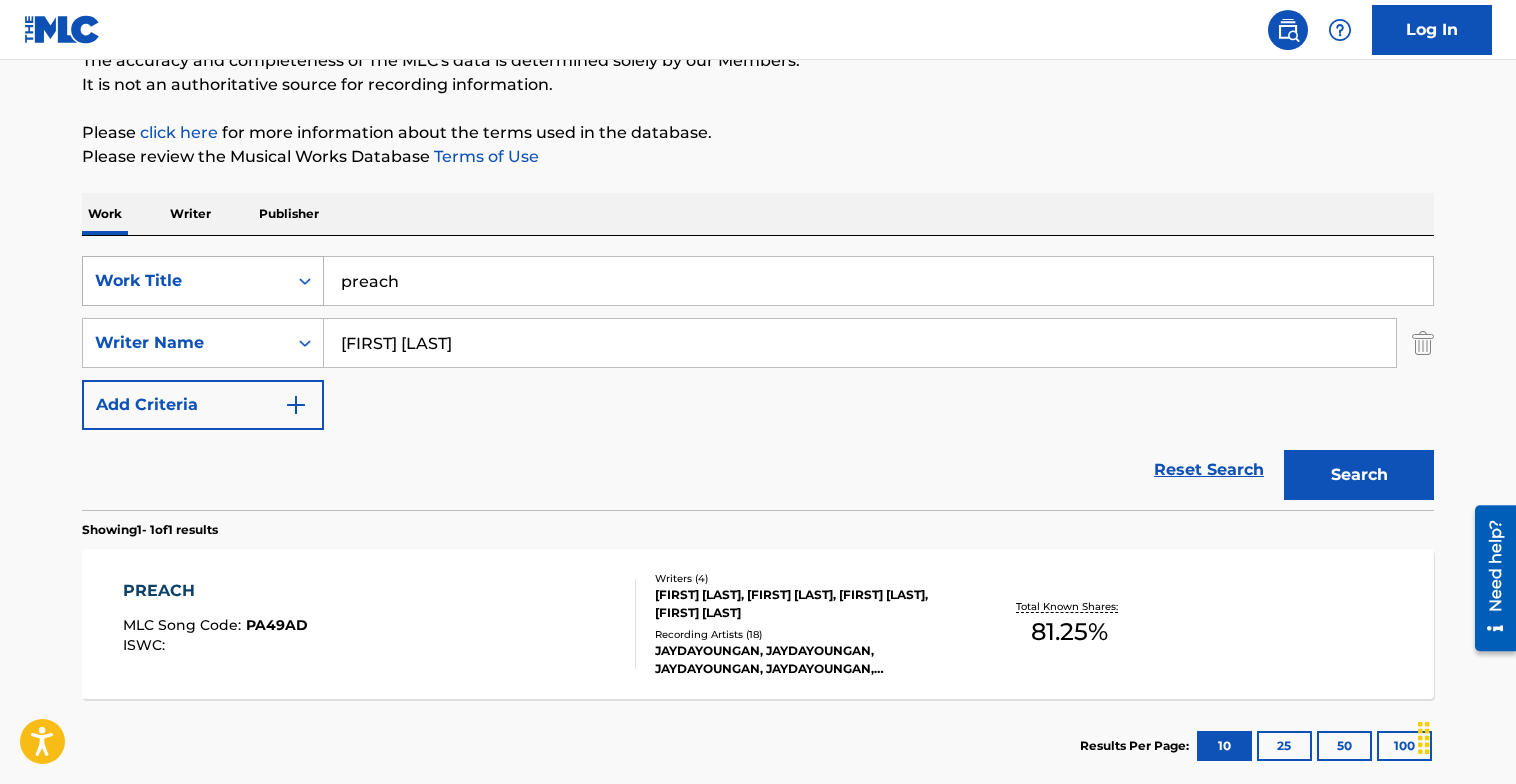drag, startPoint x: 542, startPoint y: 253, endPoint x: 277, endPoint y: 255, distance: 265.00754 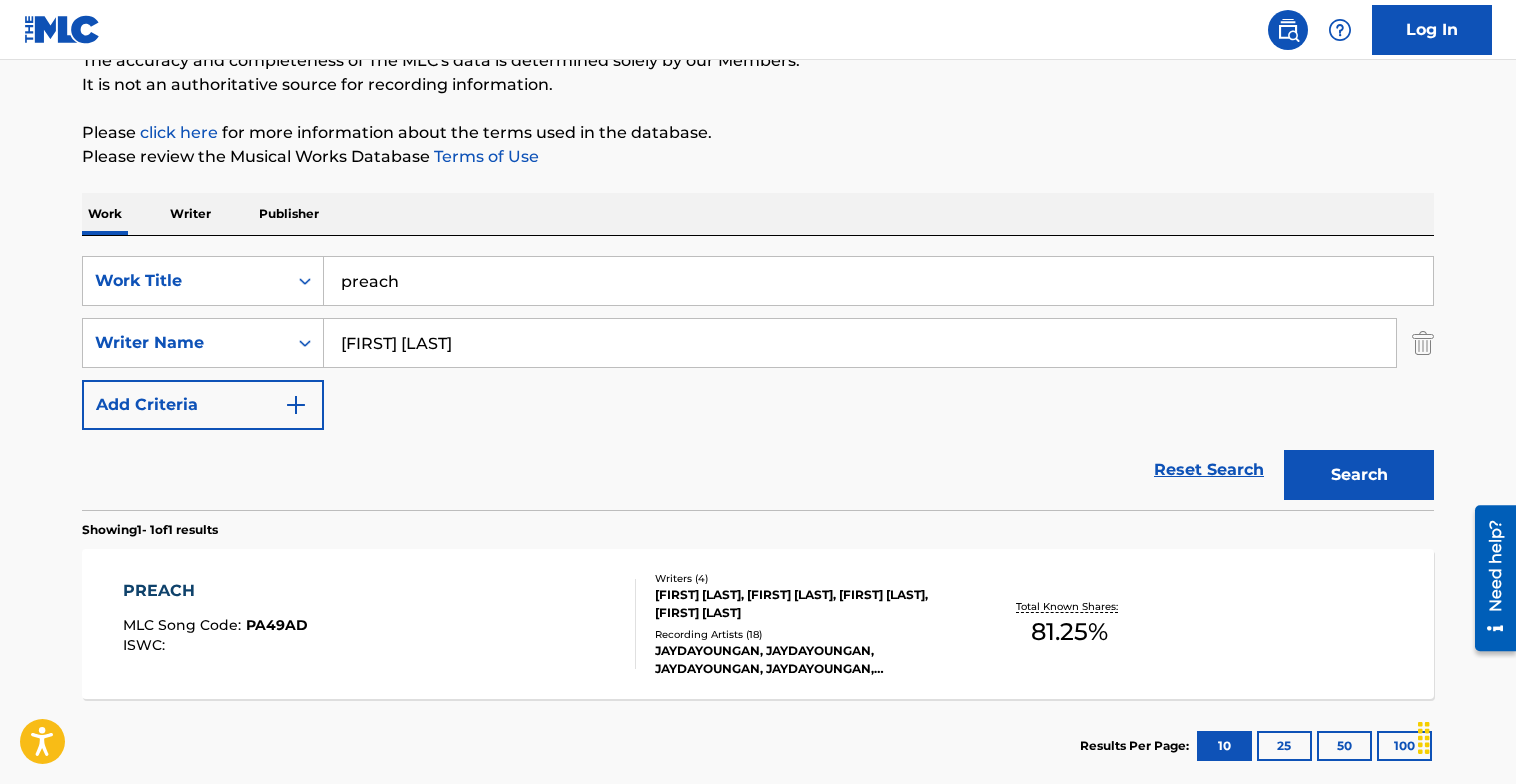 drag, startPoint x: 429, startPoint y: 304, endPoint x: 391, endPoint y: 283, distance: 43.416588 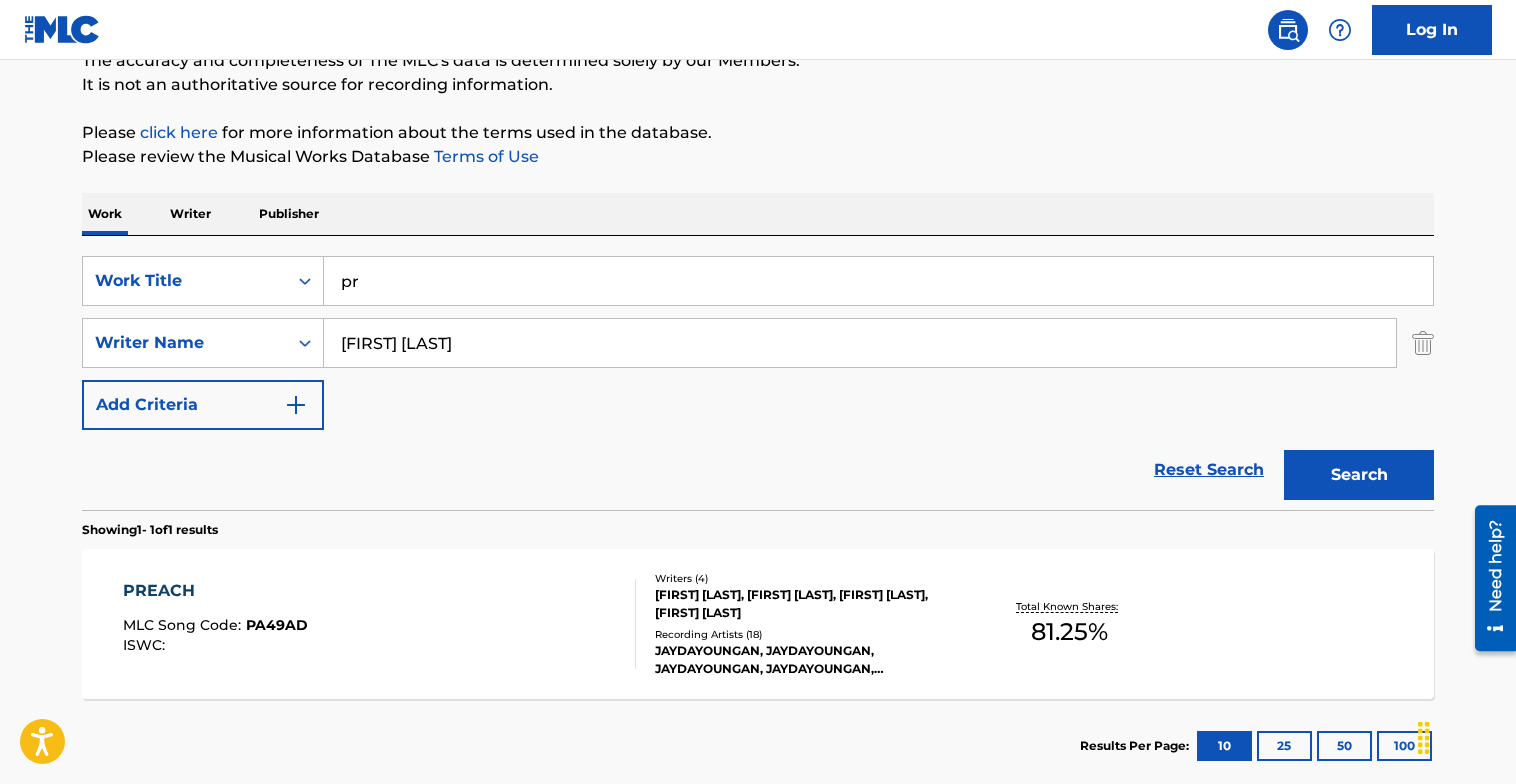 type on "p" 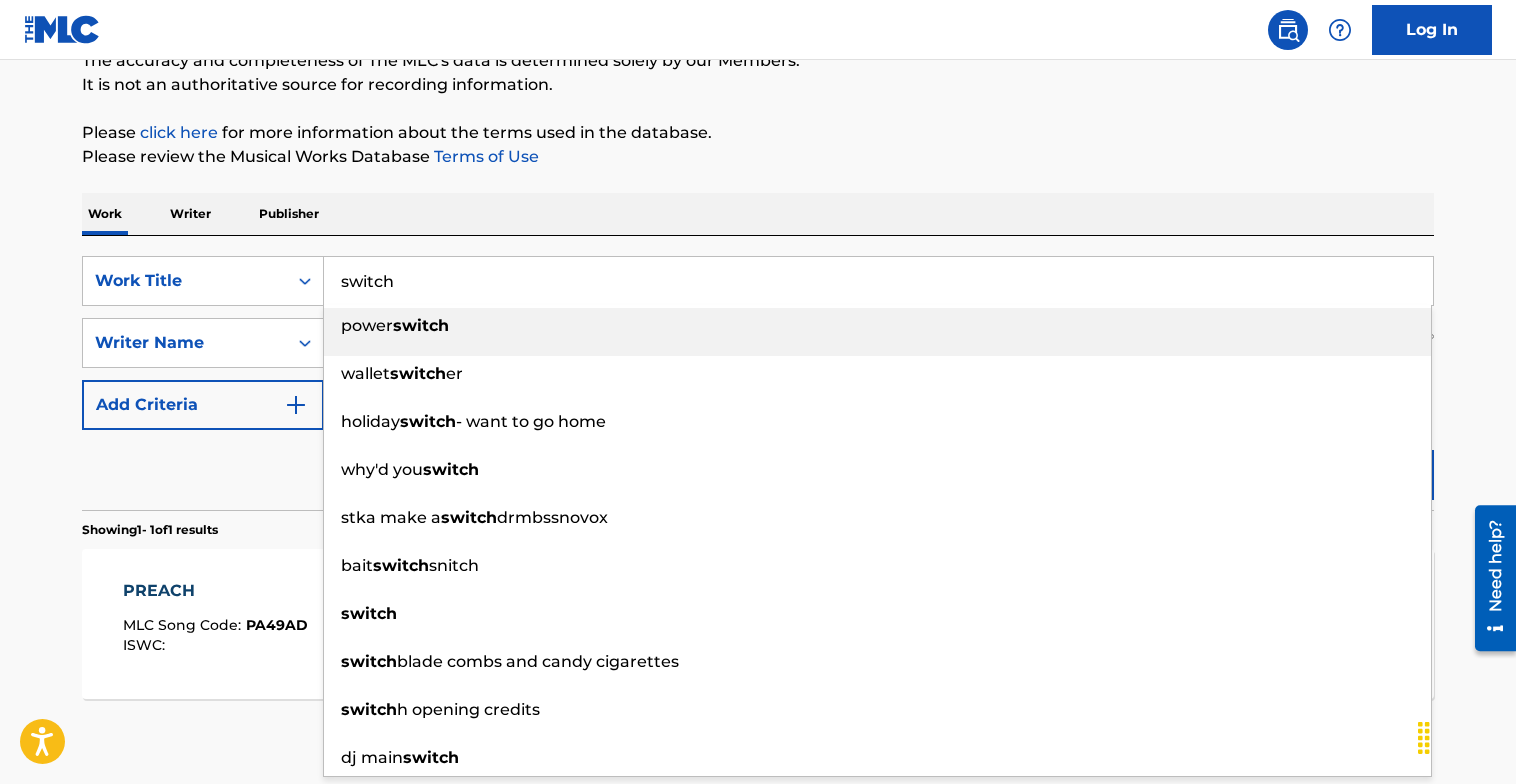 type on "switch" 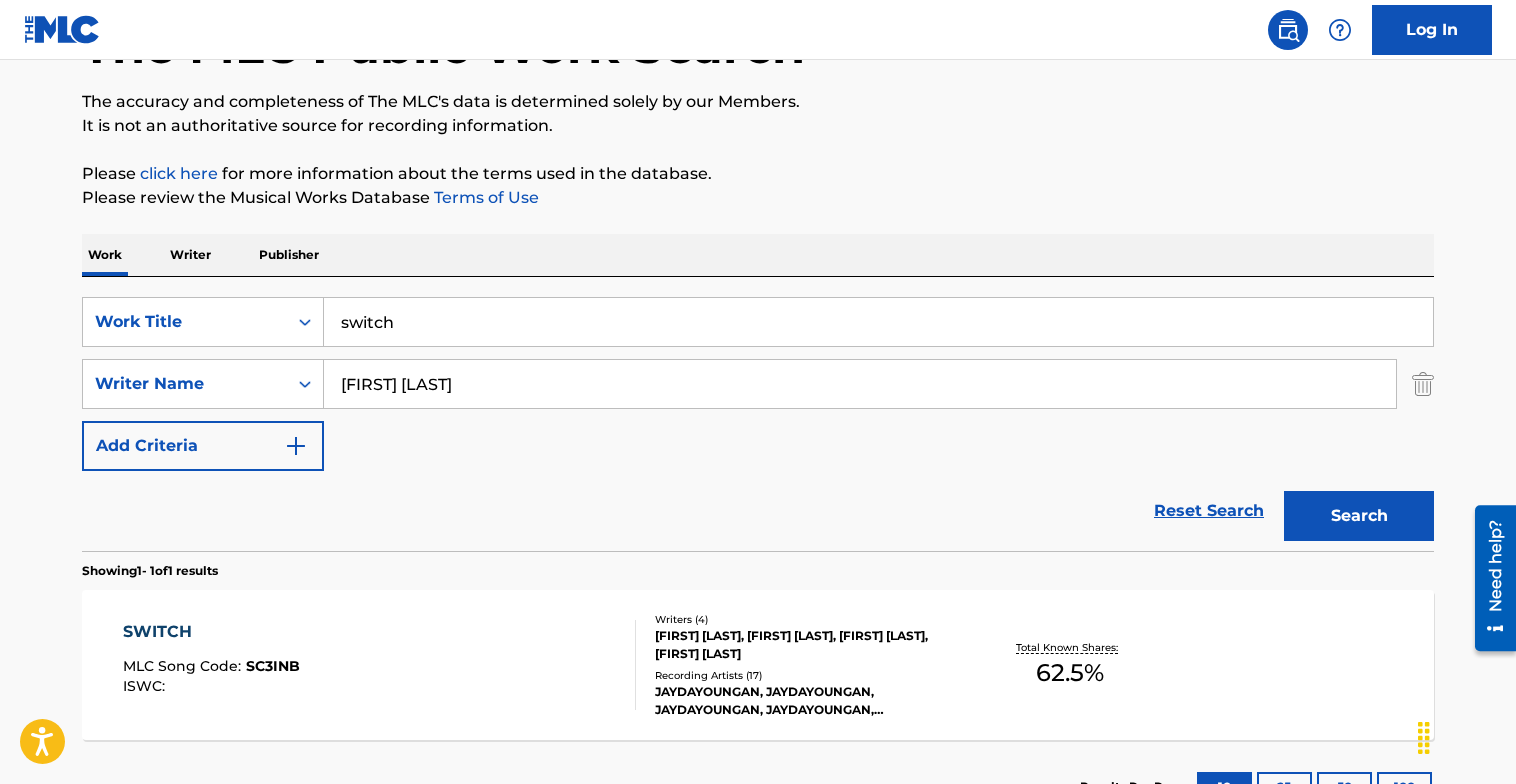 scroll, scrollTop: 189, scrollLeft: 0, axis: vertical 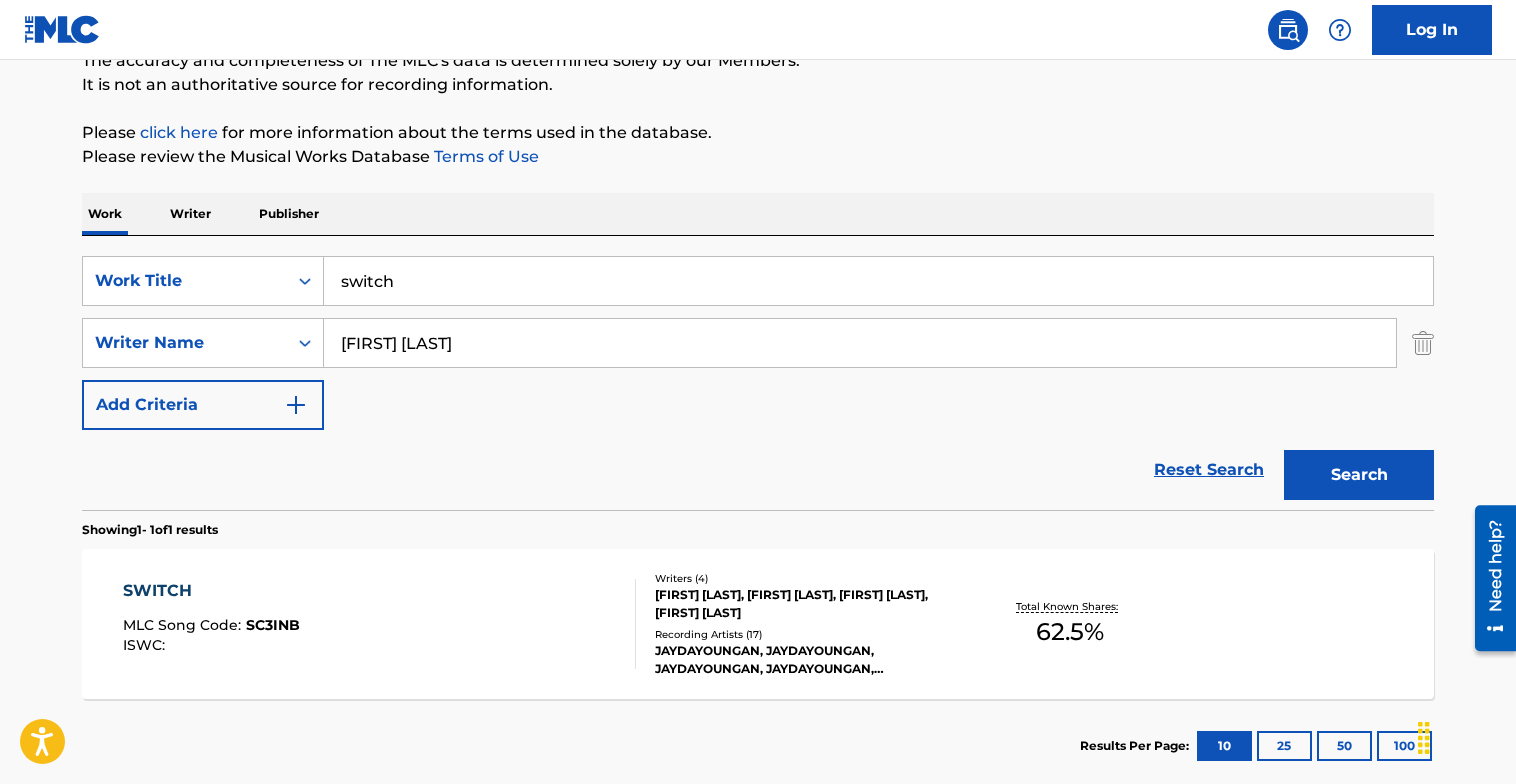 click on "SWITCH MLC Song Code : SC3INB ISWC : Writers ( 4 ) [FIRST] [LAST], [FIRST] [LAST], [FIRST] [LAST], [FIRST] [LAST] Recording Artists ( 17 ) JAYDAYOUNGAN, JAYDAYOUNGAN, JAYDAYOUNGAN, JAYDAYOUNGAN, JAYDAYOUNGAN Total Known Shares: 62.5 %" at bounding box center [758, 624] 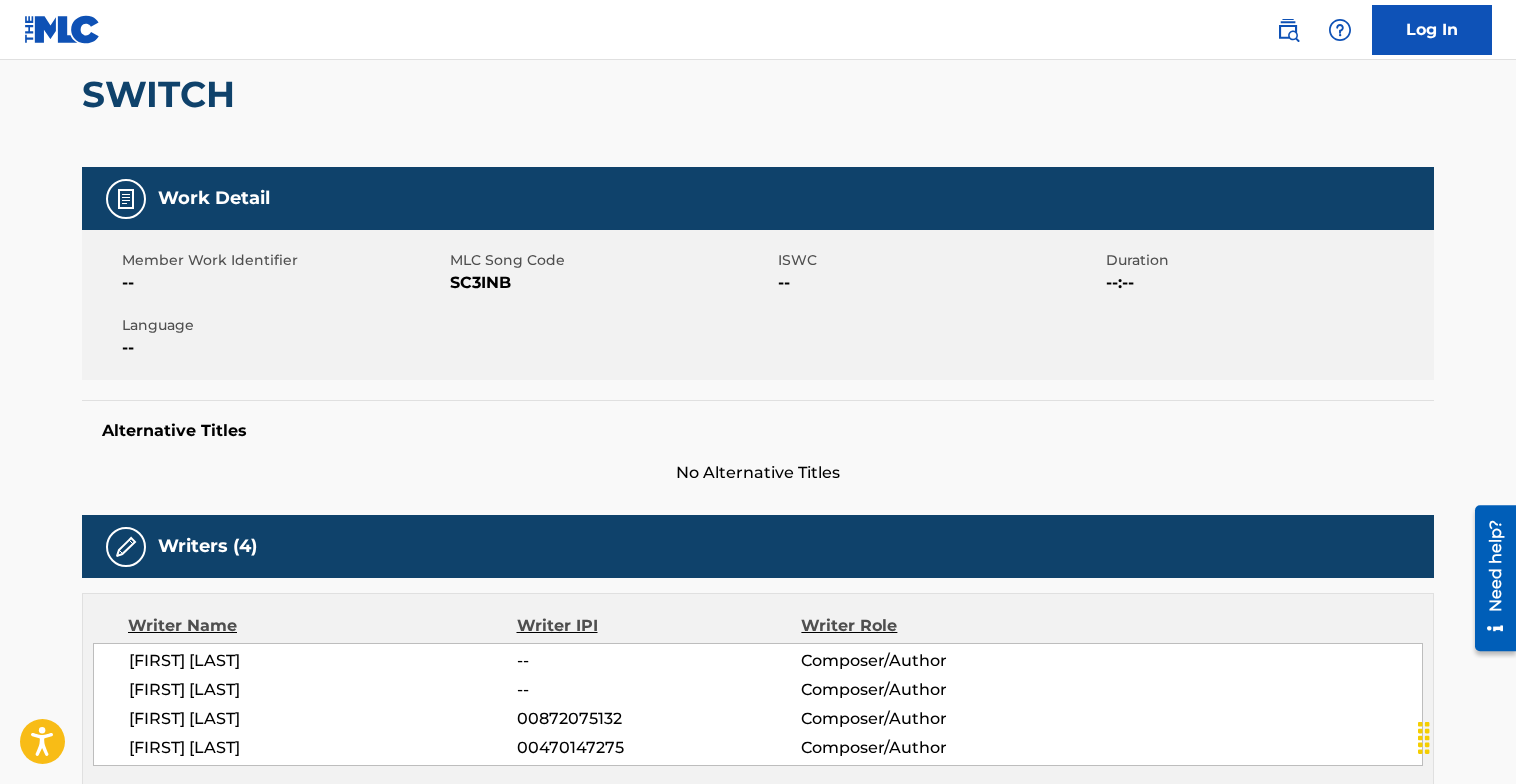 scroll, scrollTop: 0, scrollLeft: 0, axis: both 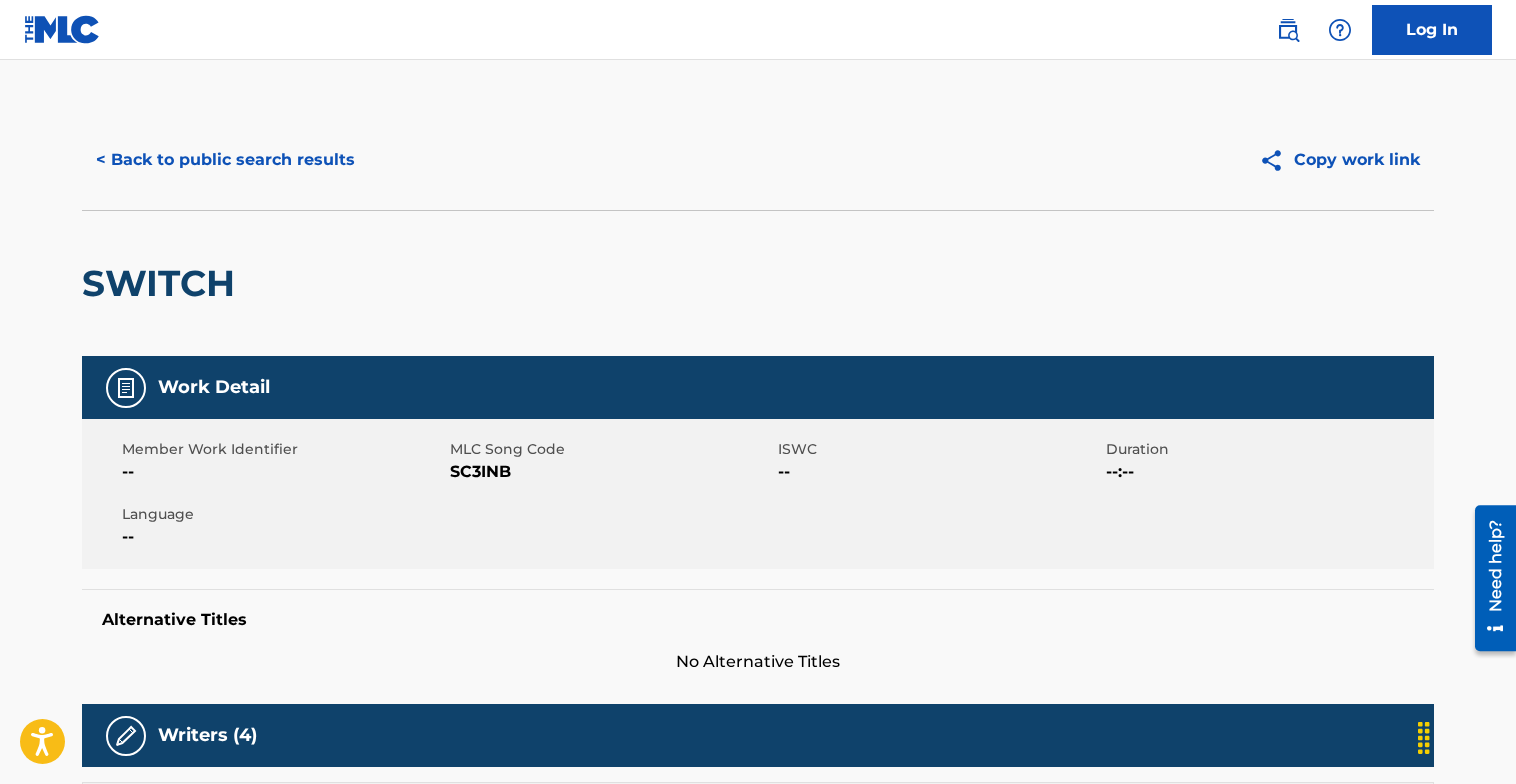click on "< Back to public search results" at bounding box center [225, 160] 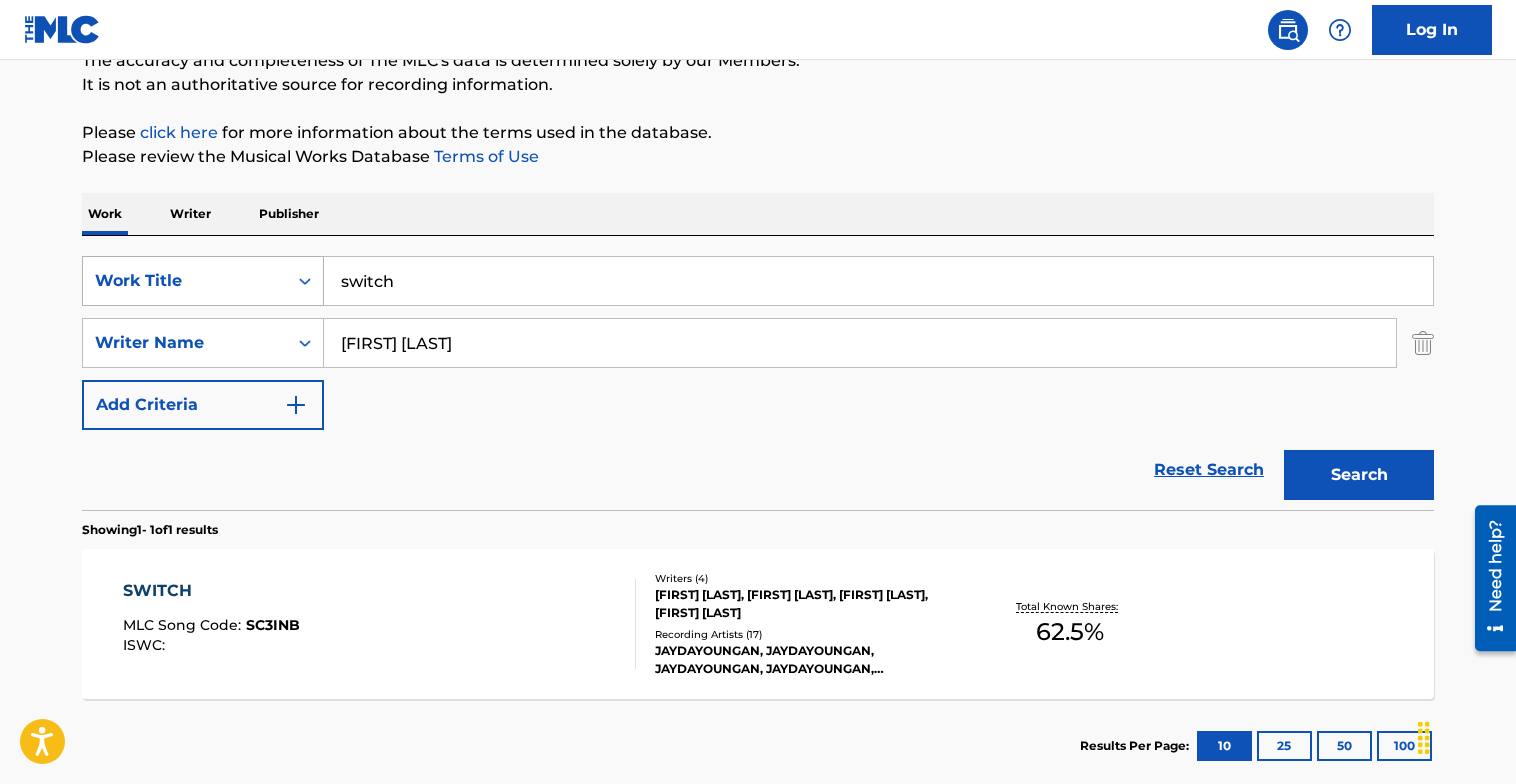 drag, startPoint x: 475, startPoint y: 282, endPoint x: 220, endPoint y: 259, distance: 256.03516 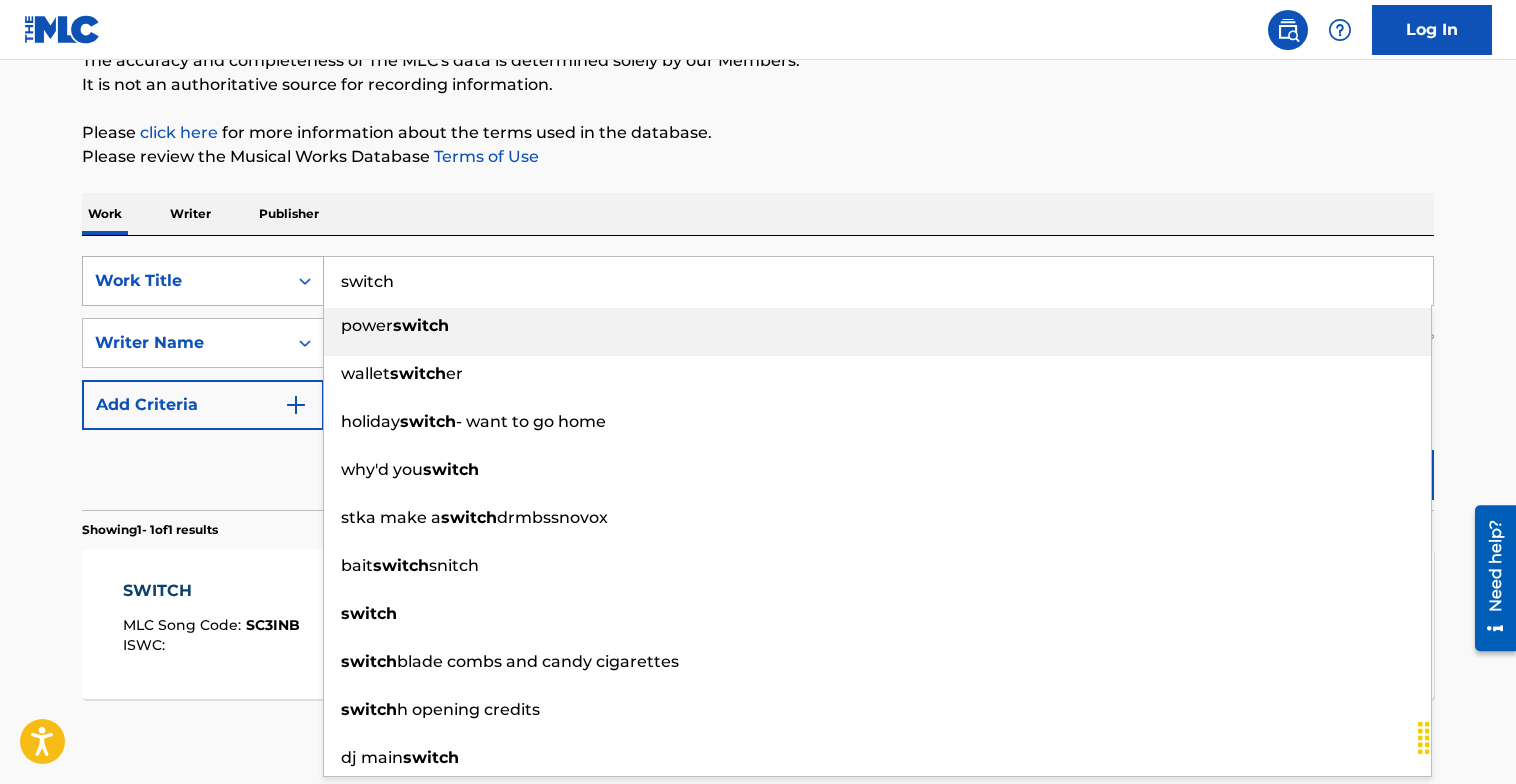 scroll, scrollTop: 206, scrollLeft: 0, axis: vertical 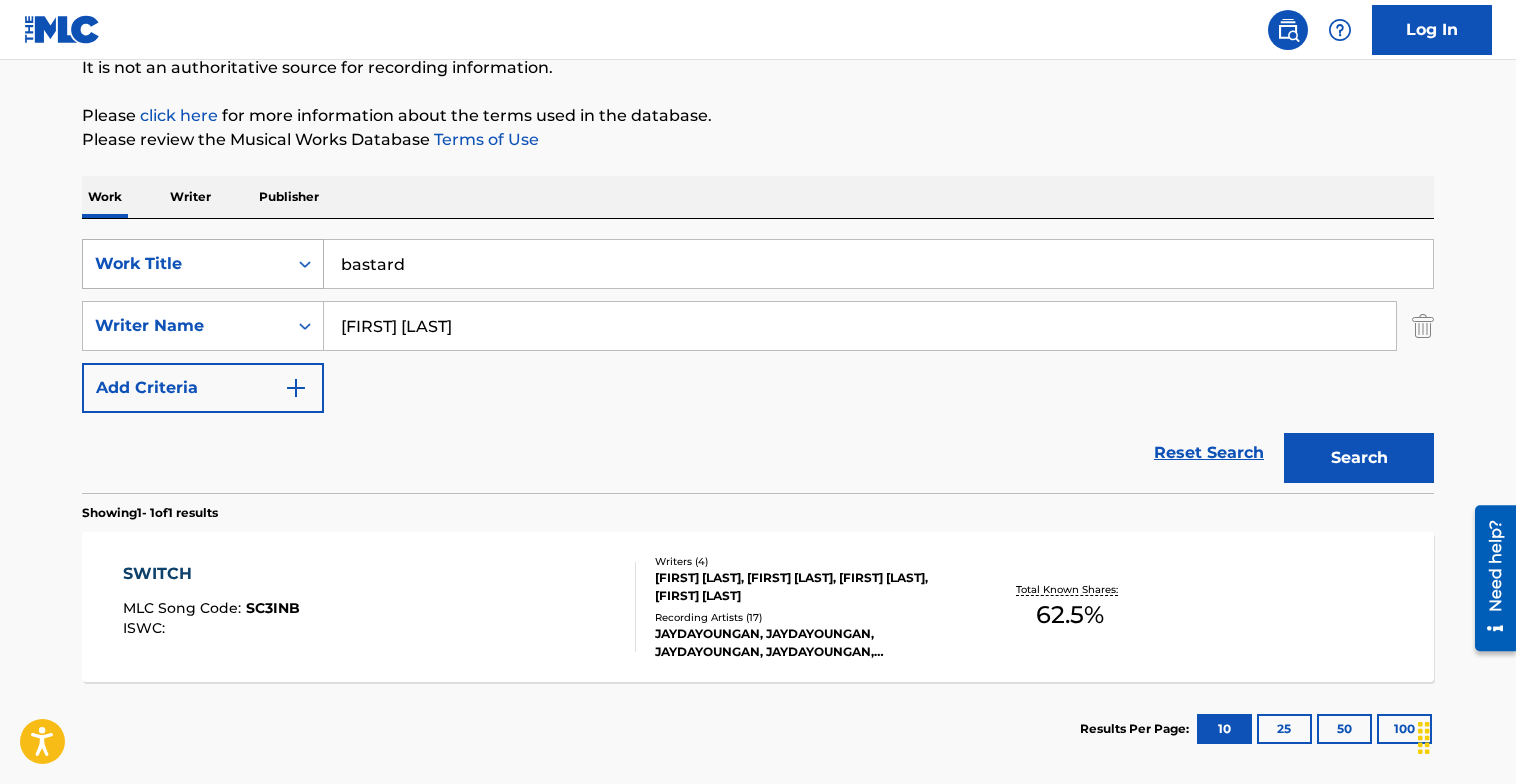 click on "Search" at bounding box center [1359, 458] 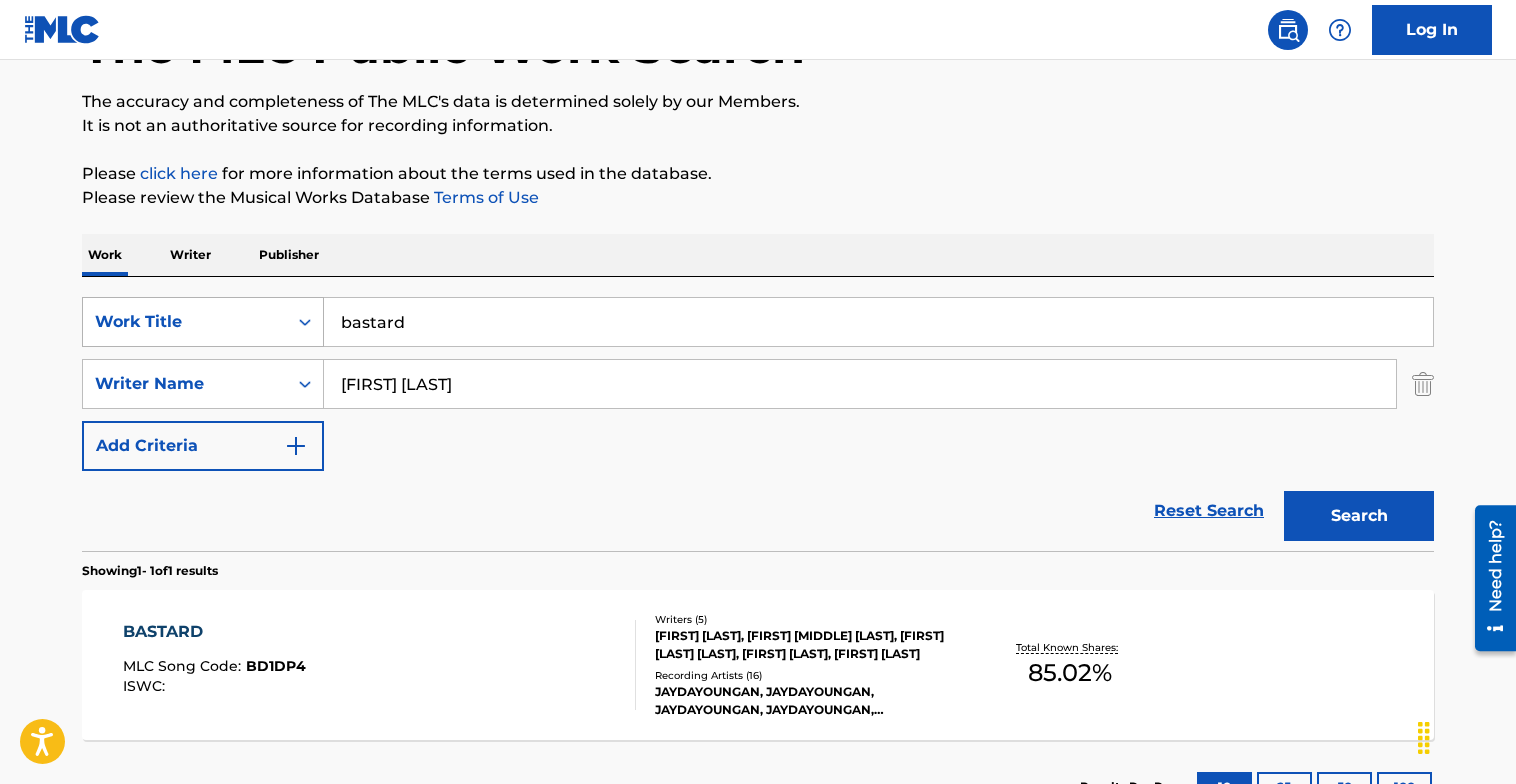 scroll, scrollTop: 206, scrollLeft: 0, axis: vertical 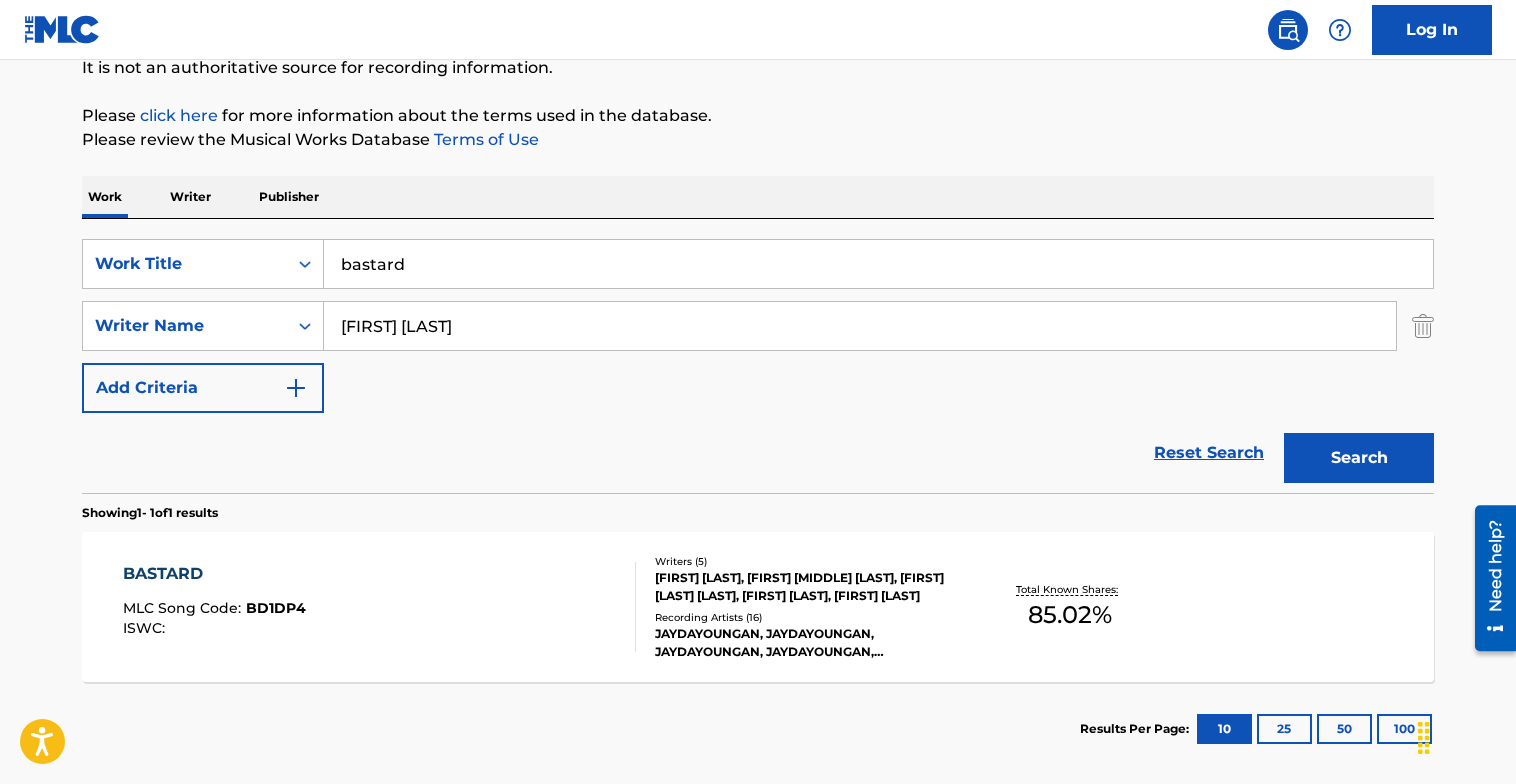 click on "bastard" at bounding box center [878, 264] 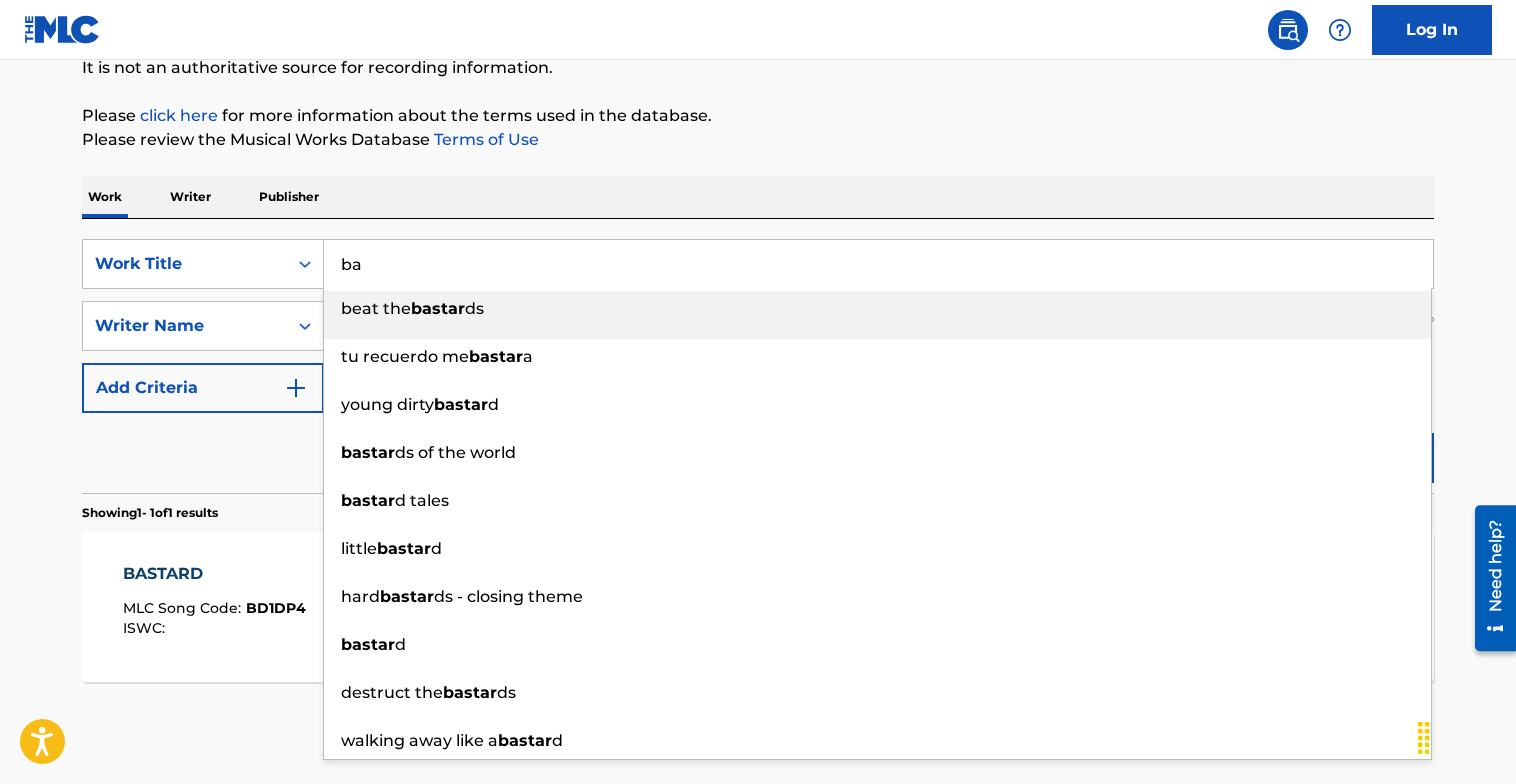 type on "b" 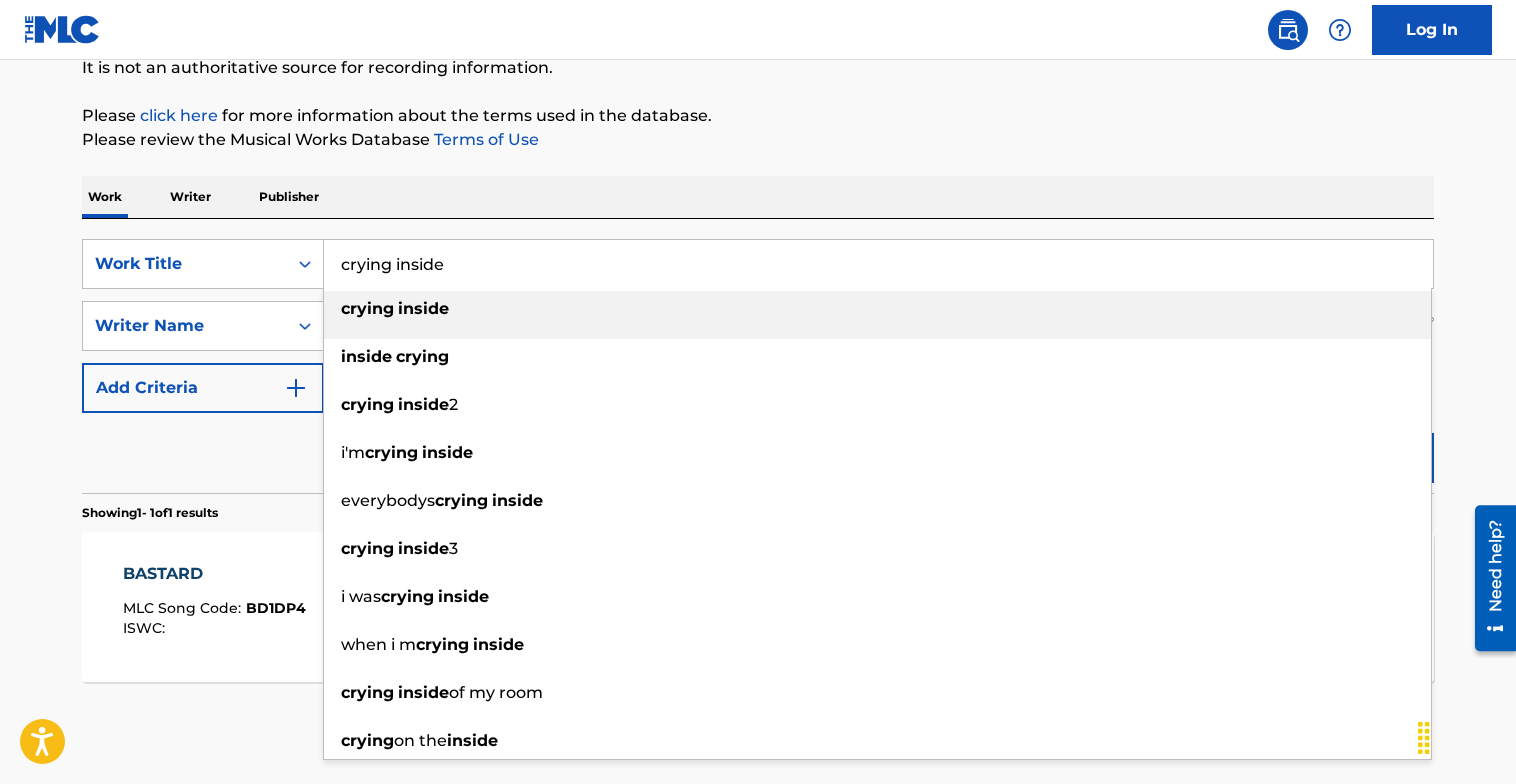 type on "crying inside" 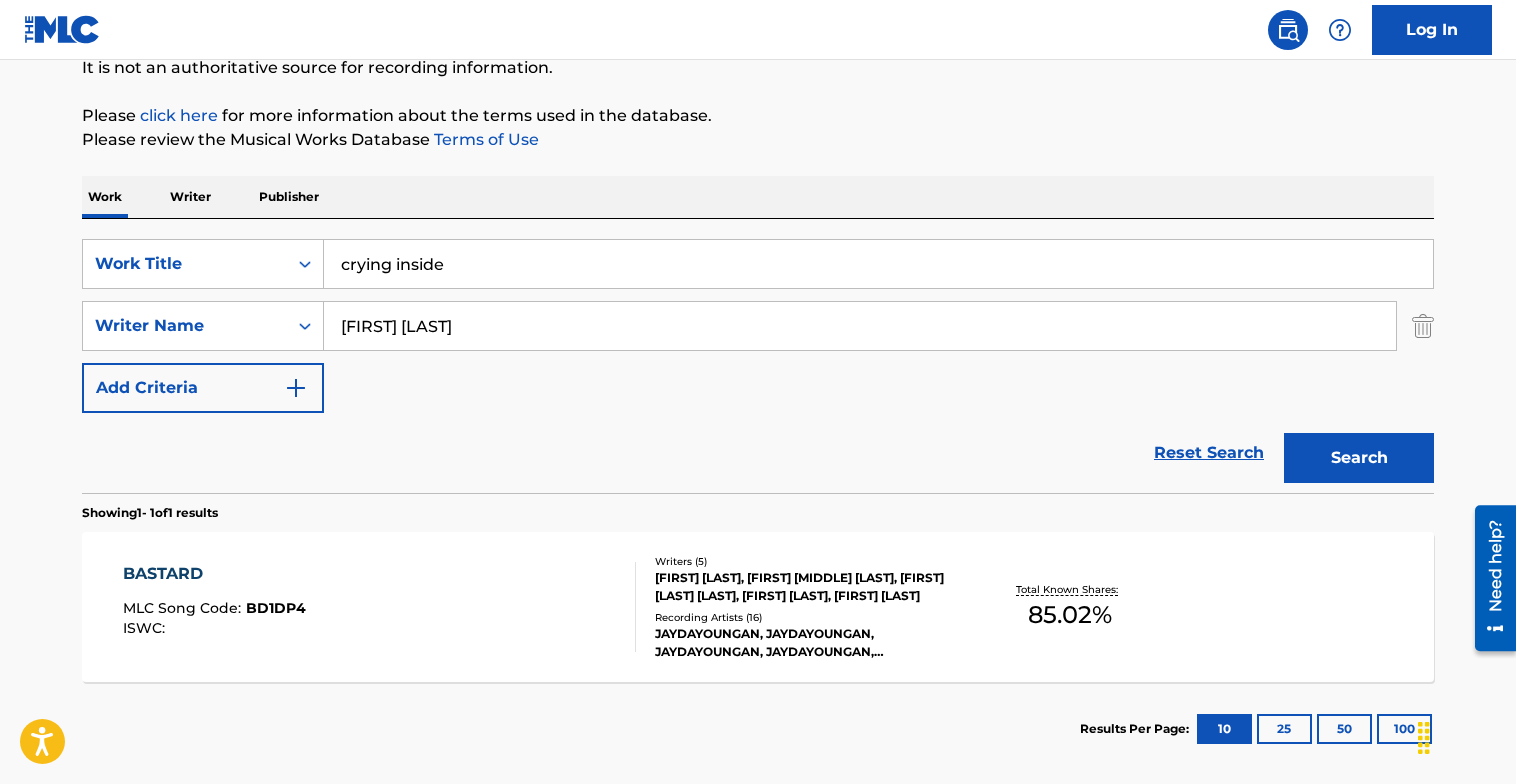 click on "Search" at bounding box center [1359, 458] 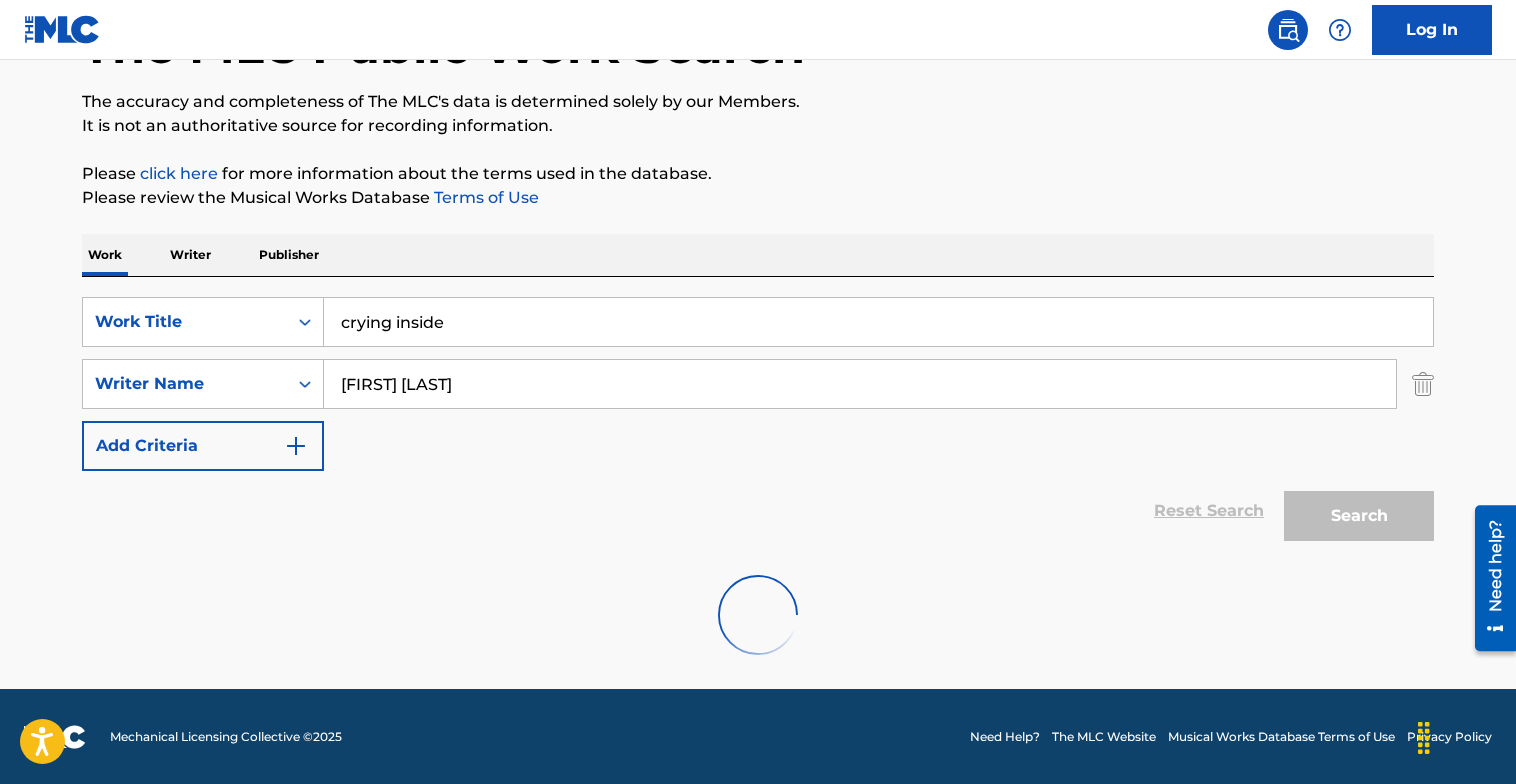 scroll, scrollTop: 206, scrollLeft: 0, axis: vertical 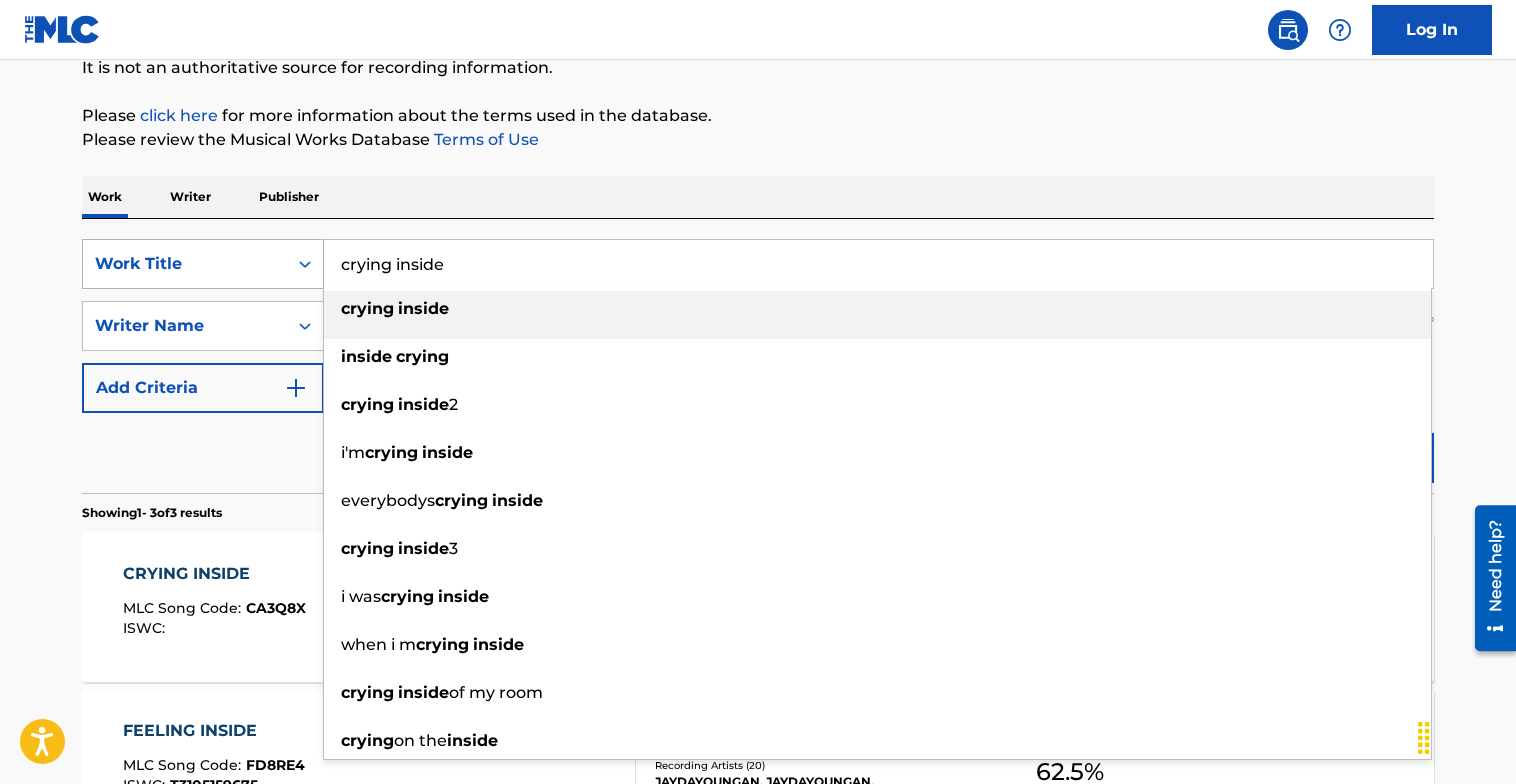 drag, startPoint x: 462, startPoint y: 272, endPoint x: 277, endPoint y: 243, distance: 187.25919 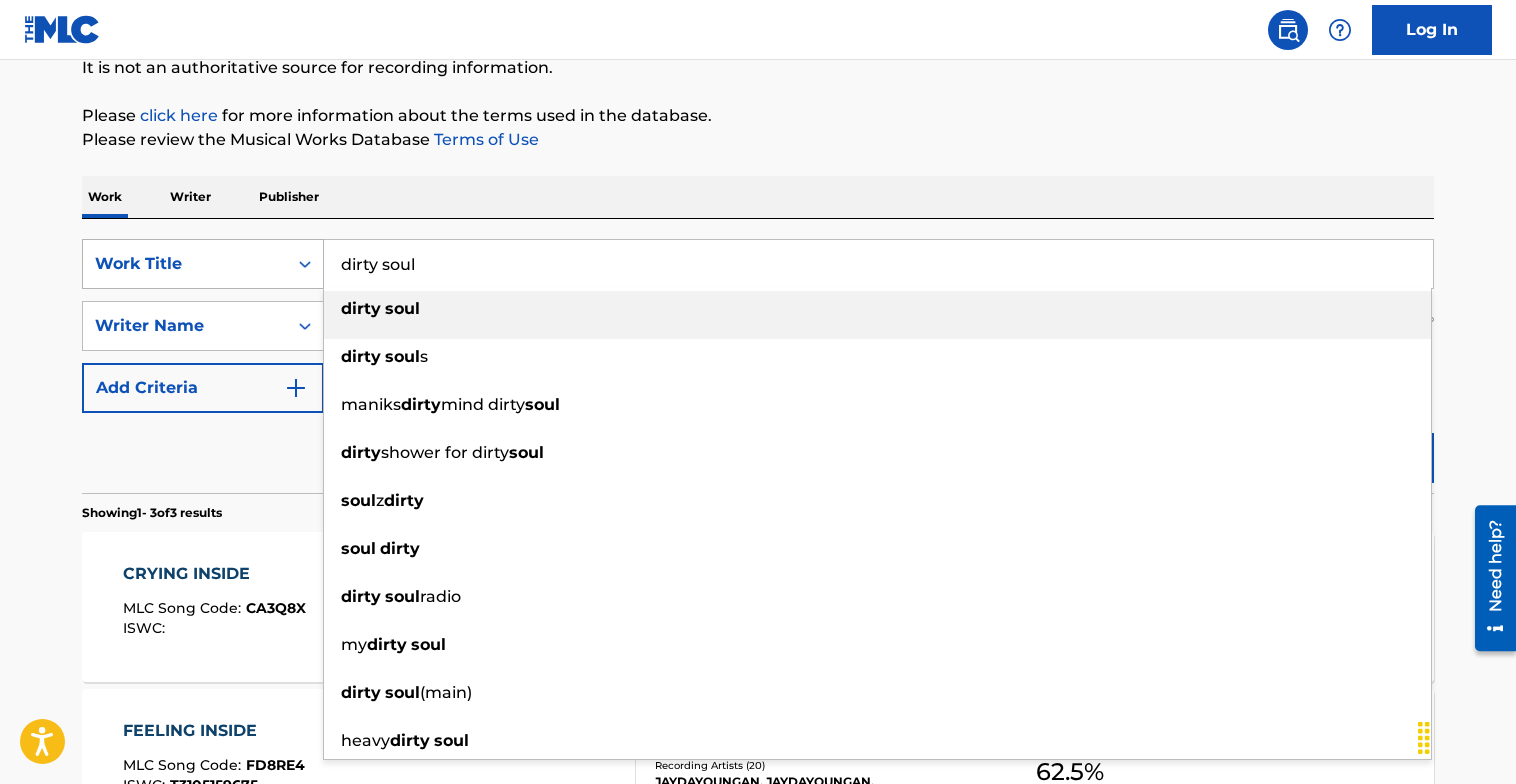 type on "dirty soul" 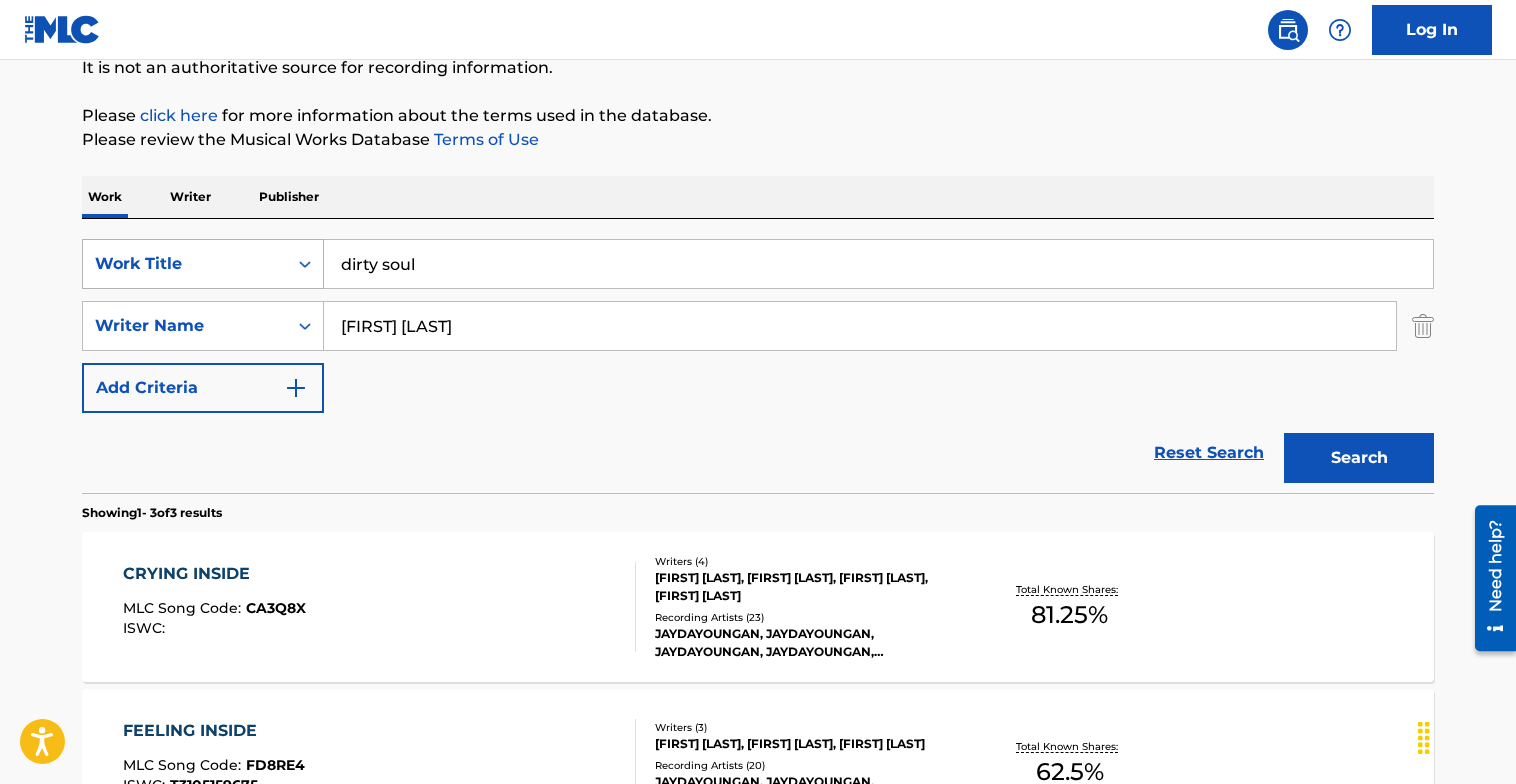 click on "Search" at bounding box center [1359, 458] 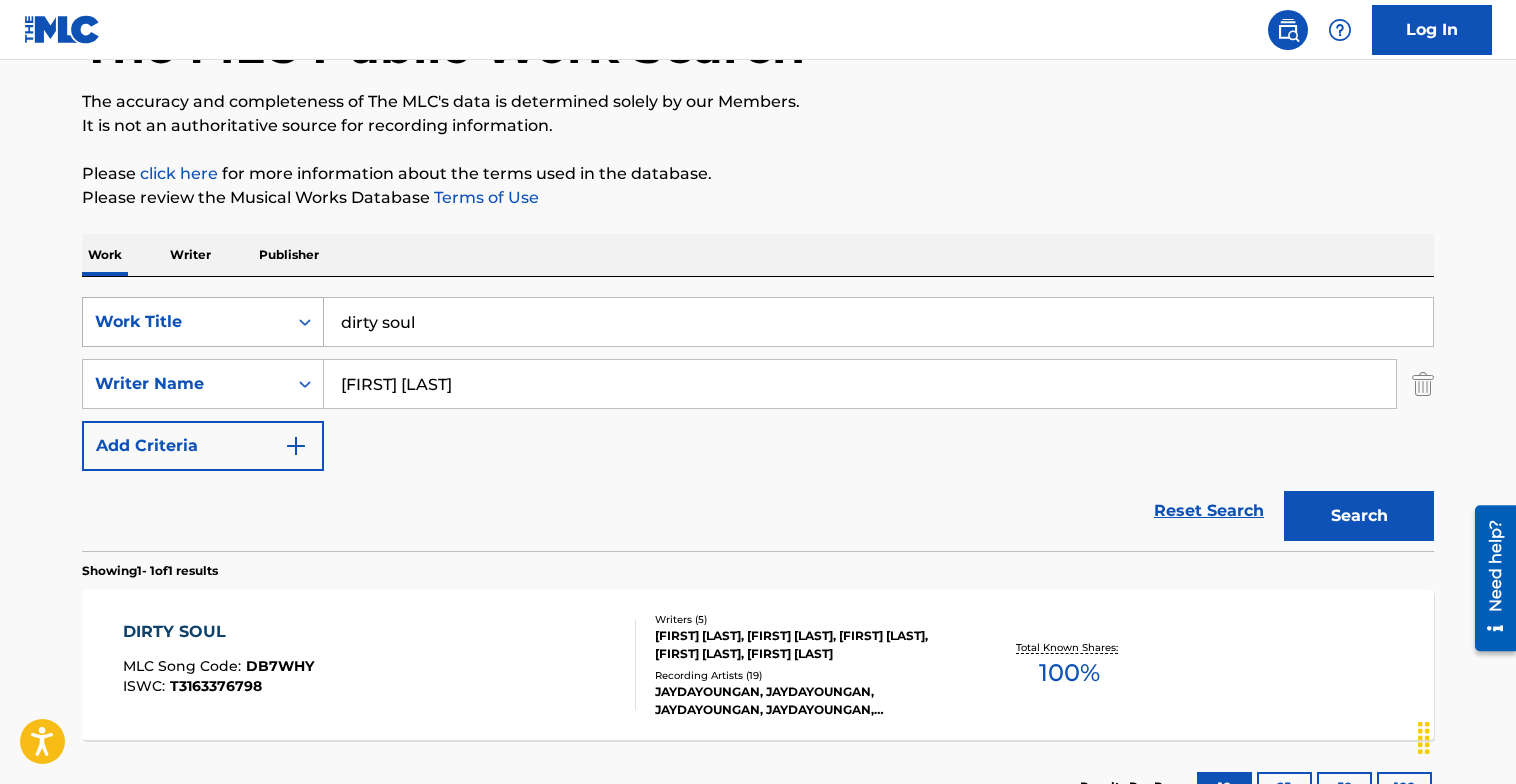scroll, scrollTop: 206, scrollLeft: 0, axis: vertical 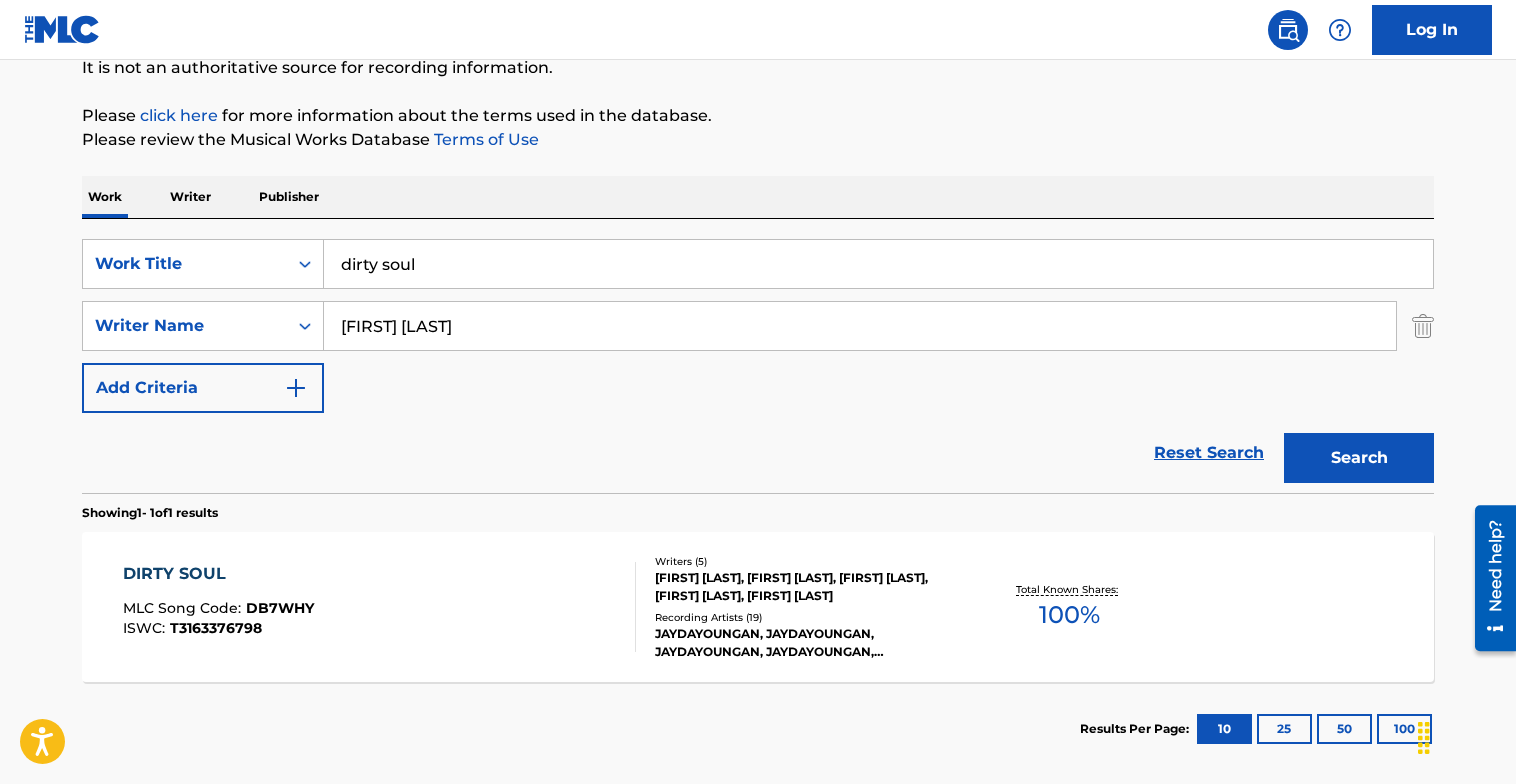 click on "DIRTY SOUL MLC Song Code : DB7WHY ISWC : T3163376798" at bounding box center [380, 607] 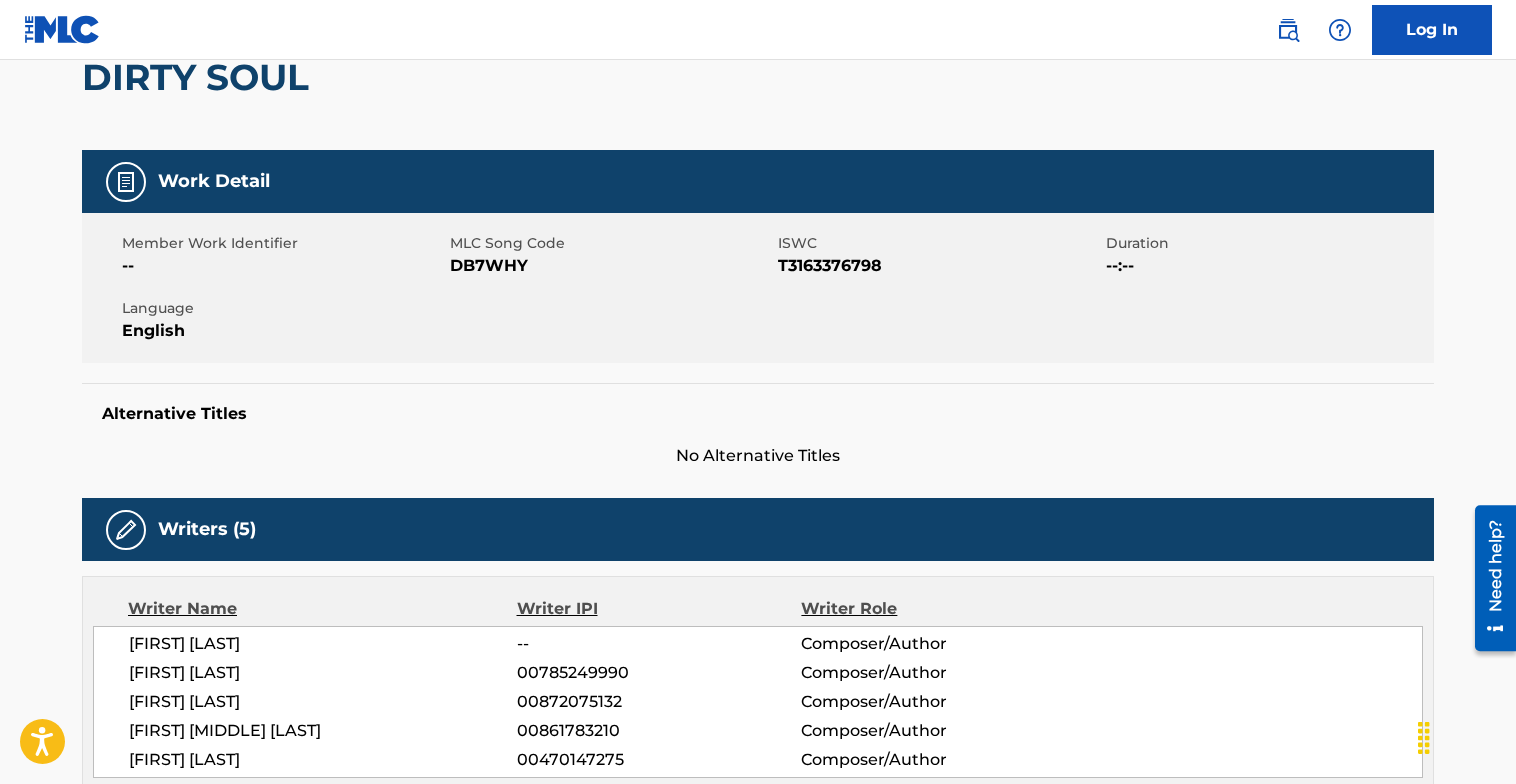 scroll, scrollTop: 0, scrollLeft: 0, axis: both 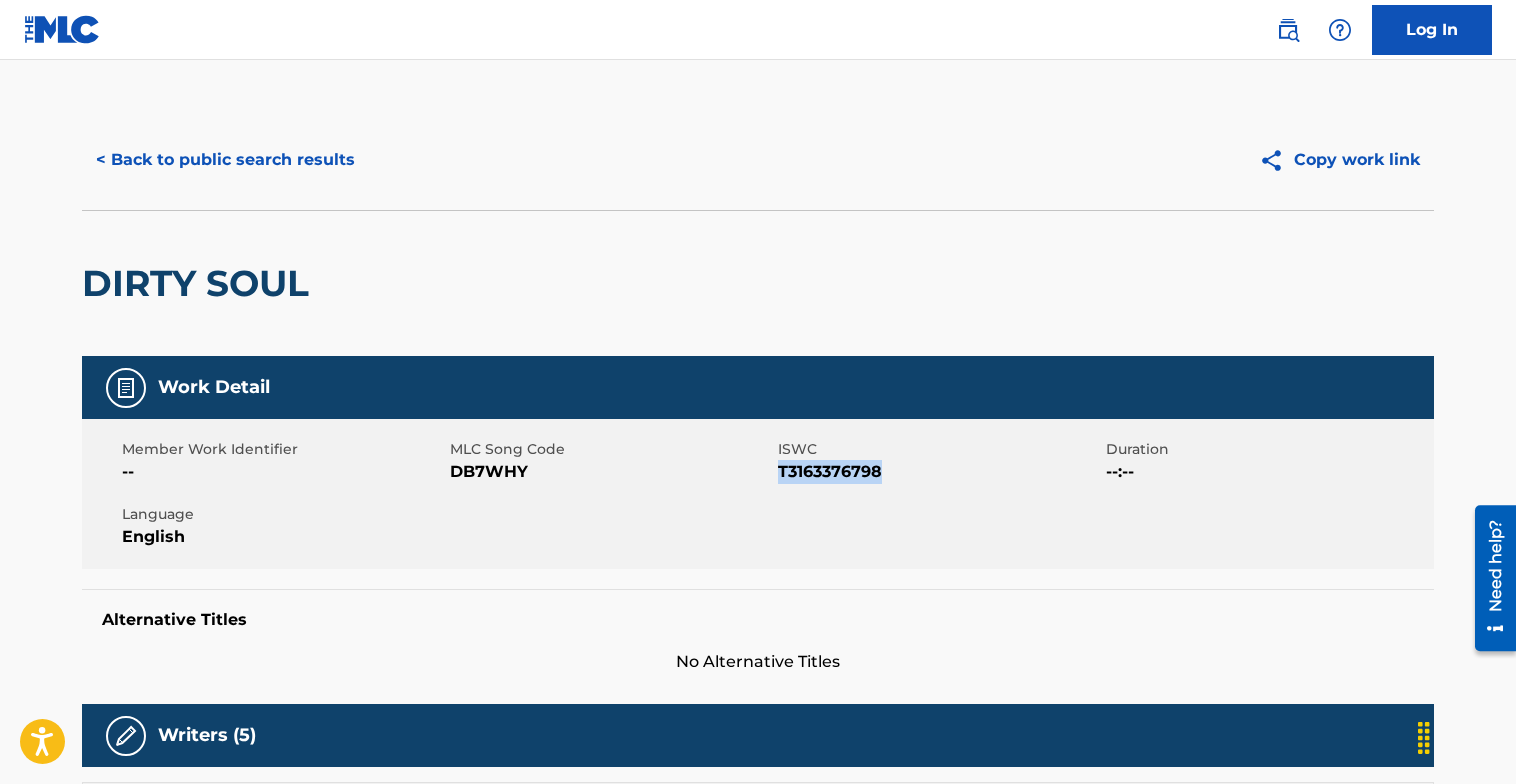drag, startPoint x: 882, startPoint y: 475, endPoint x: 778, endPoint y: 466, distance: 104.388695 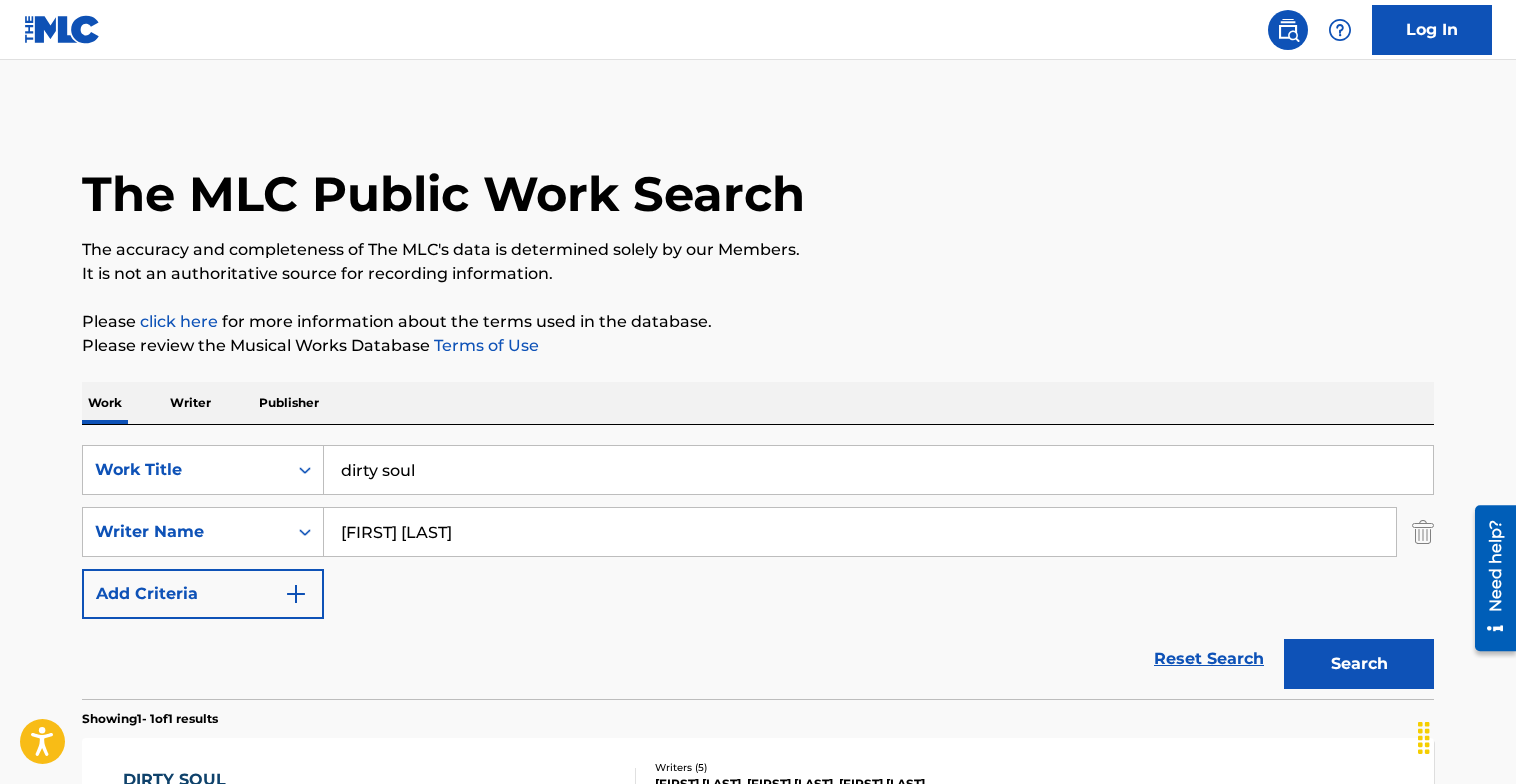scroll, scrollTop: 189, scrollLeft: 0, axis: vertical 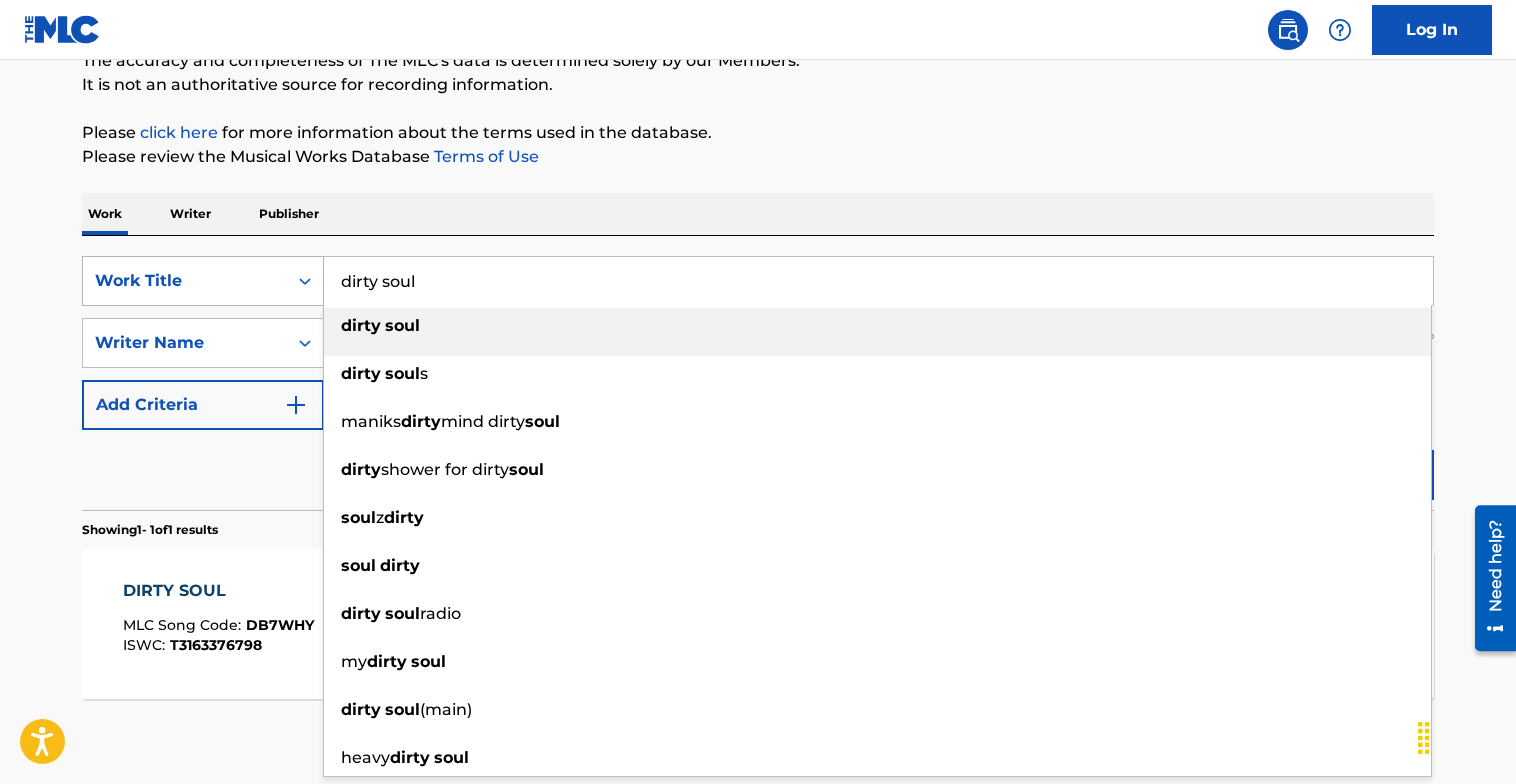 drag, startPoint x: 692, startPoint y: 263, endPoint x: 288, endPoint y: 295, distance: 405.26535 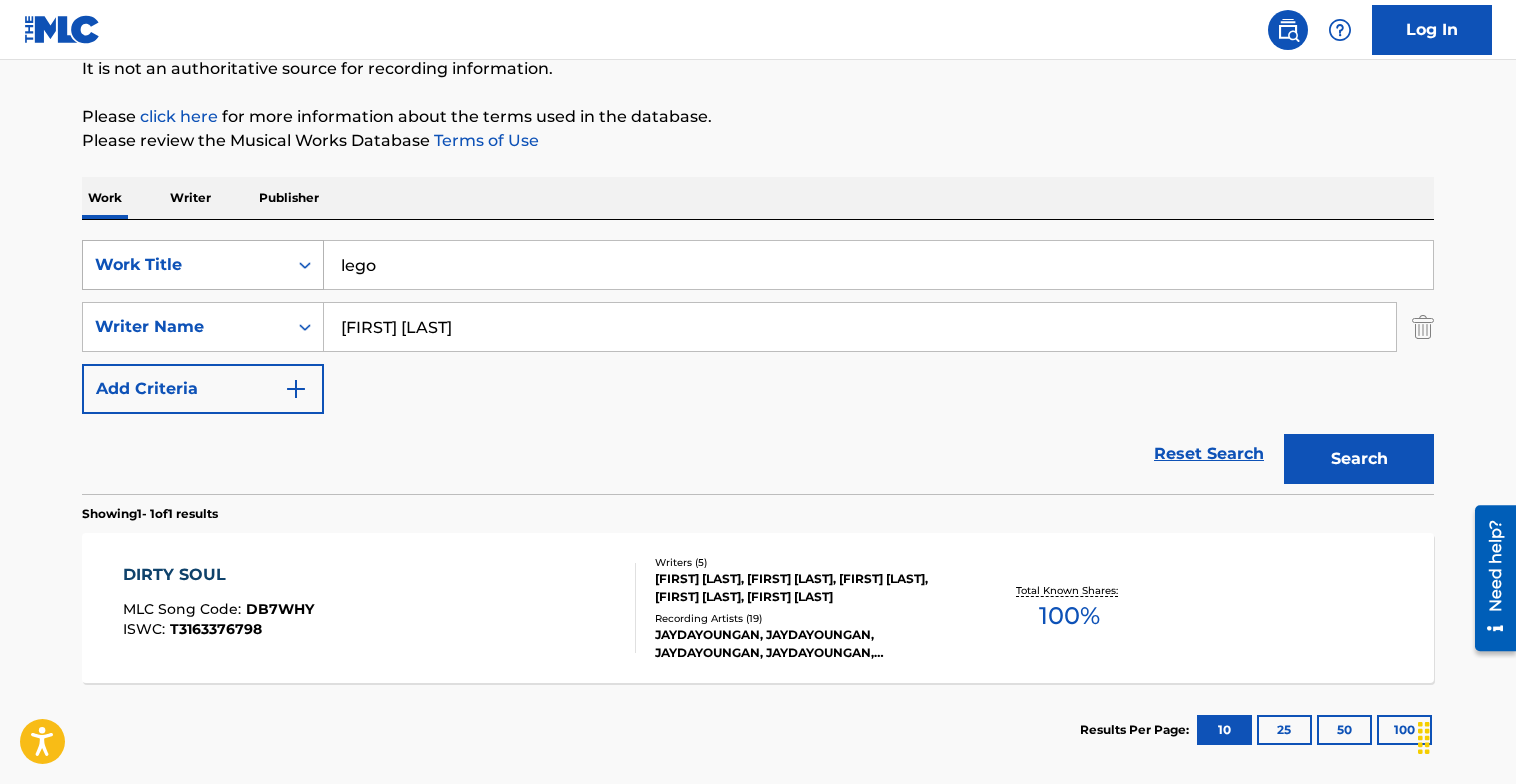 click on "Search" at bounding box center [1359, 459] 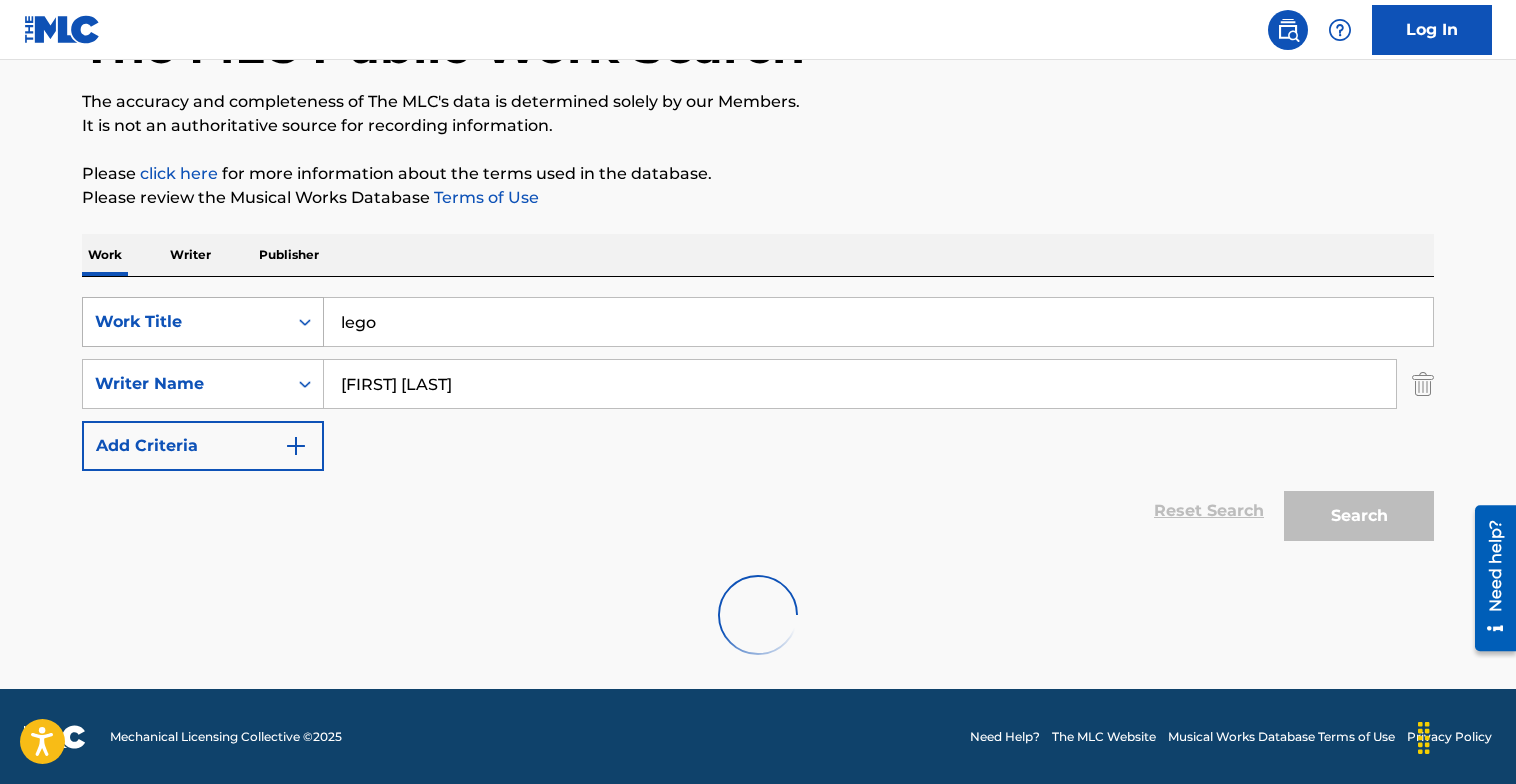 scroll, scrollTop: 205, scrollLeft: 0, axis: vertical 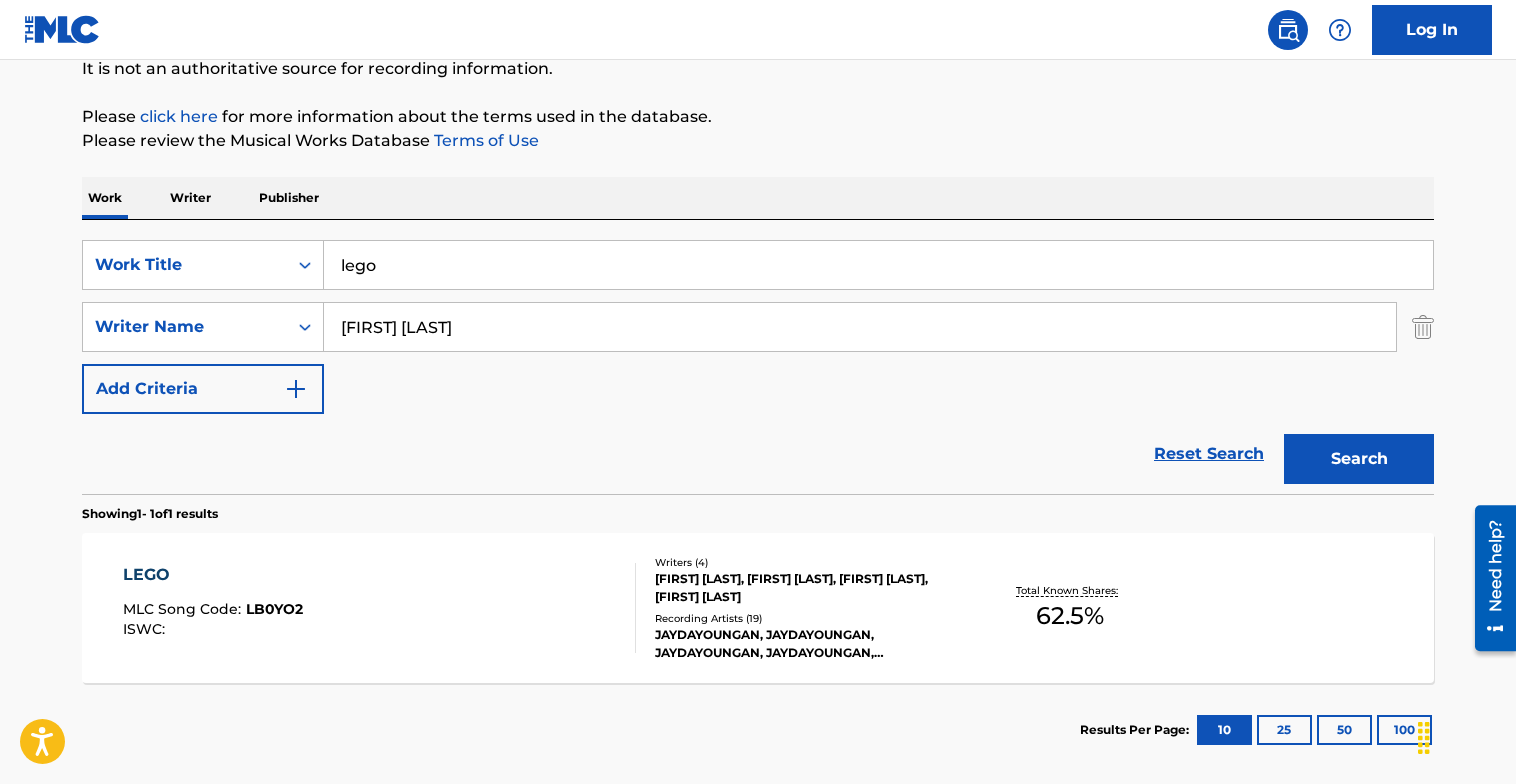 click on "lego" at bounding box center (878, 265) 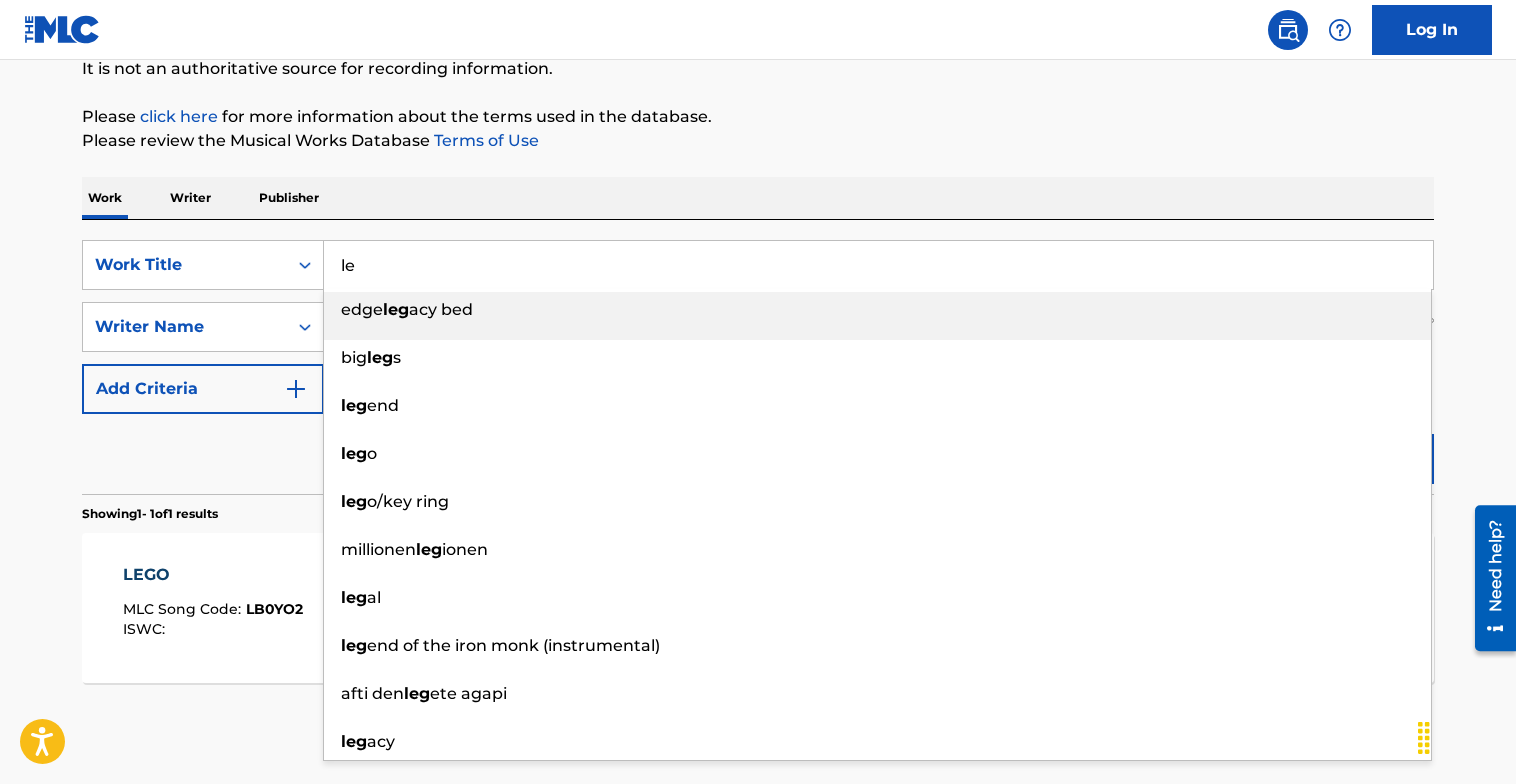 type on "l" 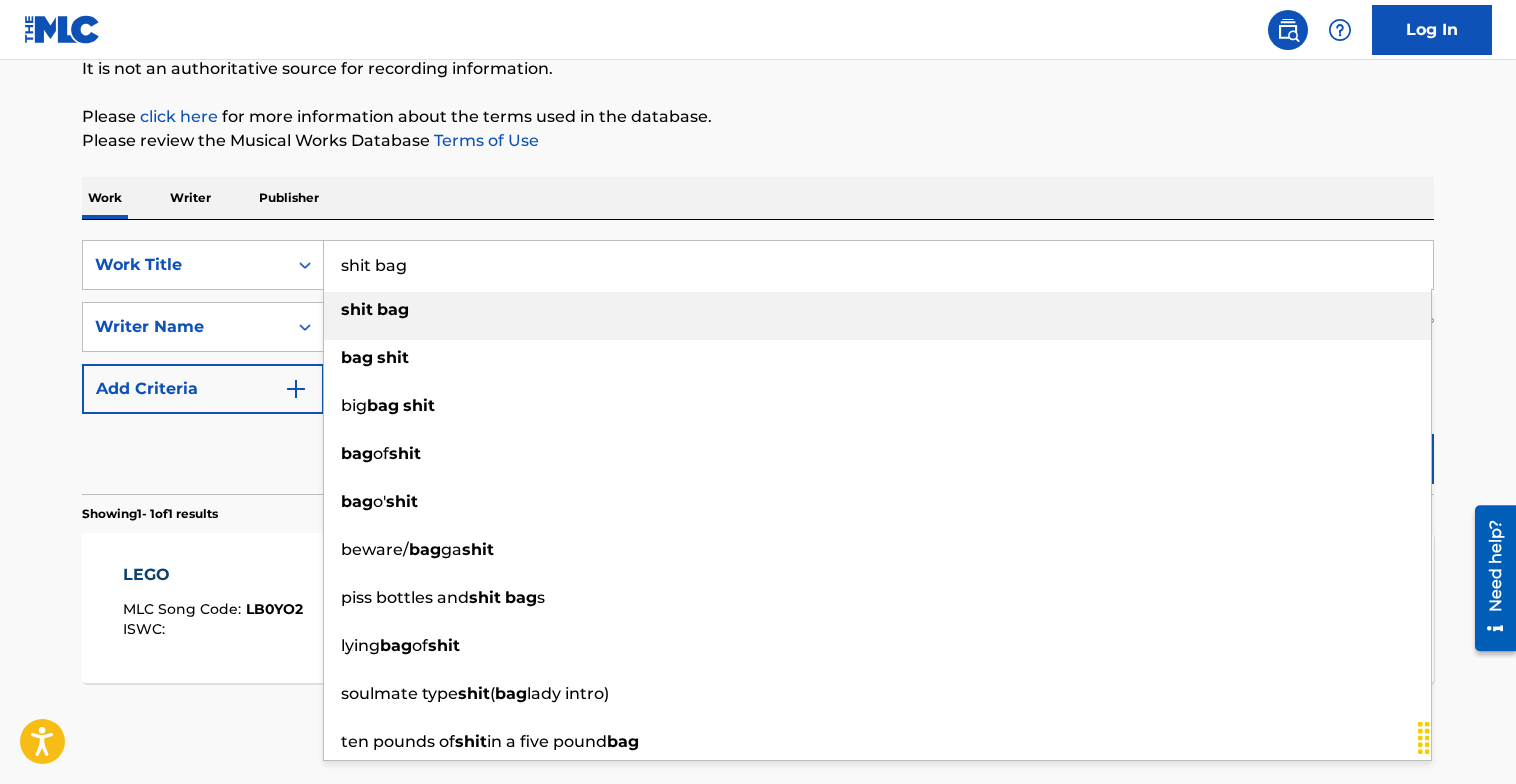 type on "shit bag" 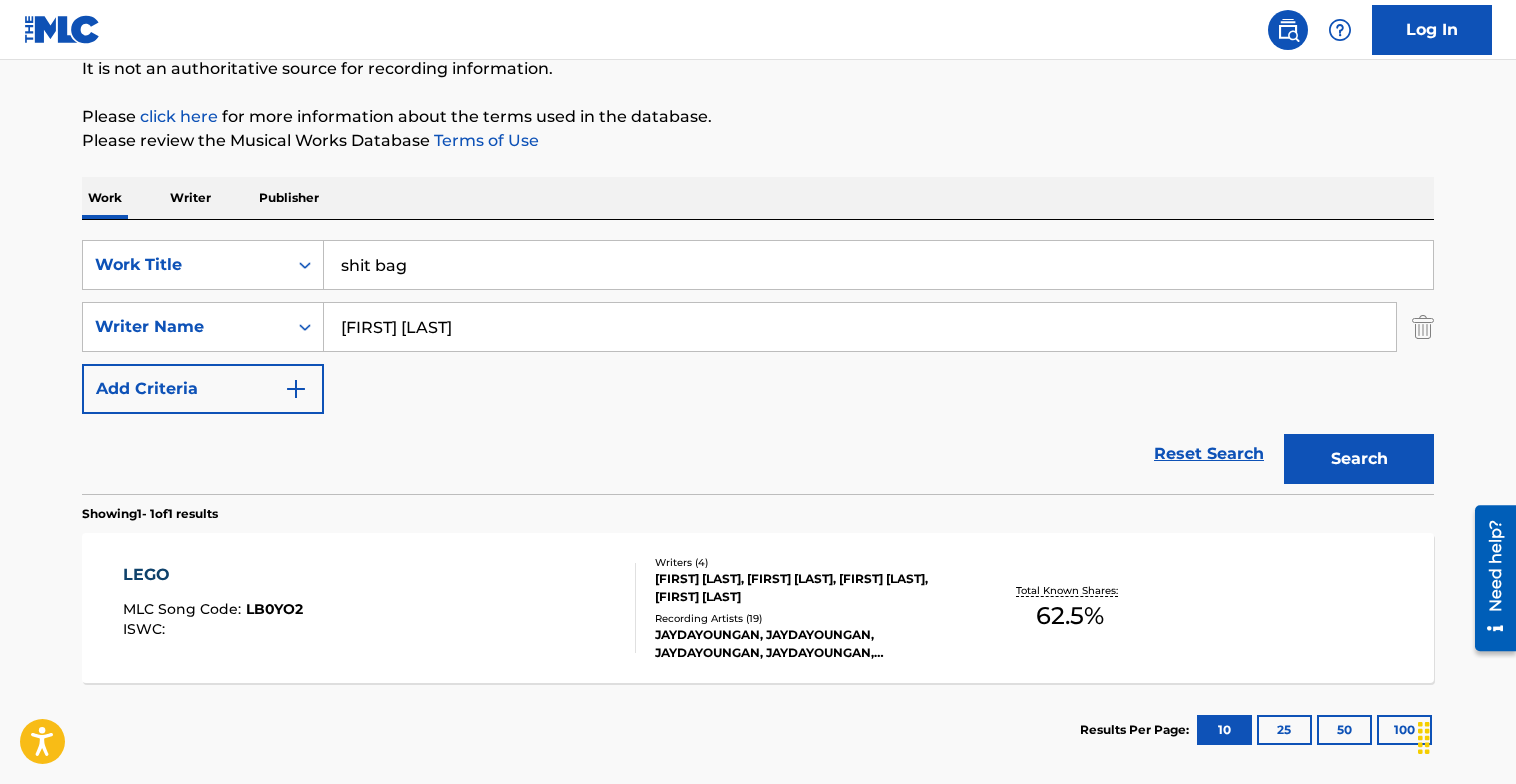 click on "Search" at bounding box center (1359, 459) 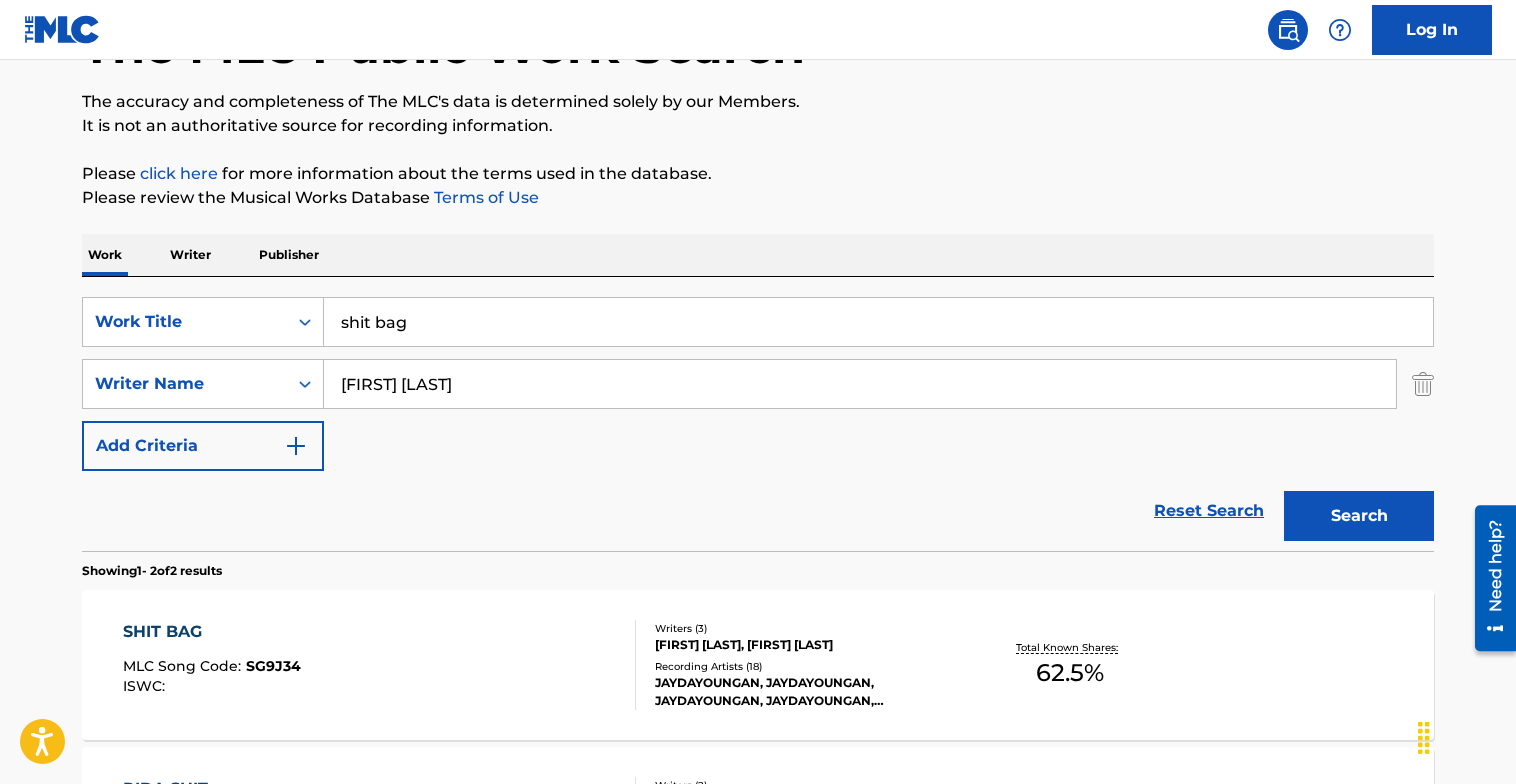 scroll, scrollTop: 205, scrollLeft: 0, axis: vertical 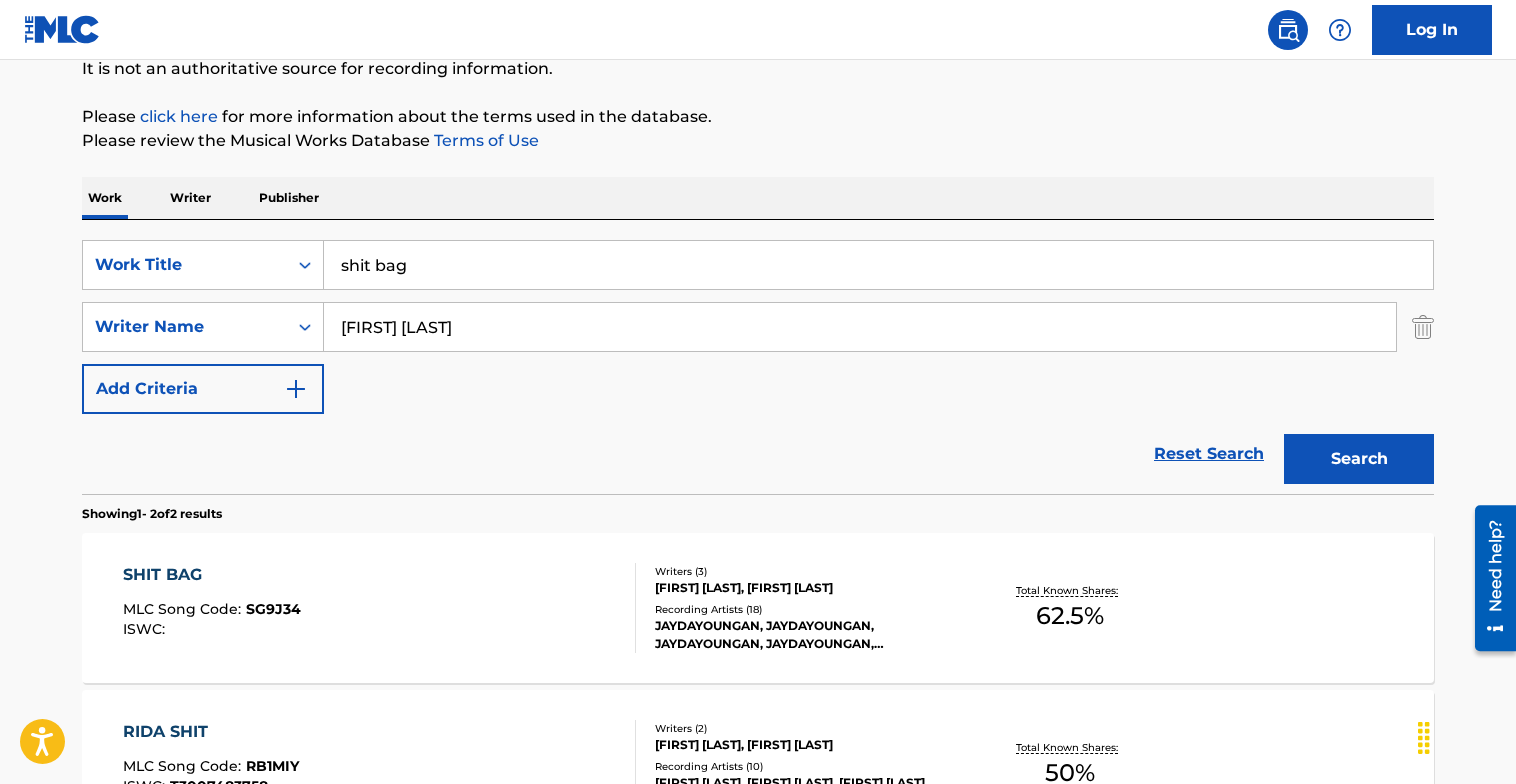 drag, startPoint x: 458, startPoint y: 247, endPoint x: 196, endPoint y: 231, distance: 262.4881 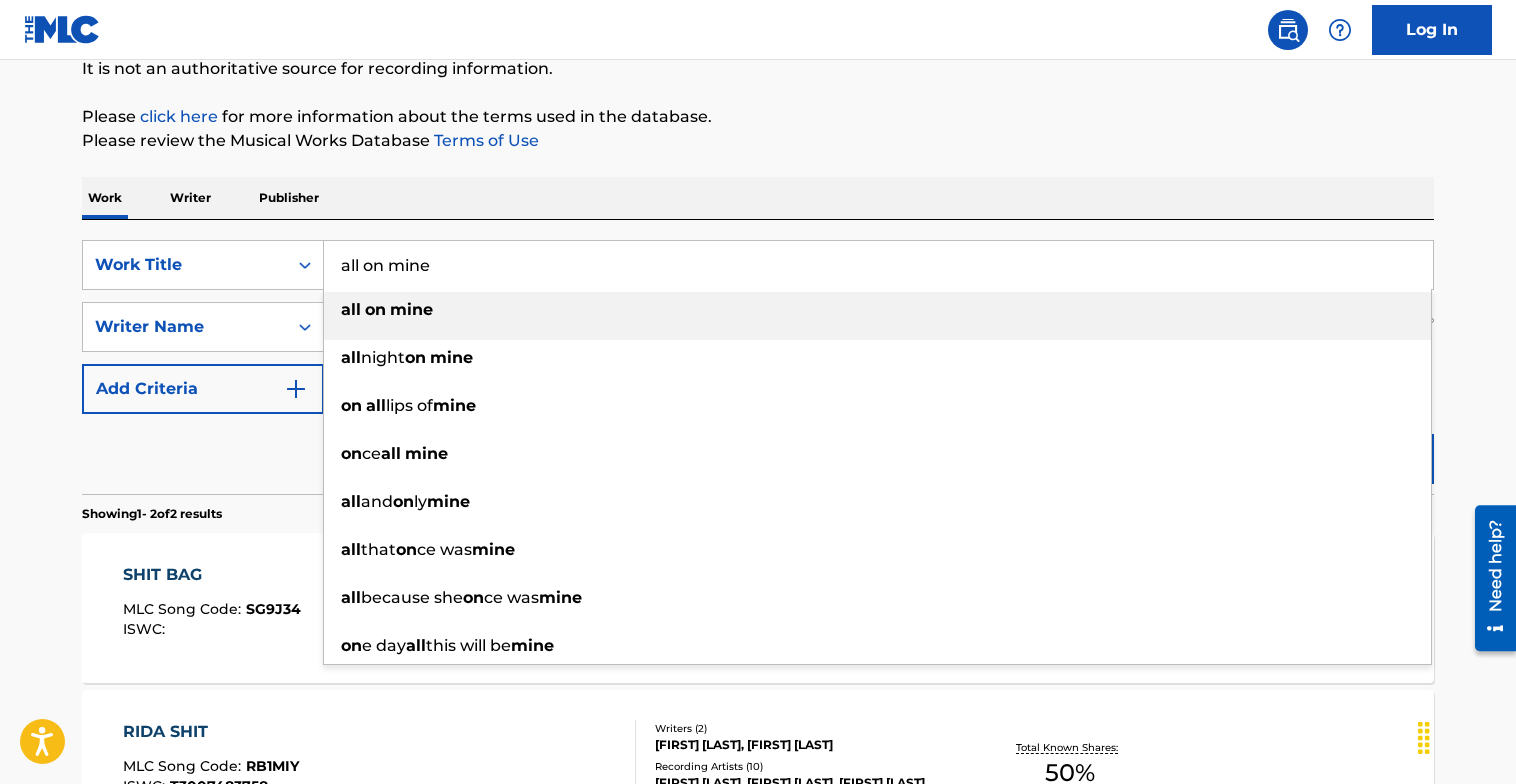 type on "all on mine" 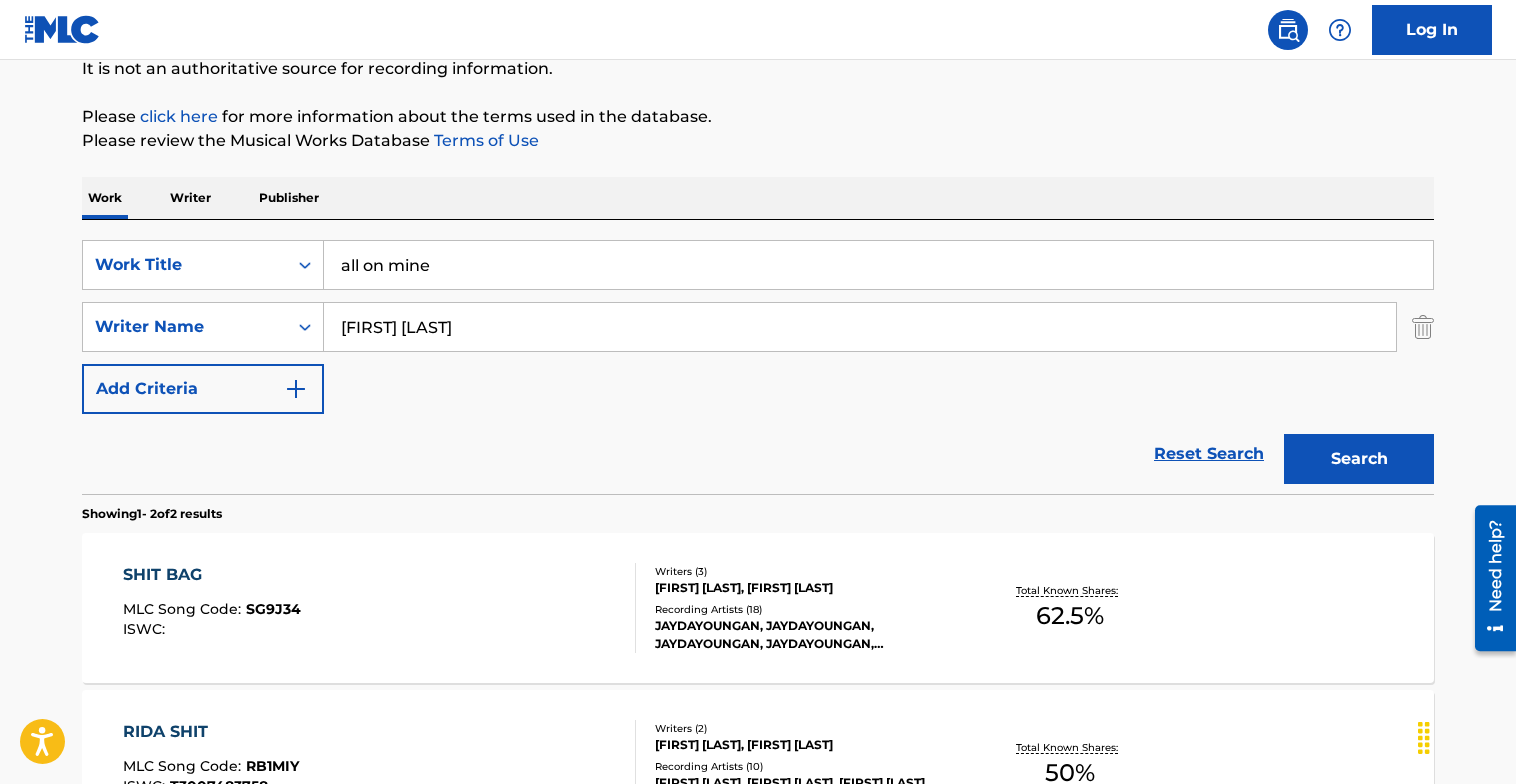 click on "Search" at bounding box center [1359, 459] 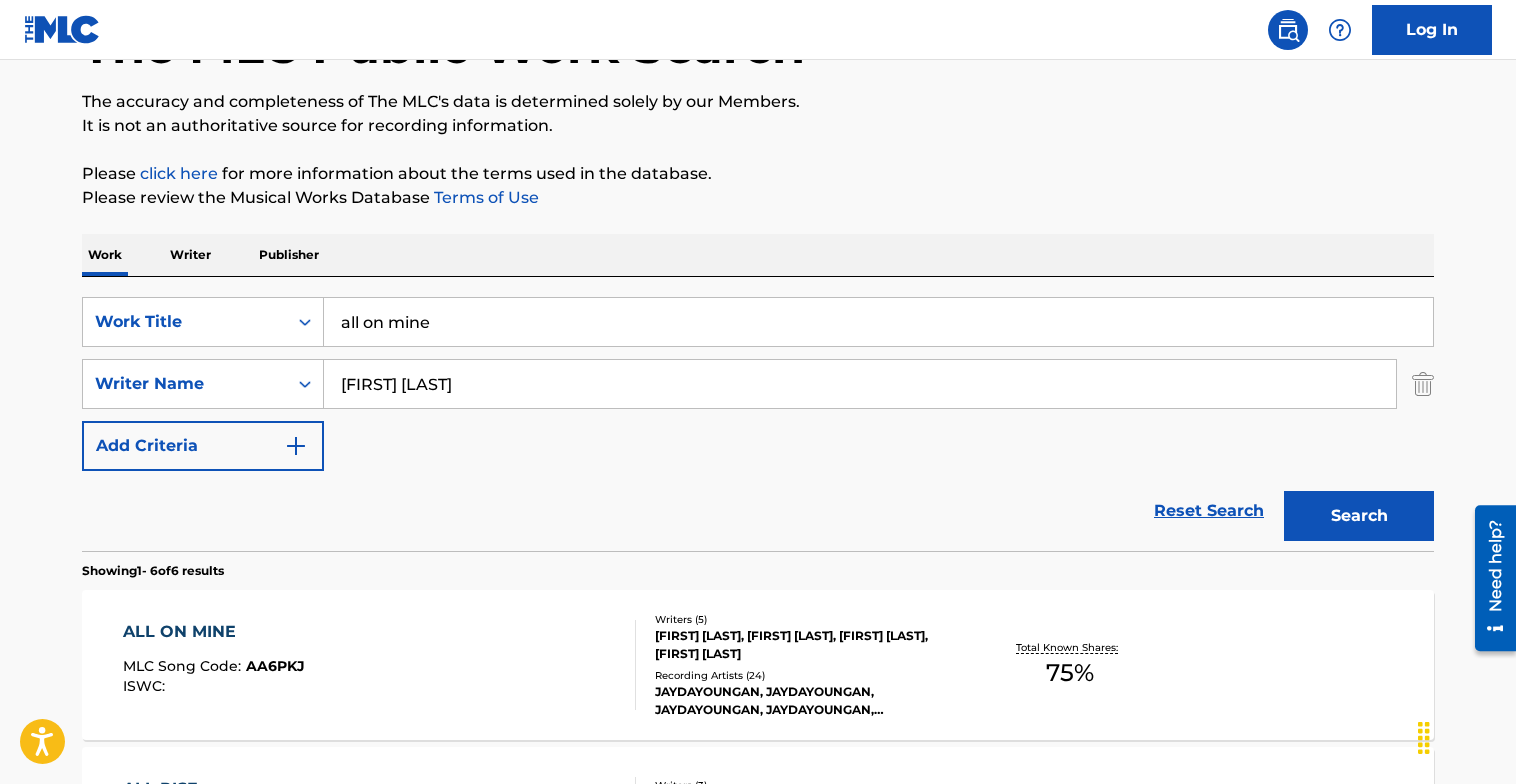 scroll, scrollTop: 205, scrollLeft: 0, axis: vertical 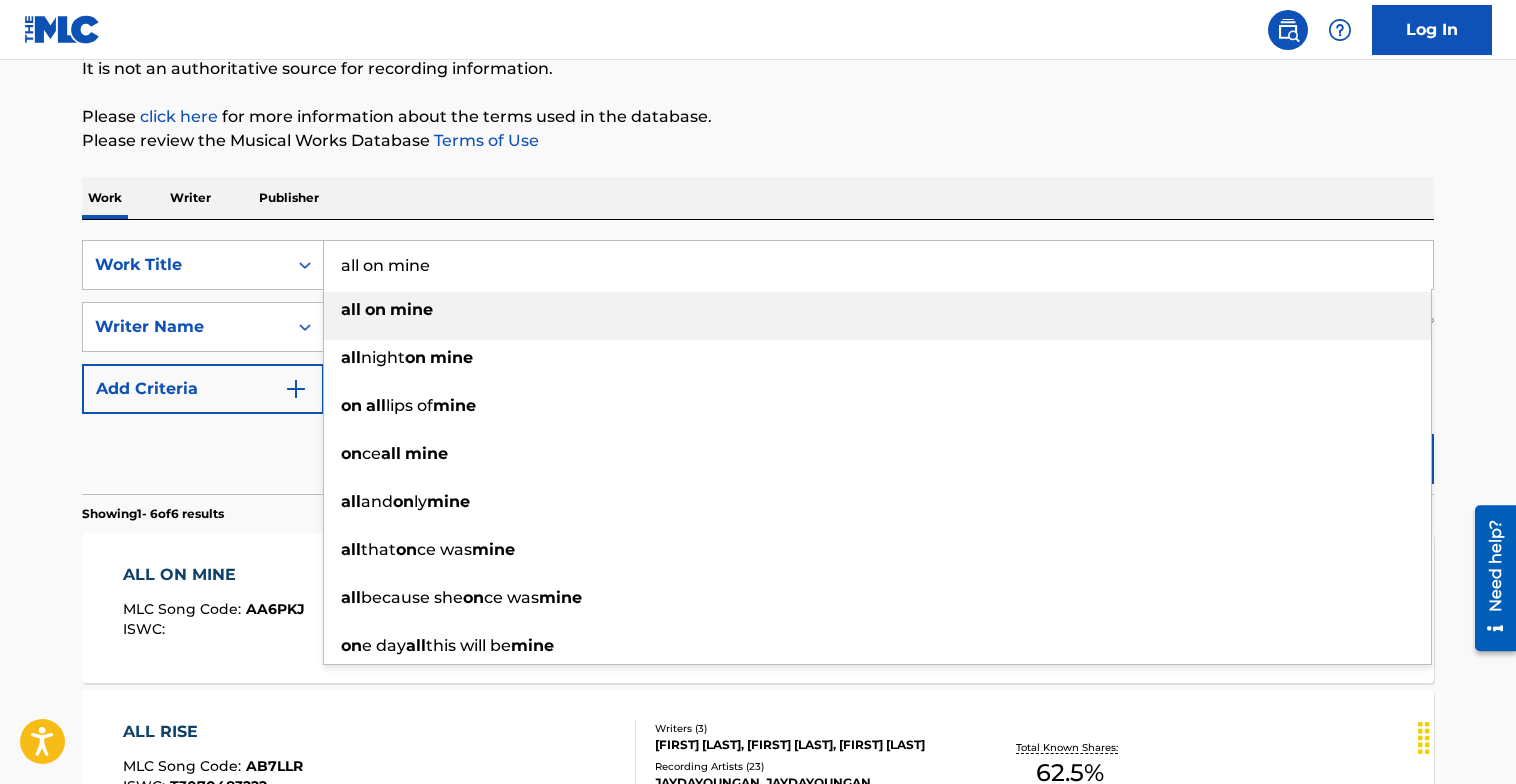 drag, startPoint x: 492, startPoint y: 249, endPoint x: 239, endPoint y: 210, distance: 255.98828 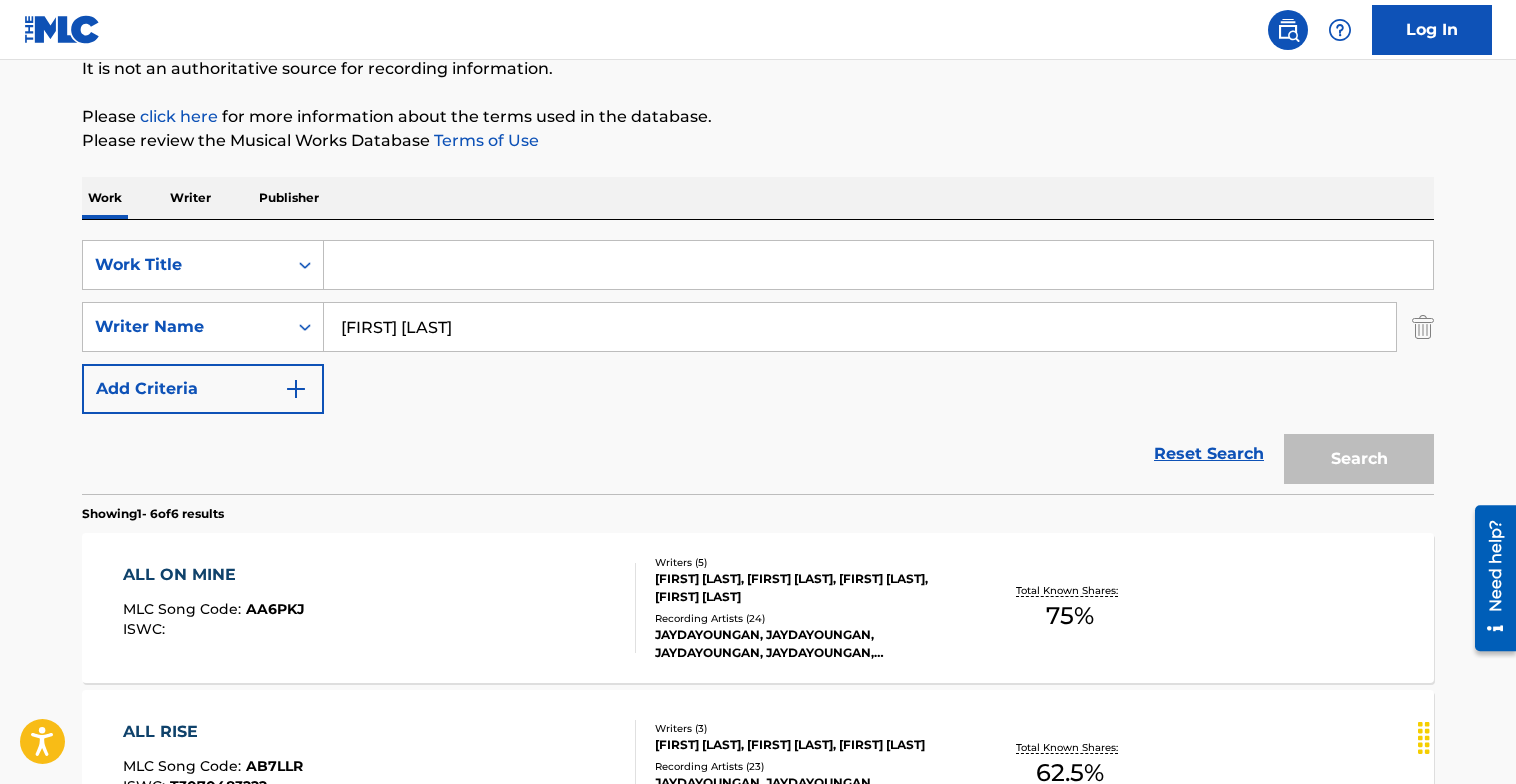 type on "s" 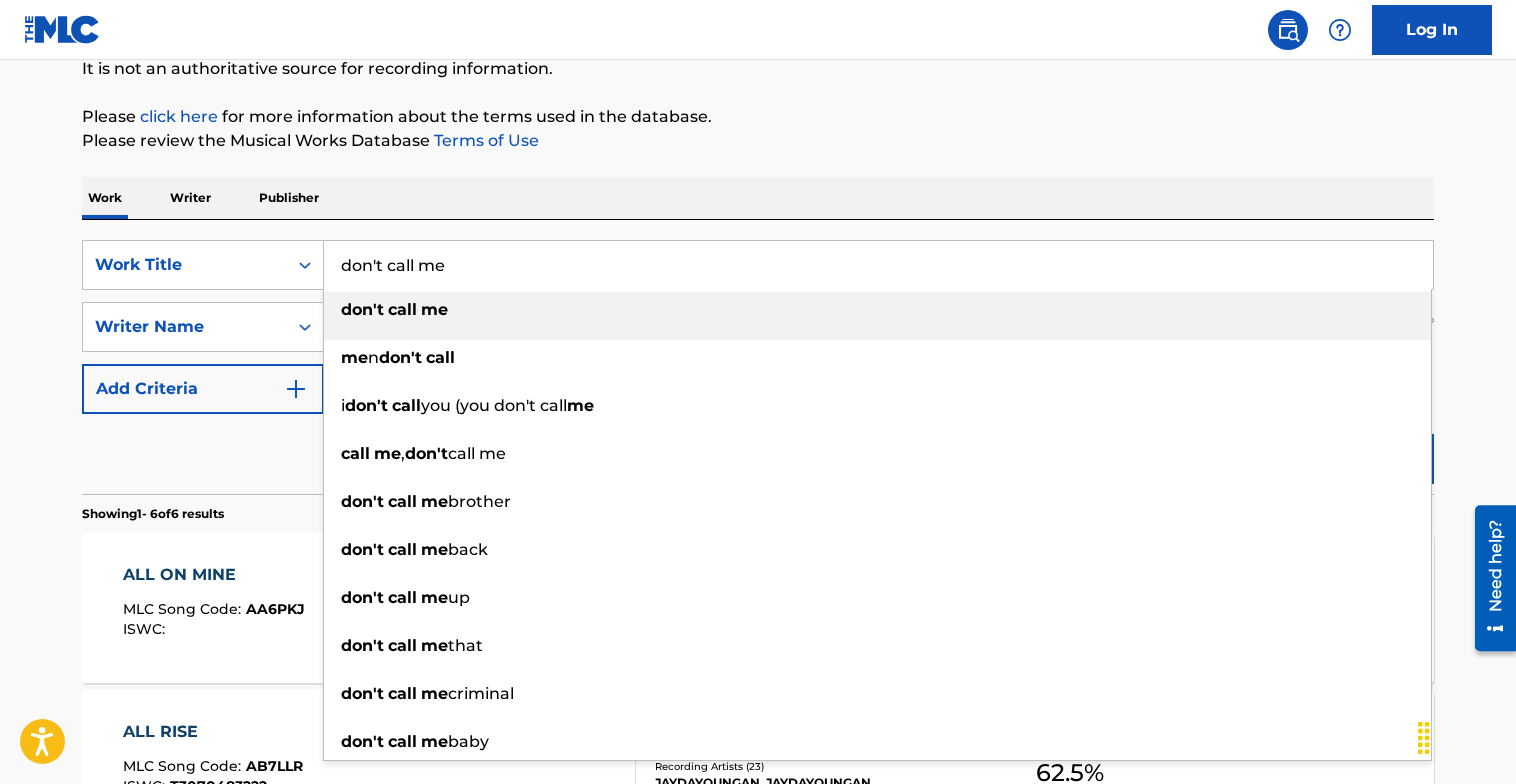 type on "don't call me" 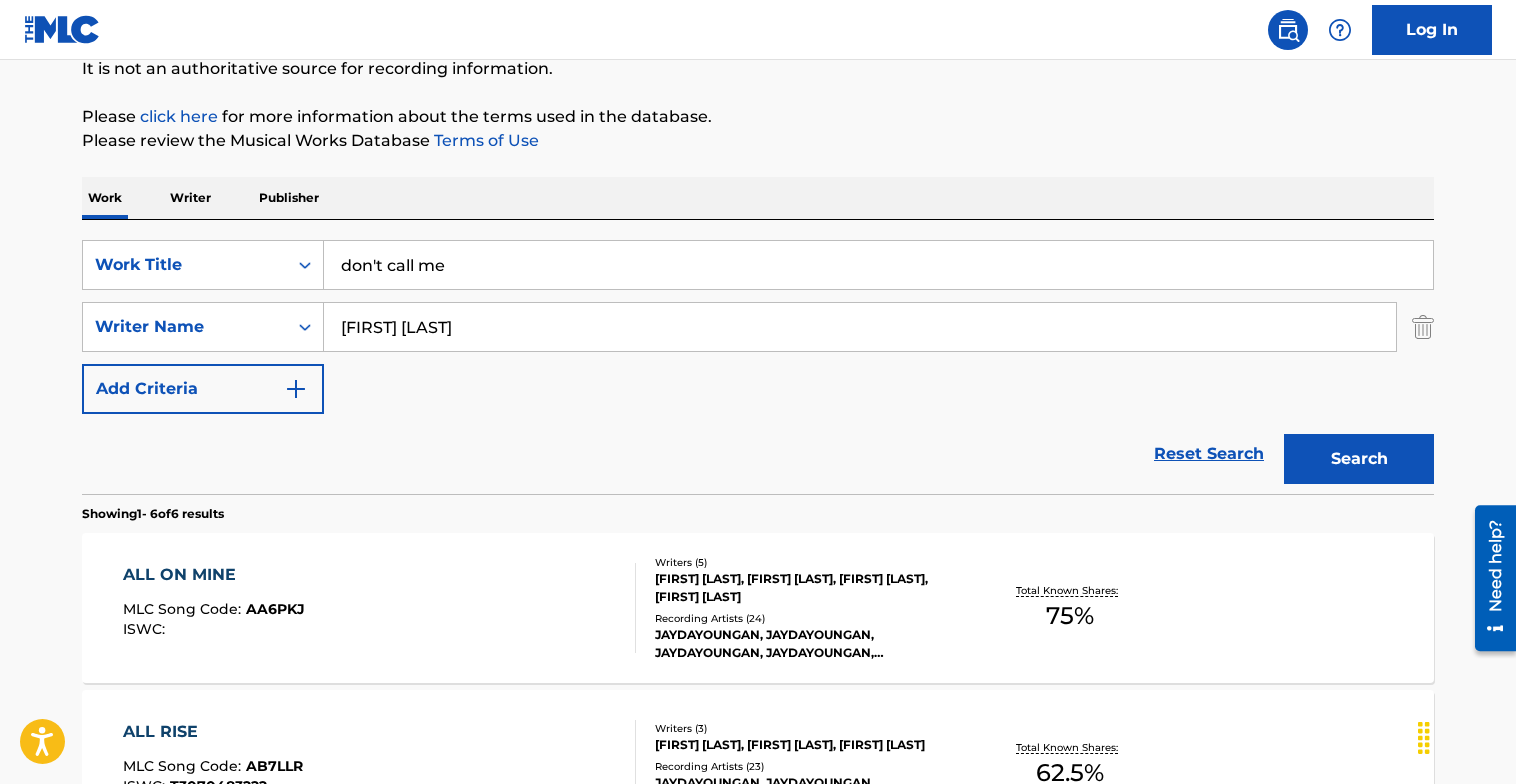 click on "Search" at bounding box center (1359, 459) 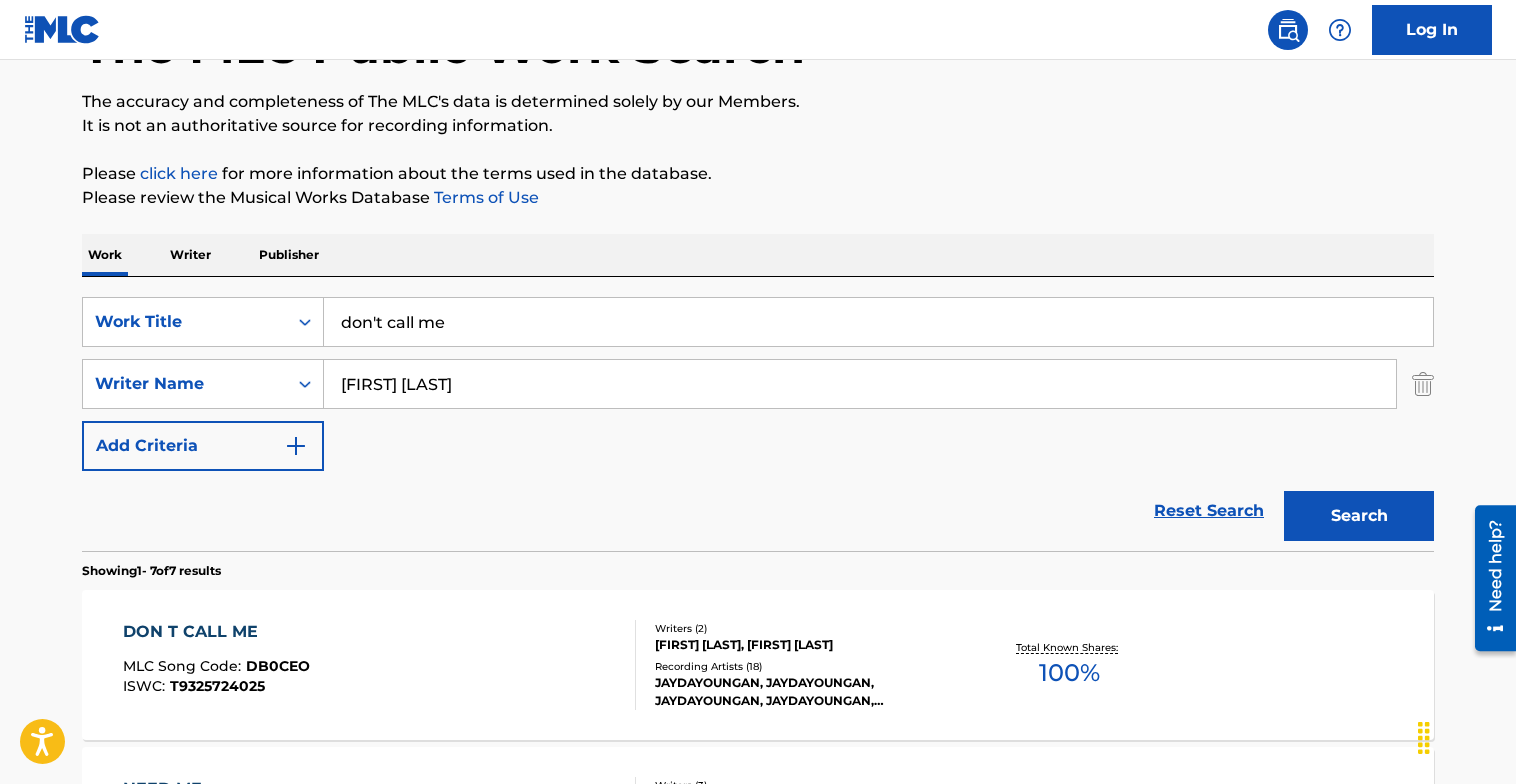 scroll, scrollTop: 205, scrollLeft: 0, axis: vertical 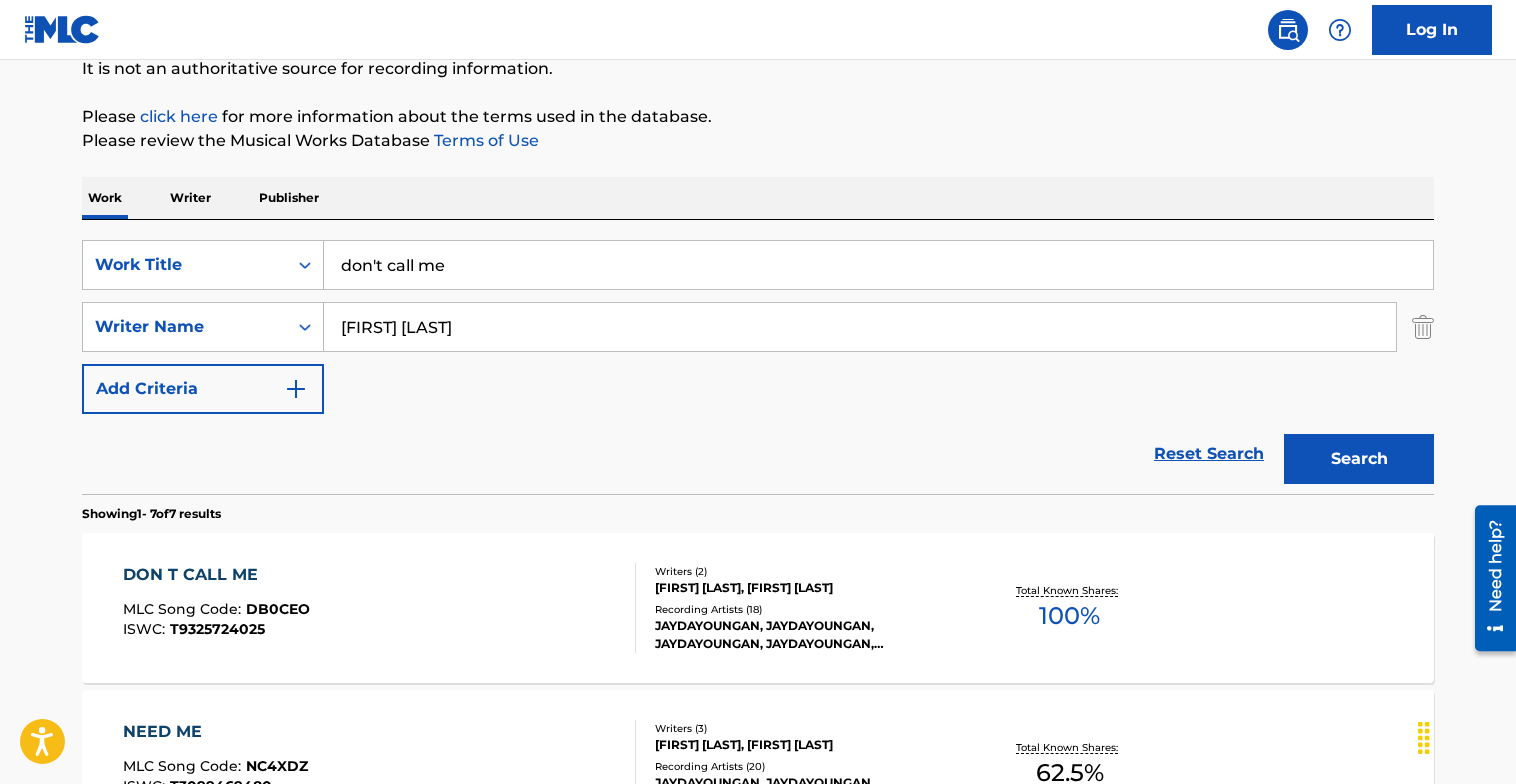 click on "DON T CALL ME MLC Song Code : DB0CEO ISWC : T9325724025" at bounding box center (380, 608) 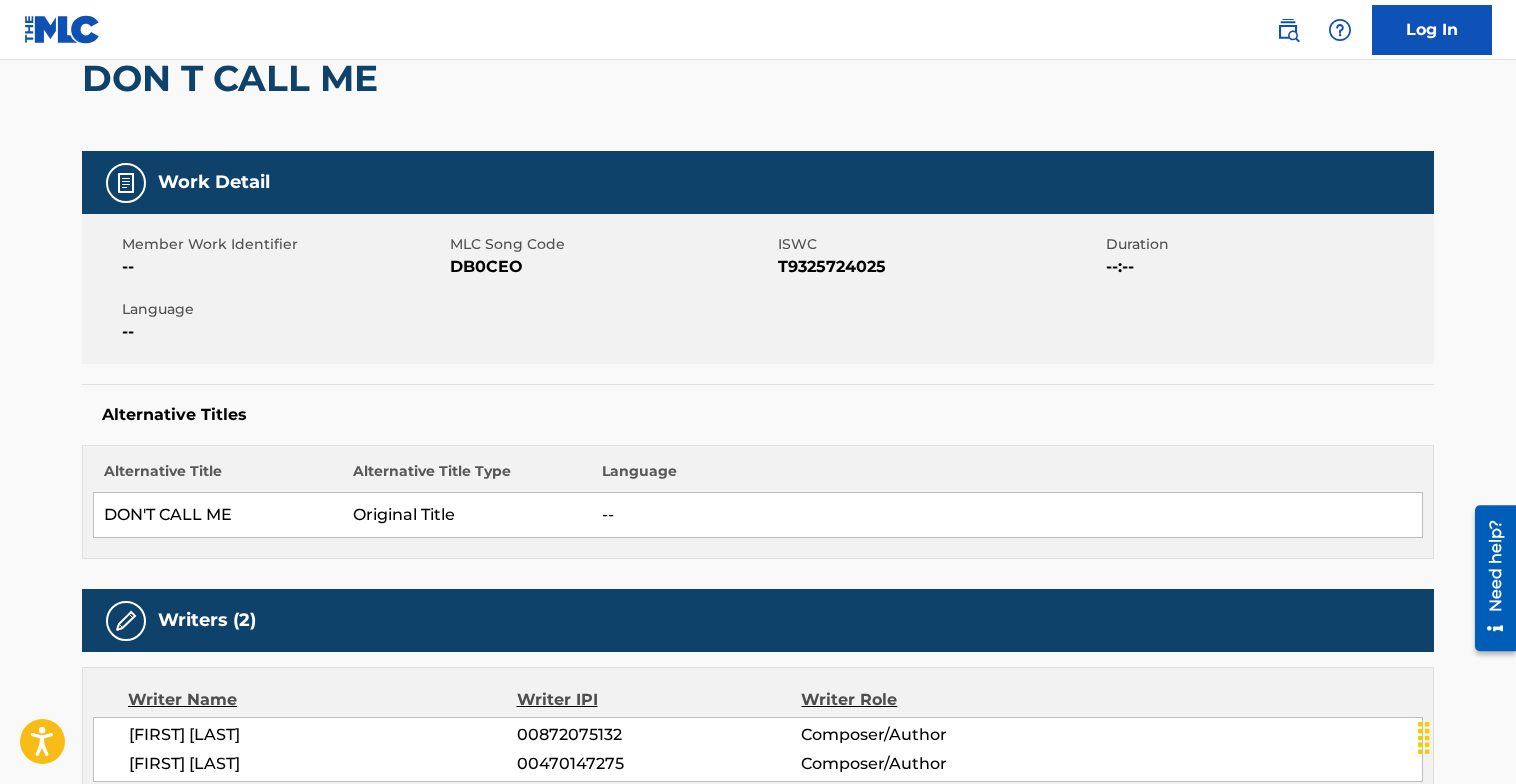 scroll, scrollTop: 0, scrollLeft: 0, axis: both 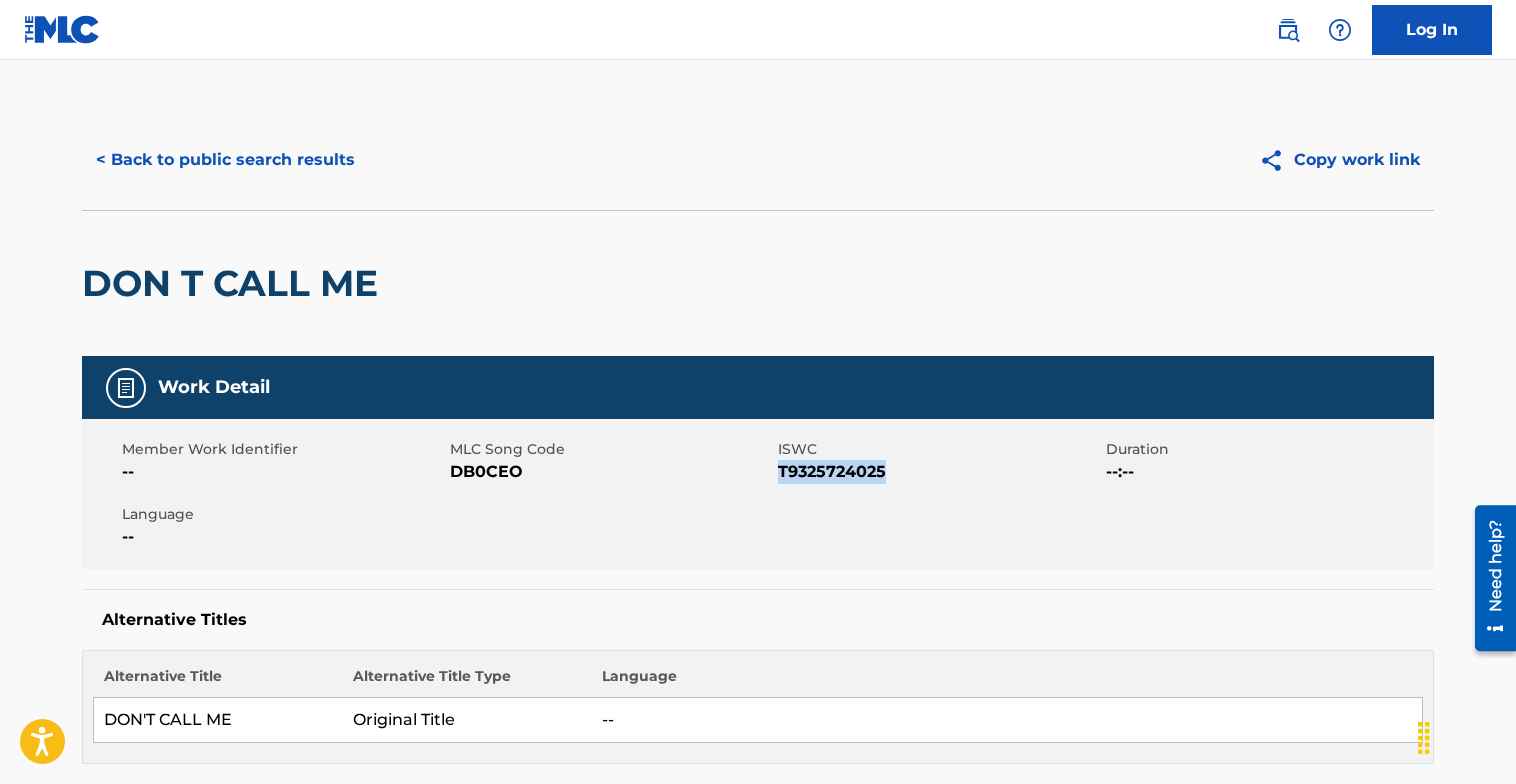drag, startPoint x: 920, startPoint y: 475, endPoint x: 776, endPoint y: 476, distance: 144.00348 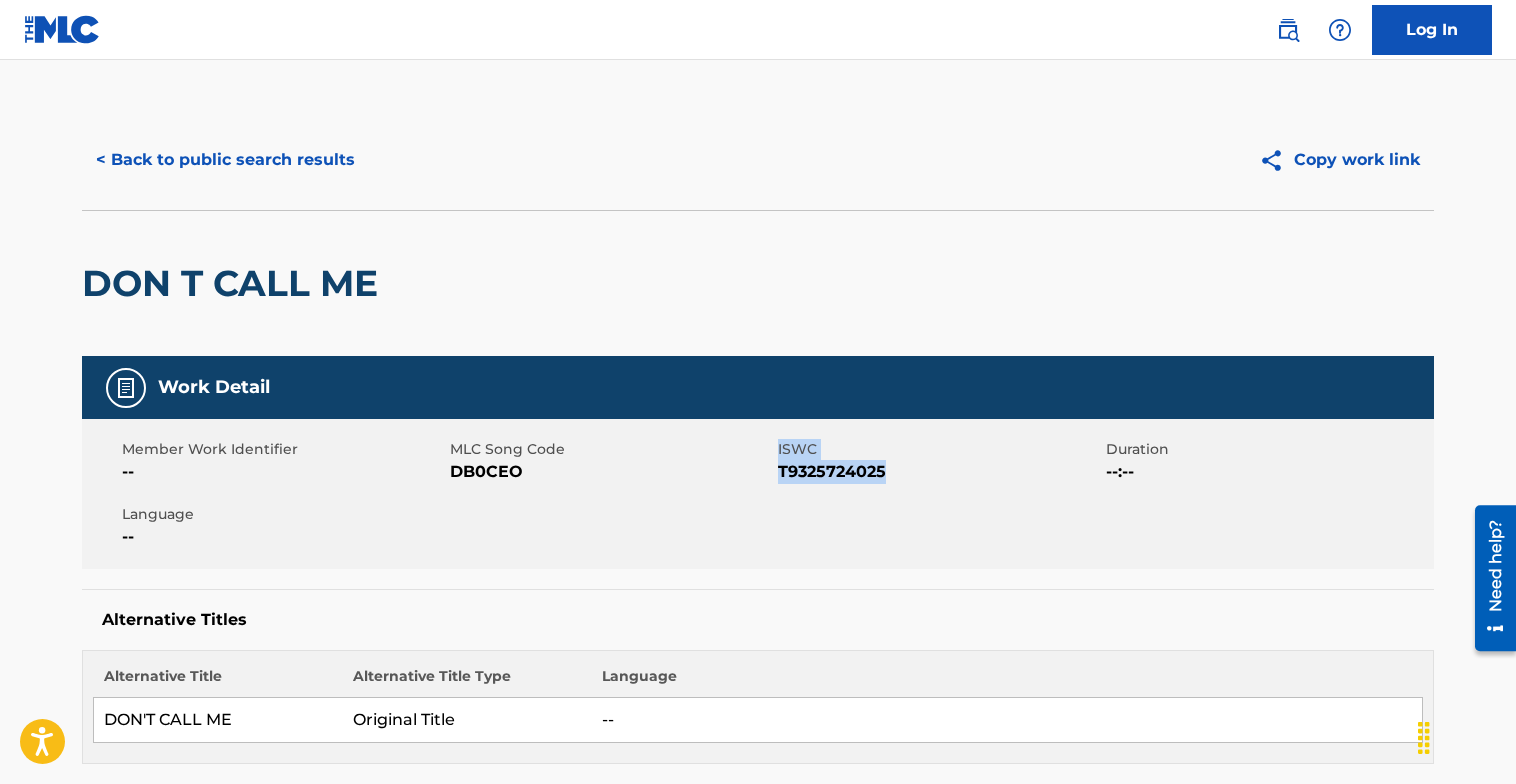 copy on "ISWC T9325724025" 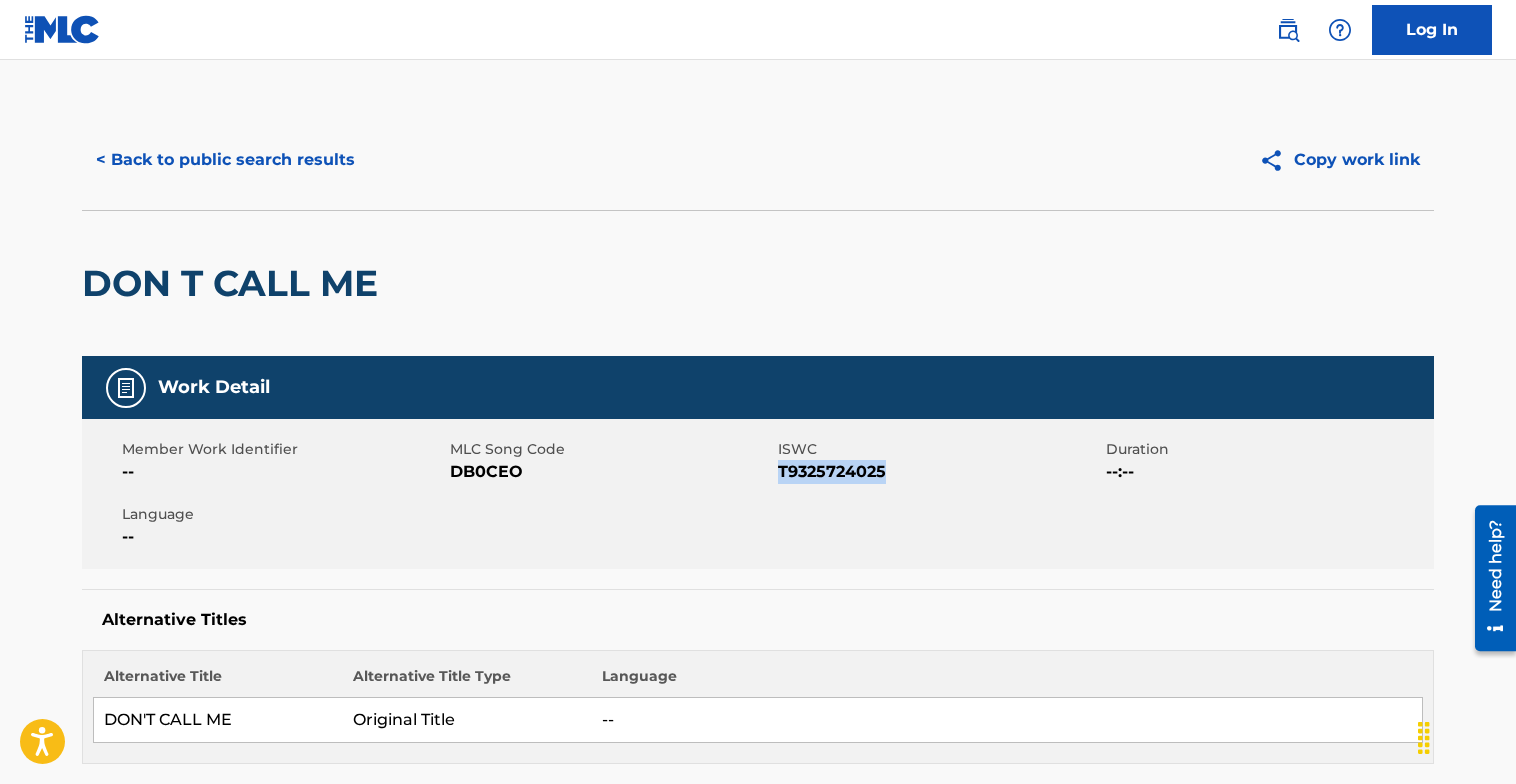 drag, startPoint x: 883, startPoint y: 476, endPoint x: 777, endPoint y: 481, distance: 106.11786 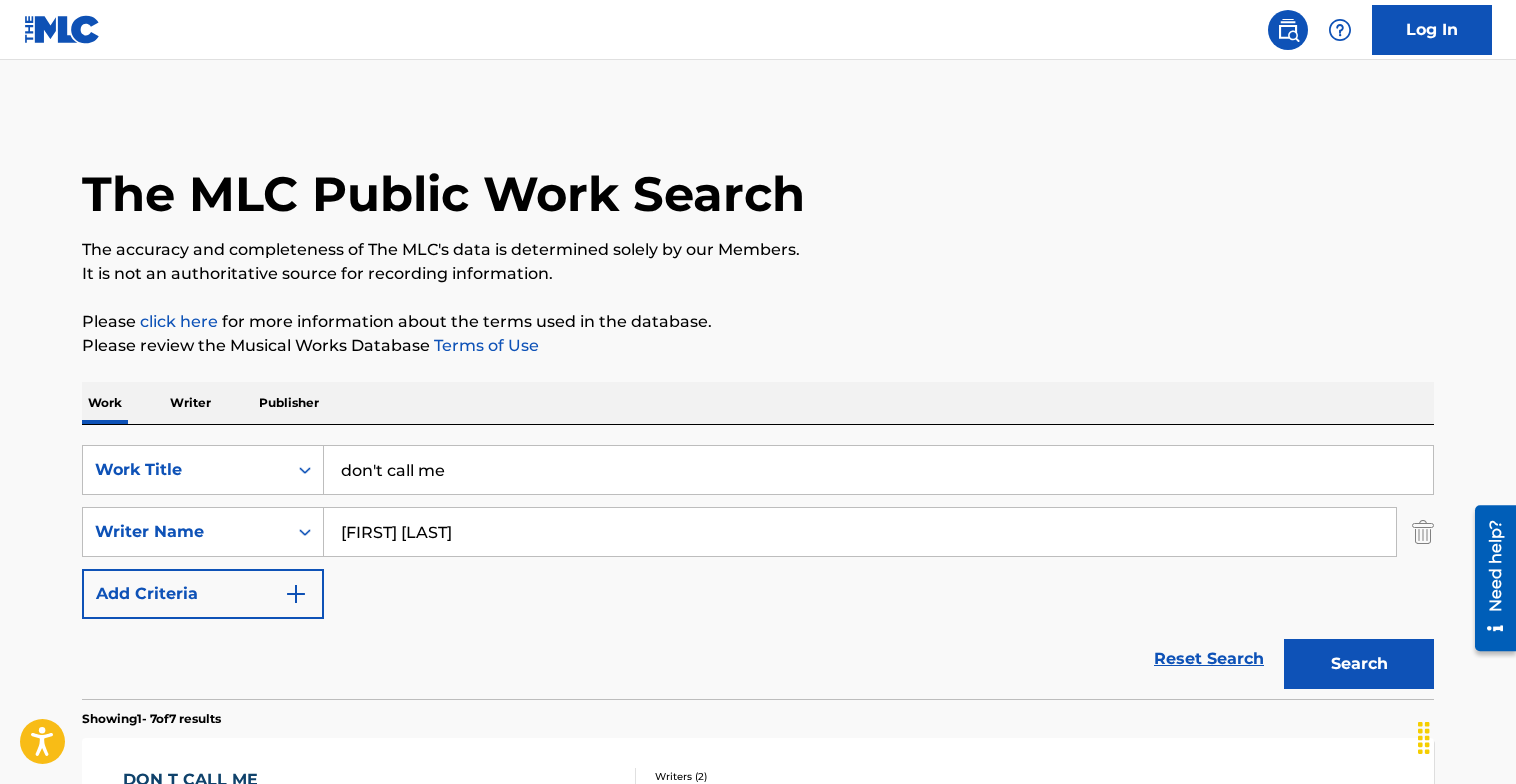 scroll, scrollTop: 205, scrollLeft: 0, axis: vertical 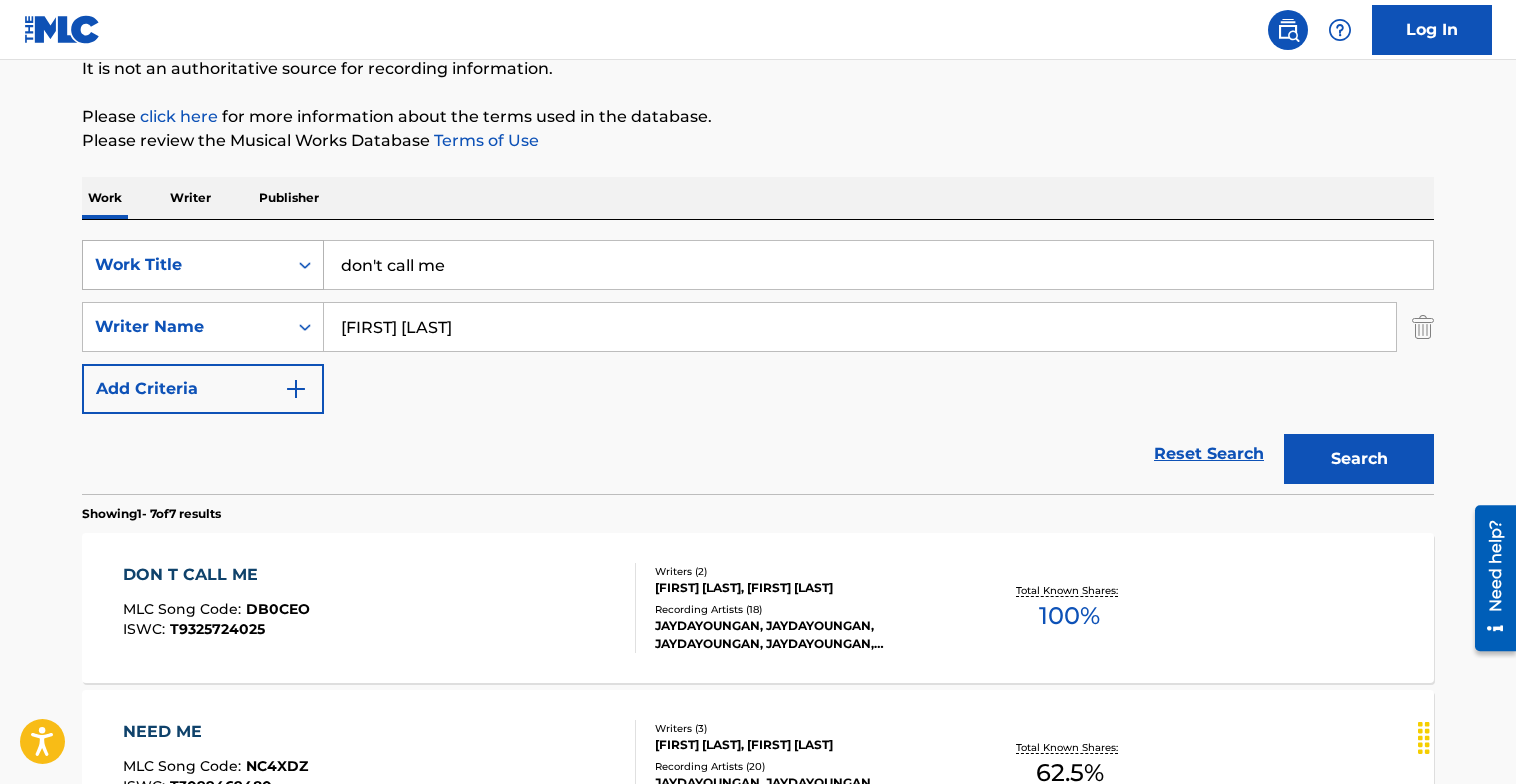 drag, startPoint x: 520, startPoint y: 272, endPoint x: 226, endPoint y: 241, distance: 295.62982 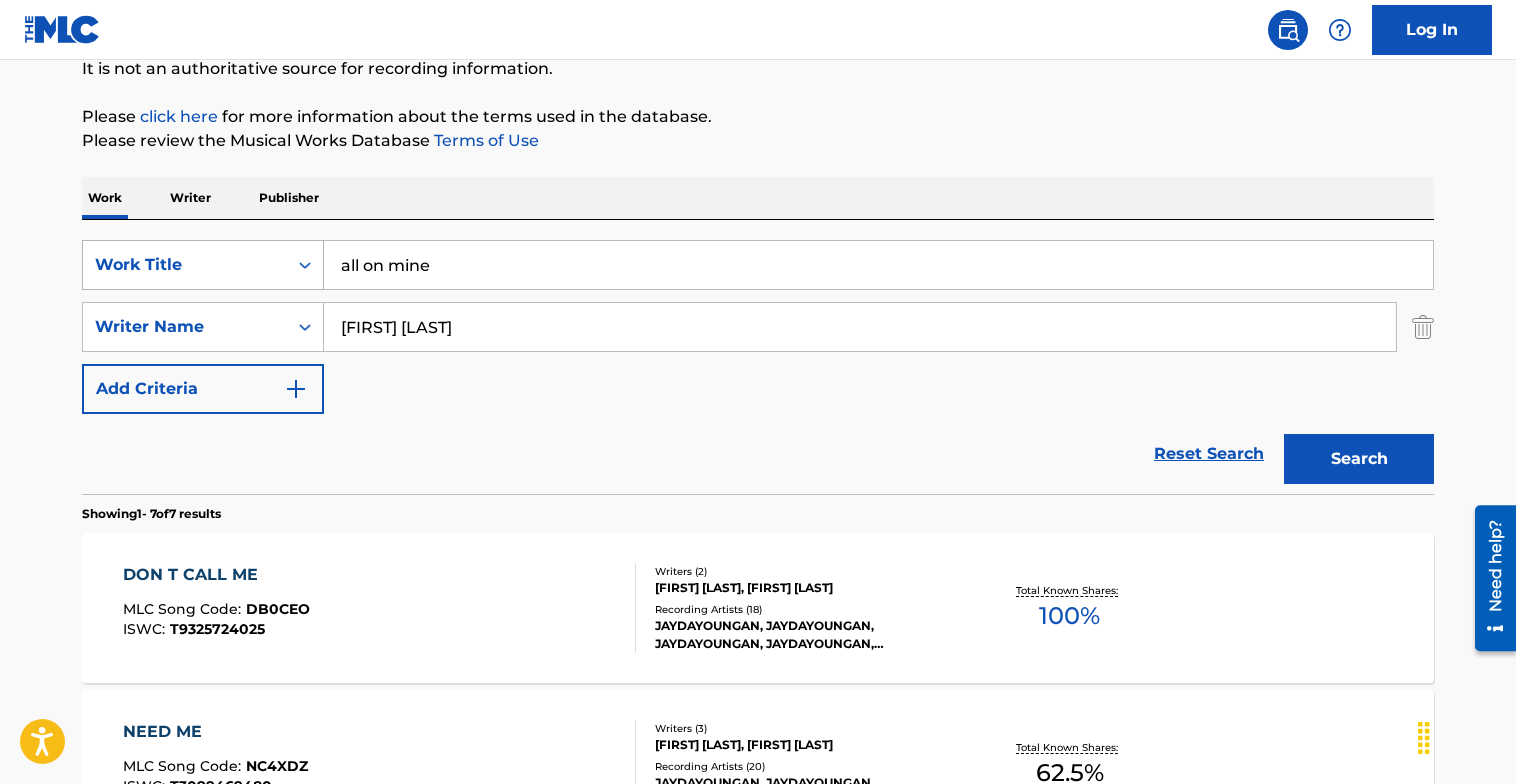click on "Search" at bounding box center [1359, 459] 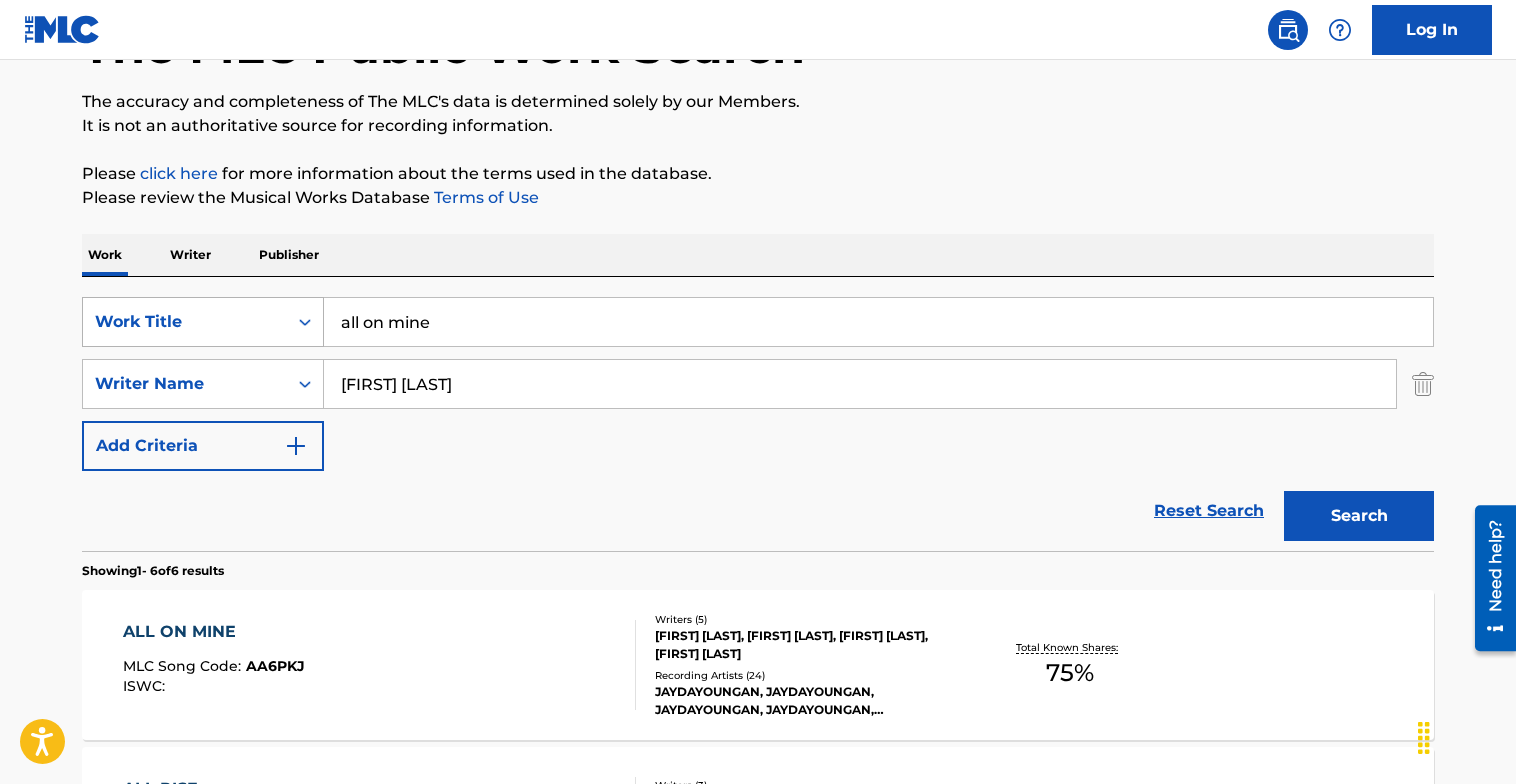 scroll, scrollTop: 205, scrollLeft: 0, axis: vertical 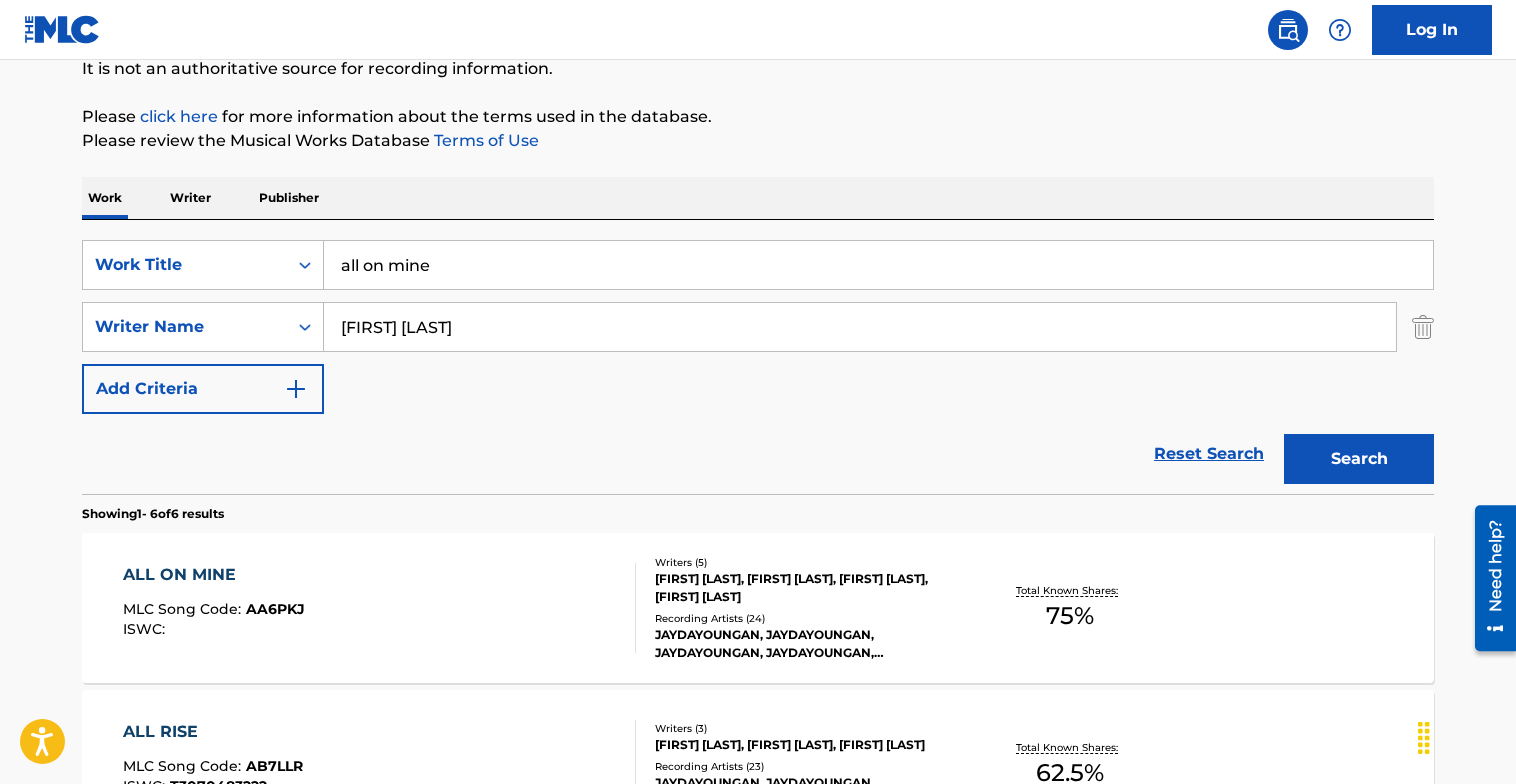 click on "all on mine" at bounding box center (878, 265) 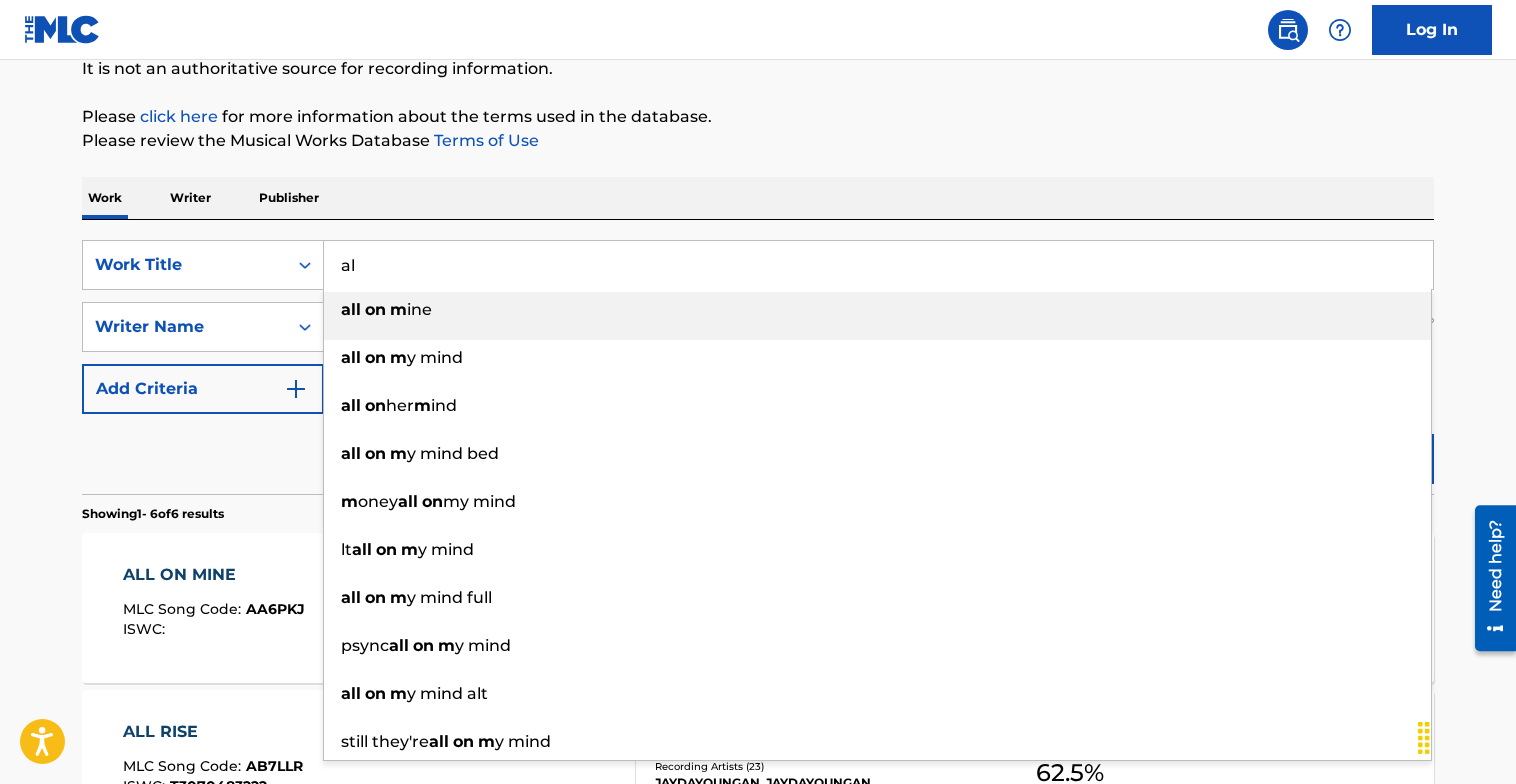 type on "a" 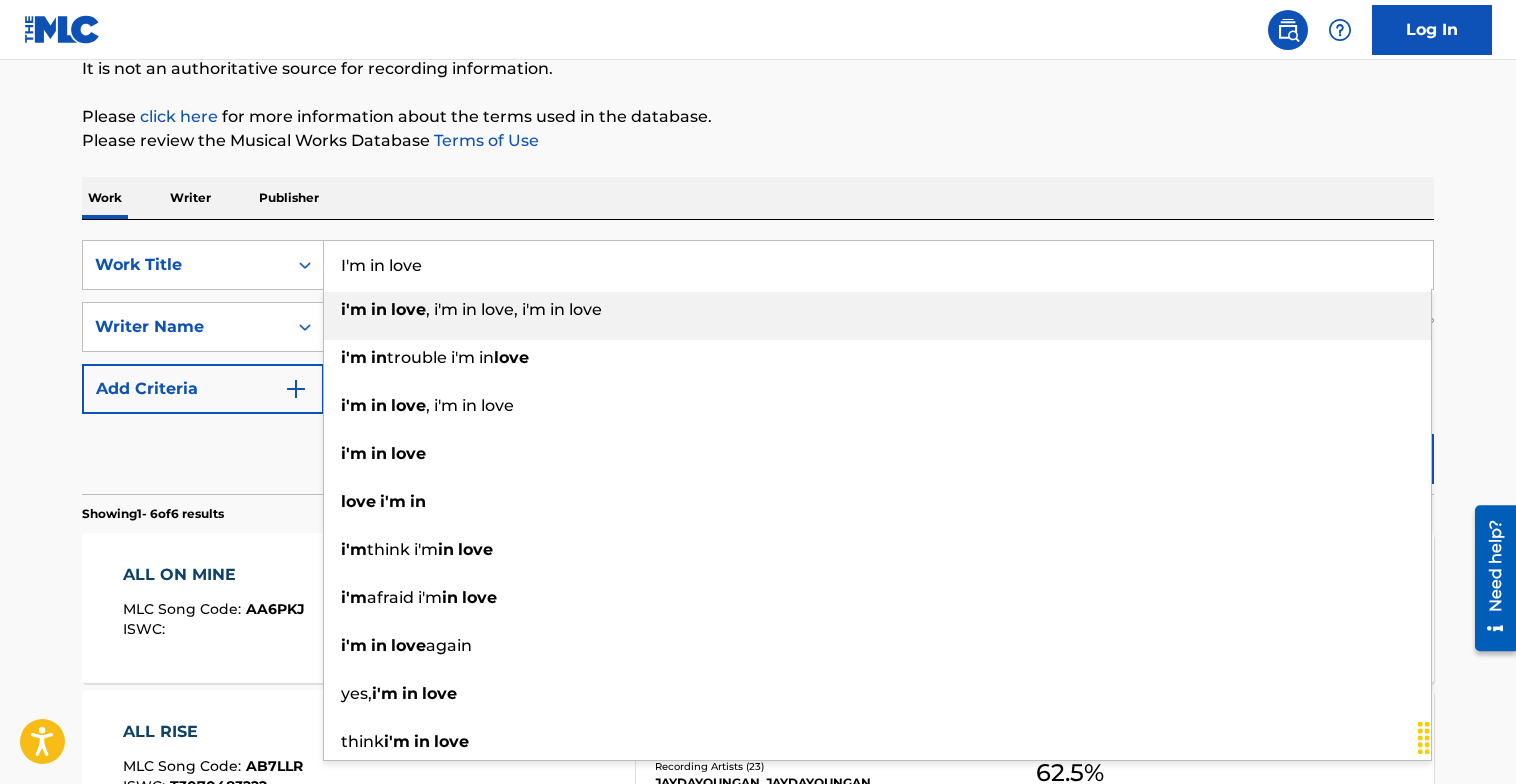 type on "I'm in love" 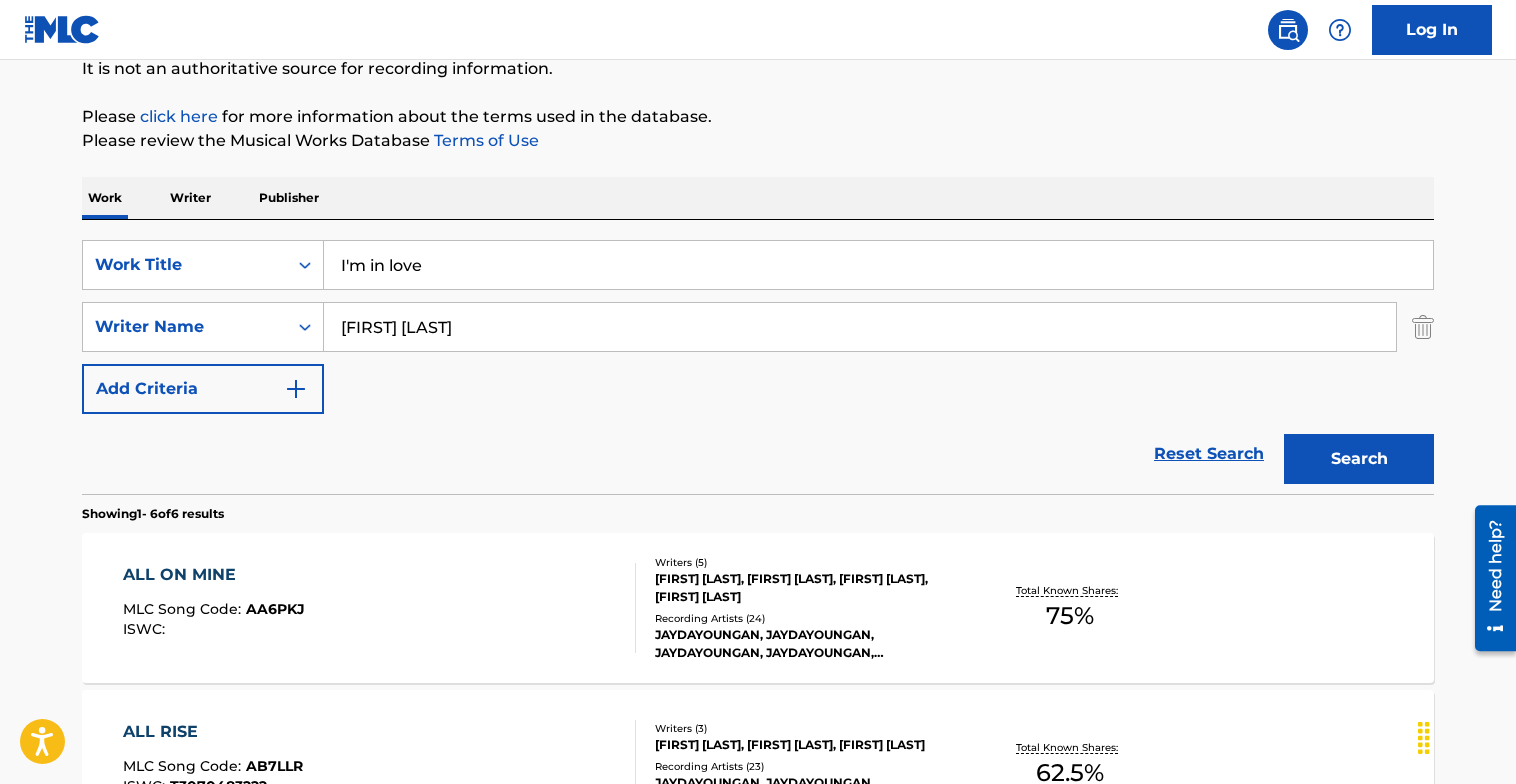 click on "Search" at bounding box center [1359, 459] 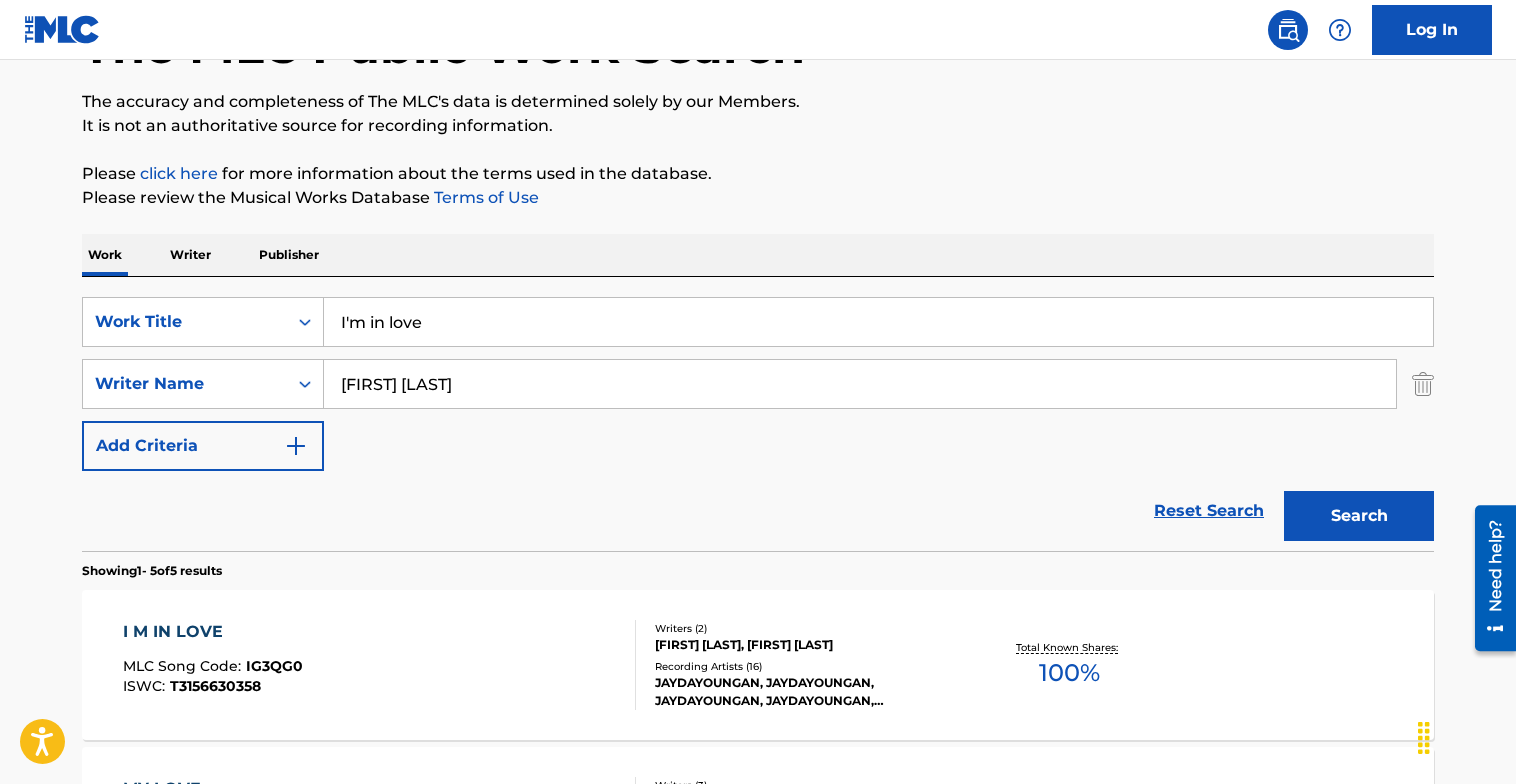 scroll, scrollTop: 205, scrollLeft: 0, axis: vertical 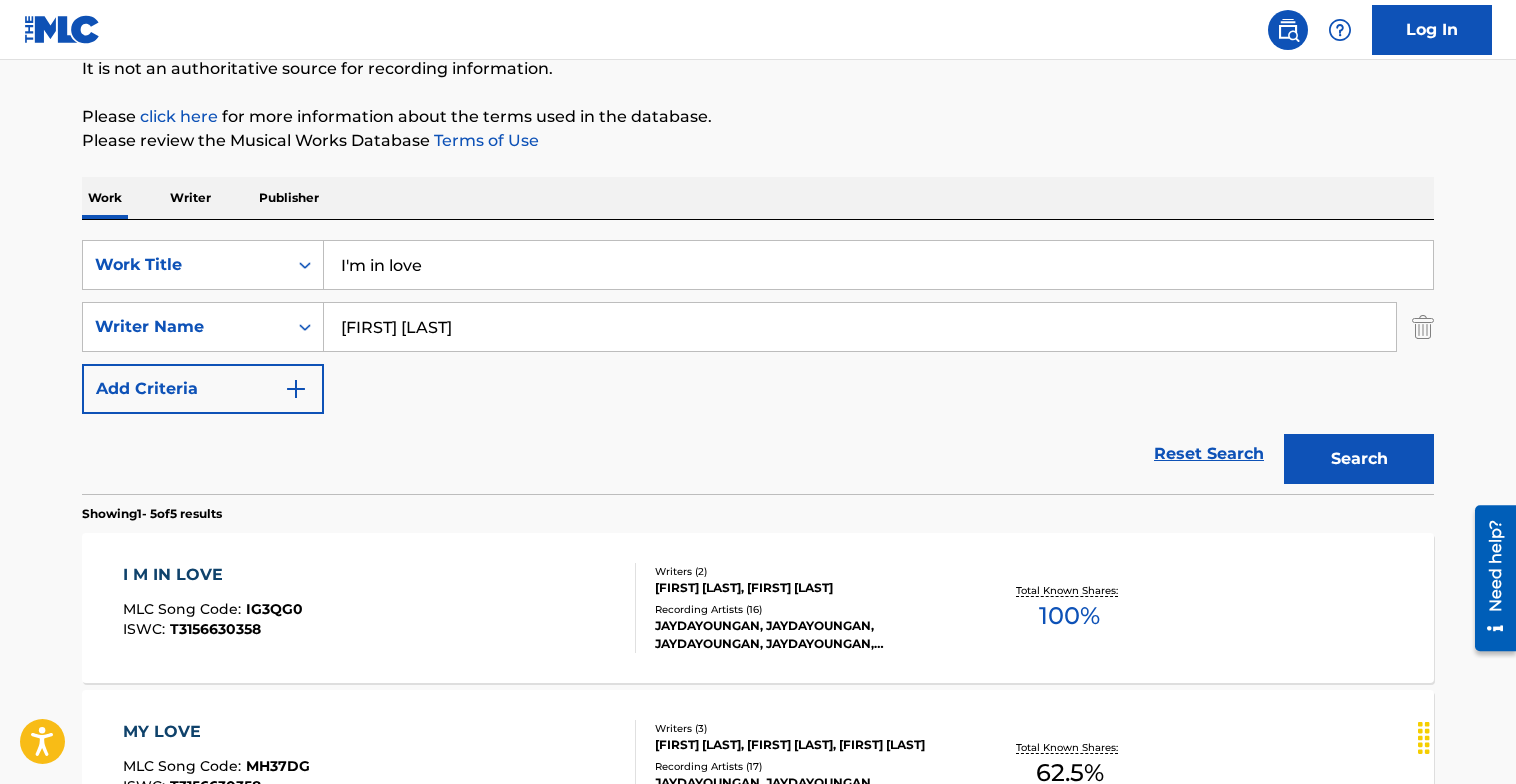 click on "ISWC : T3156630665" at bounding box center [213, 629] 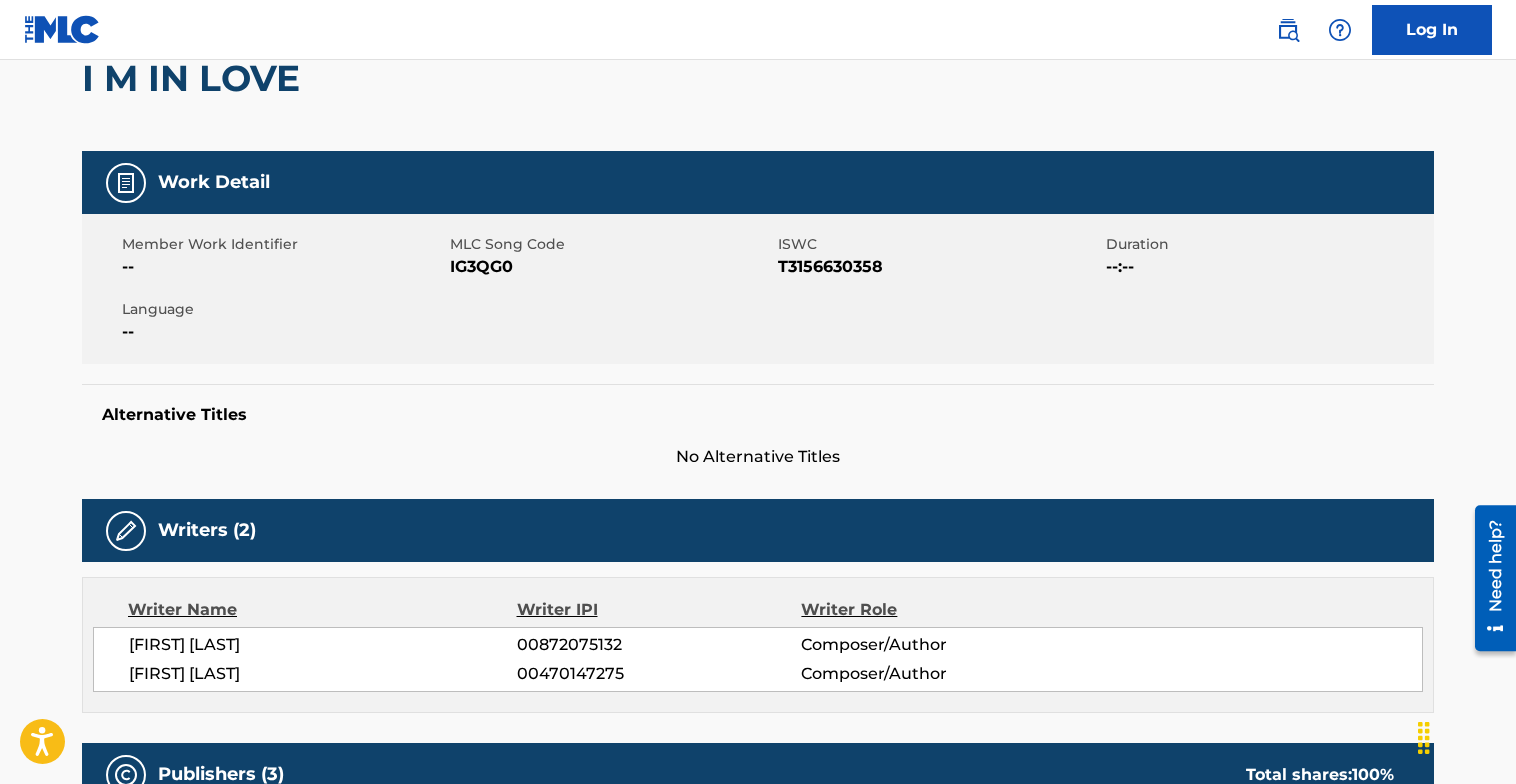 scroll, scrollTop: 0, scrollLeft: 0, axis: both 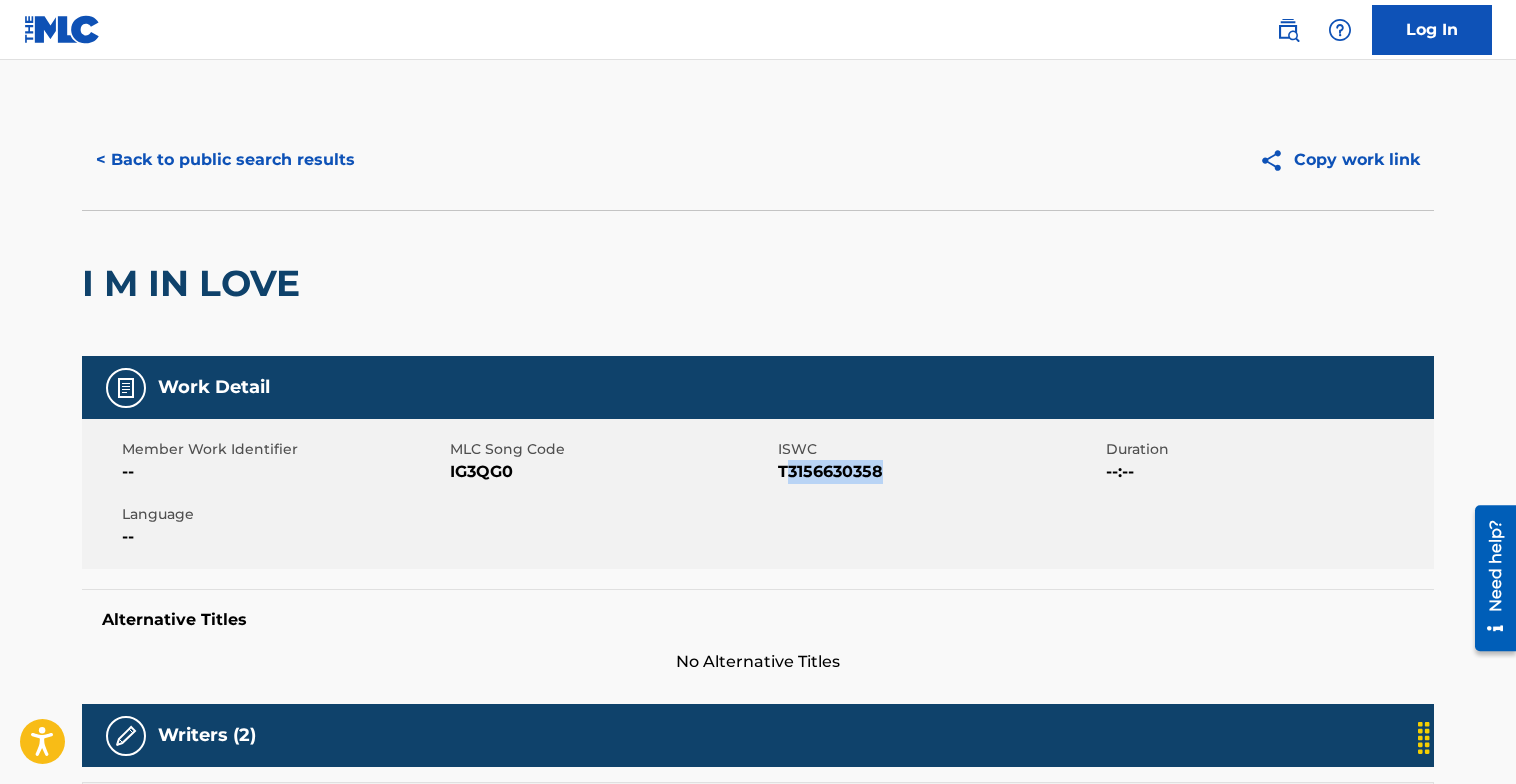 drag, startPoint x: 900, startPoint y: 475, endPoint x: 783, endPoint y: 472, distance: 117.03845 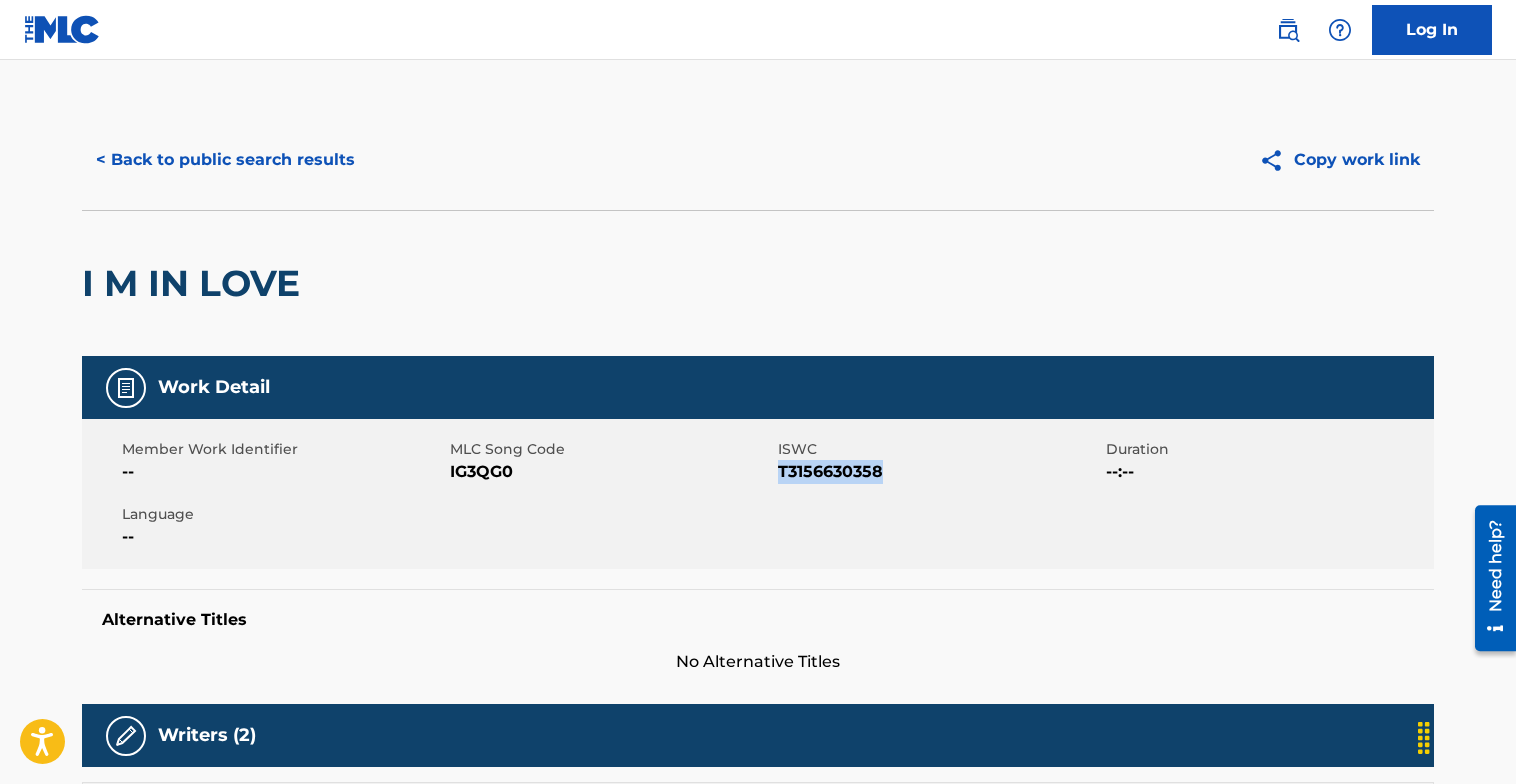 copy on "T3156630358" 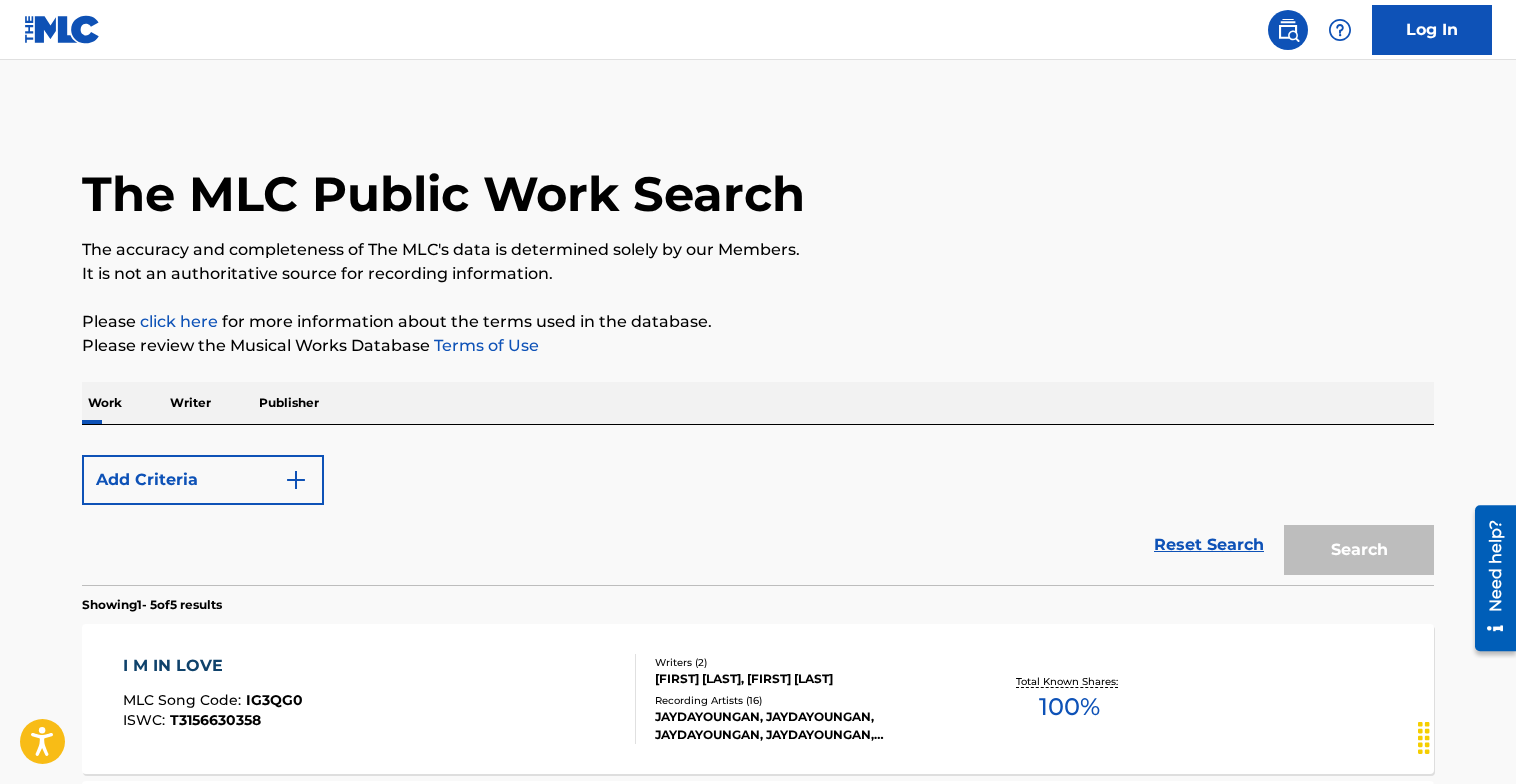 scroll, scrollTop: 205, scrollLeft: 0, axis: vertical 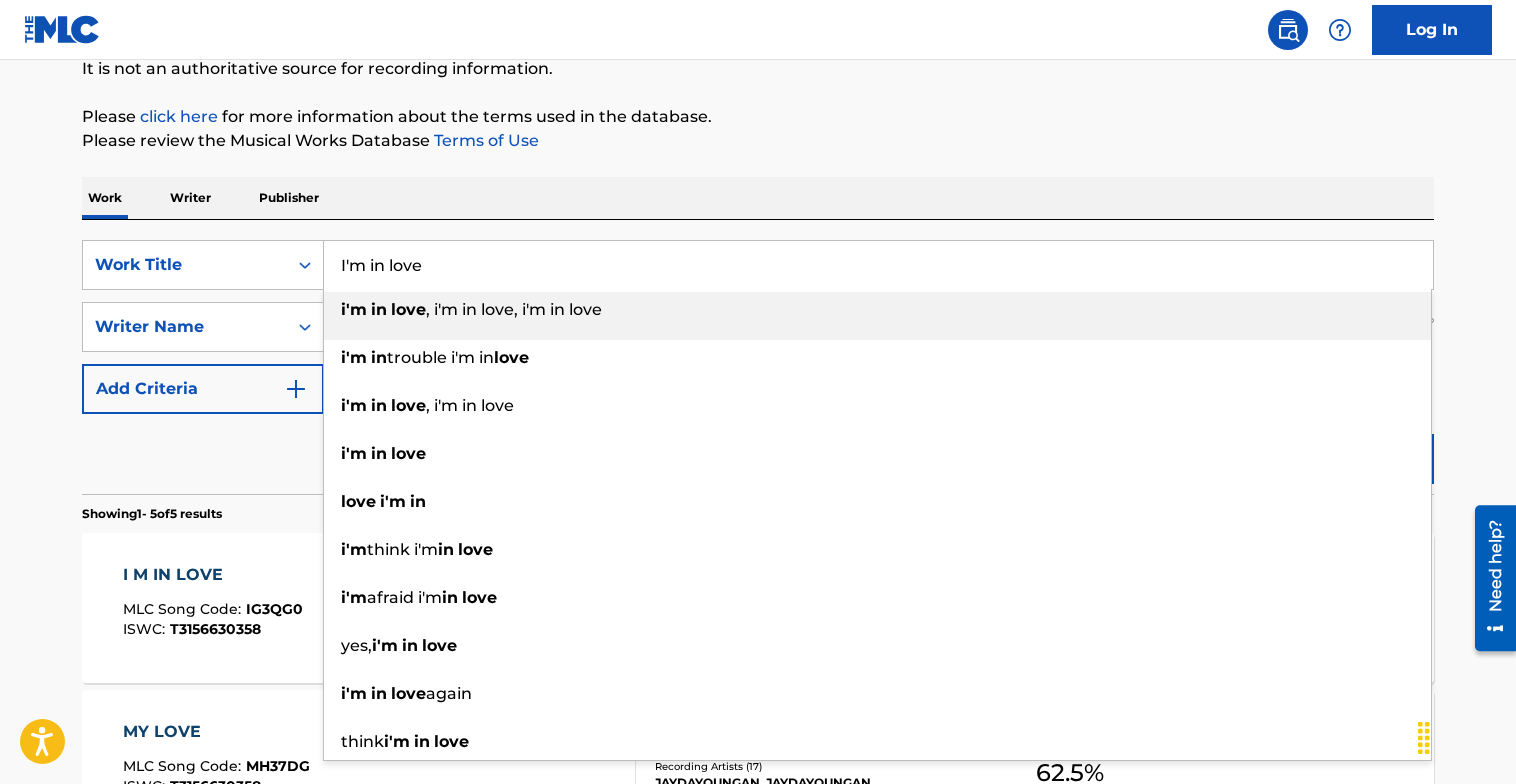 drag, startPoint x: 447, startPoint y: 264, endPoint x: 278, endPoint y: 237, distance: 171.14322 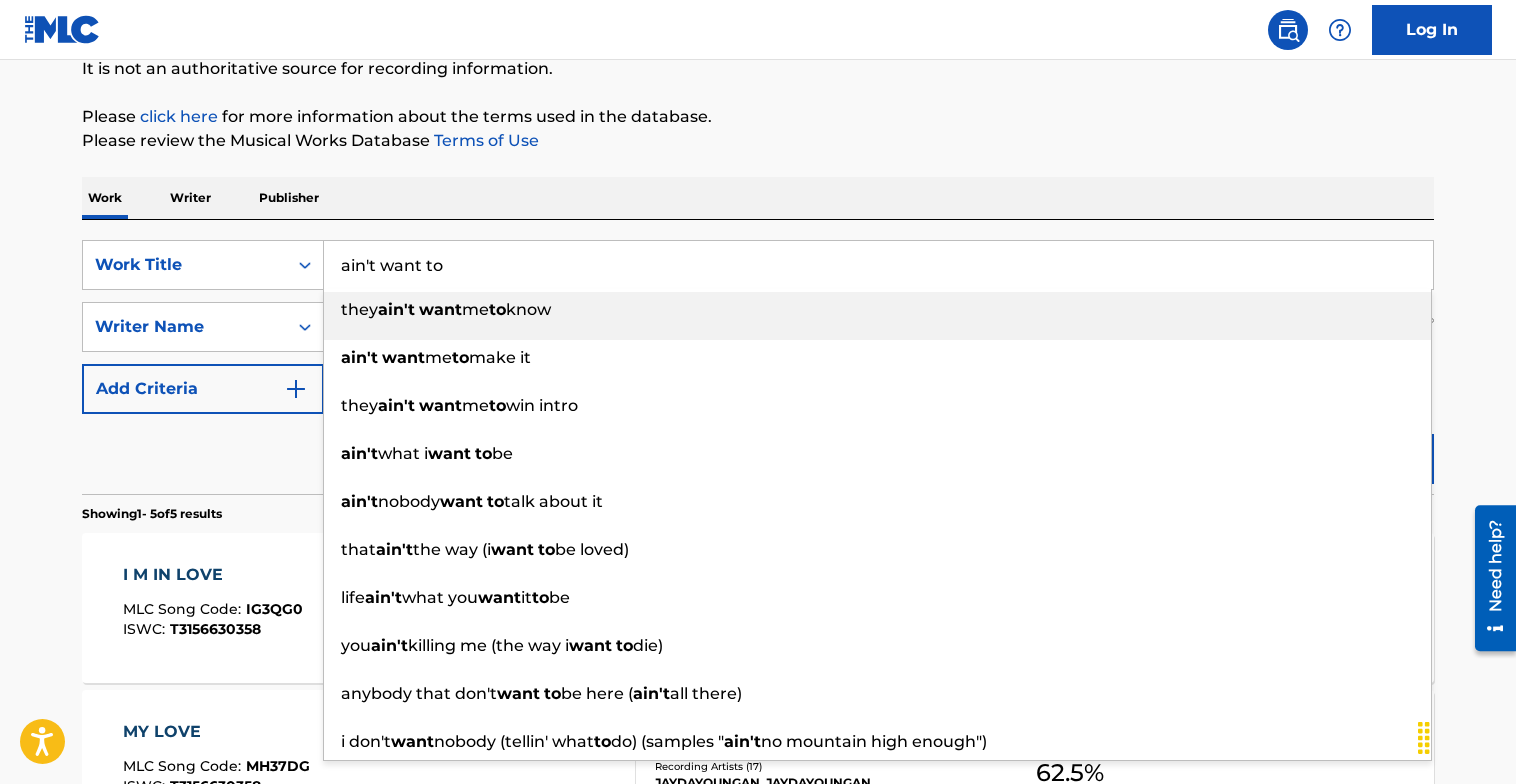 type on "ain't want to" 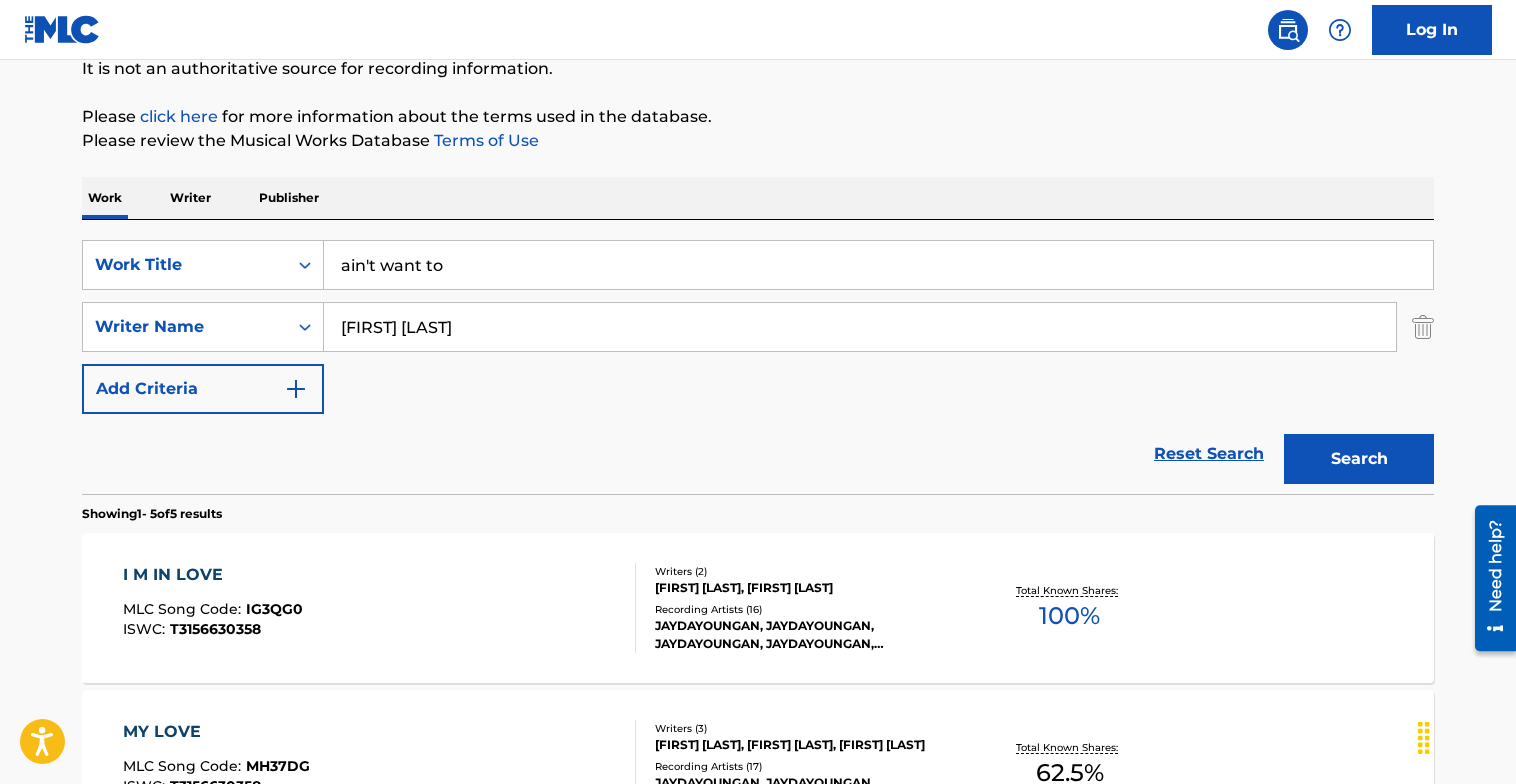 click on "Search" at bounding box center (1359, 459) 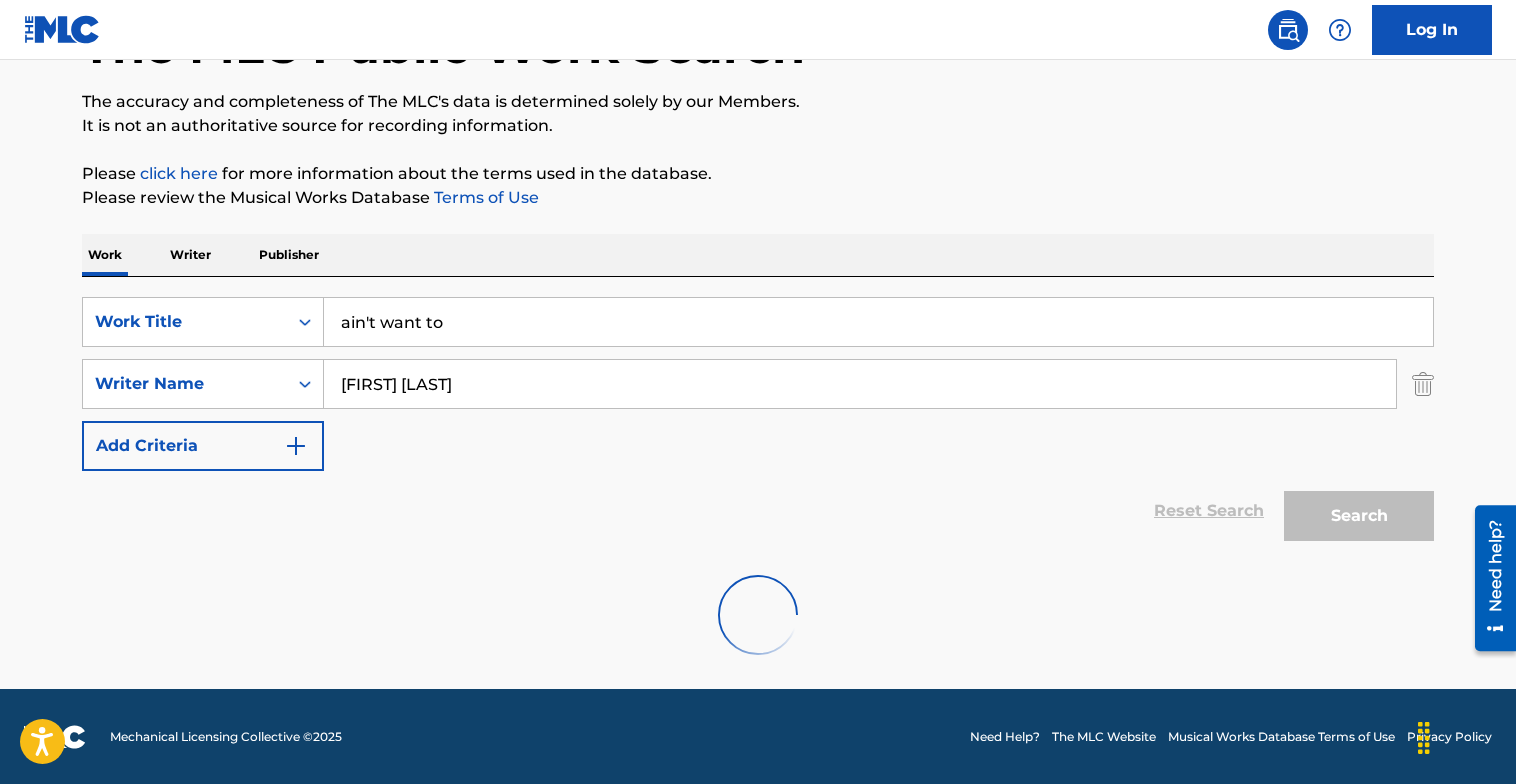 scroll, scrollTop: 205, scrollLeft: 0, axis: vertical 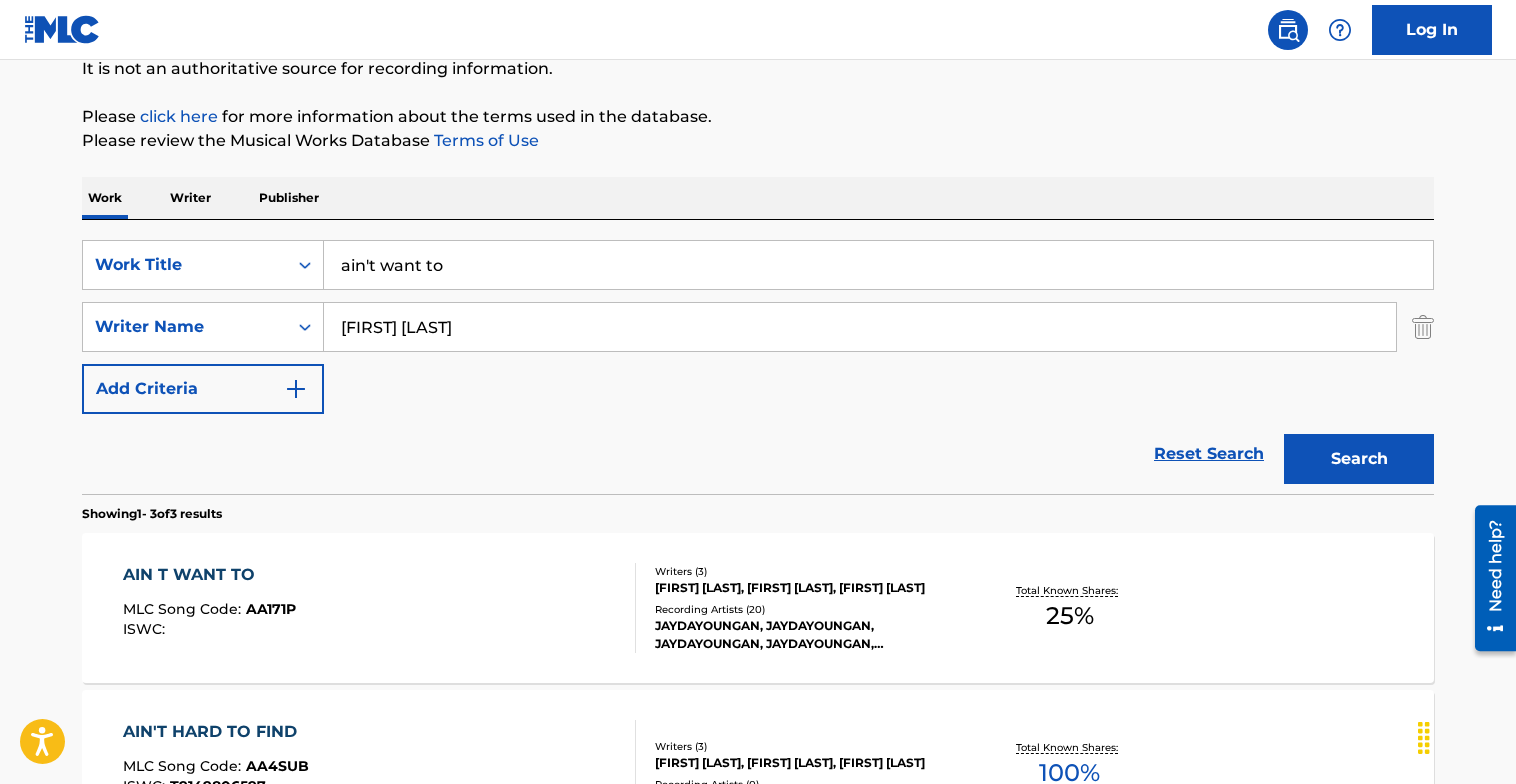 click on "AIN T WANT TO MLC Song Code : AA171P ISWC :" at bounding box center (380, 608) 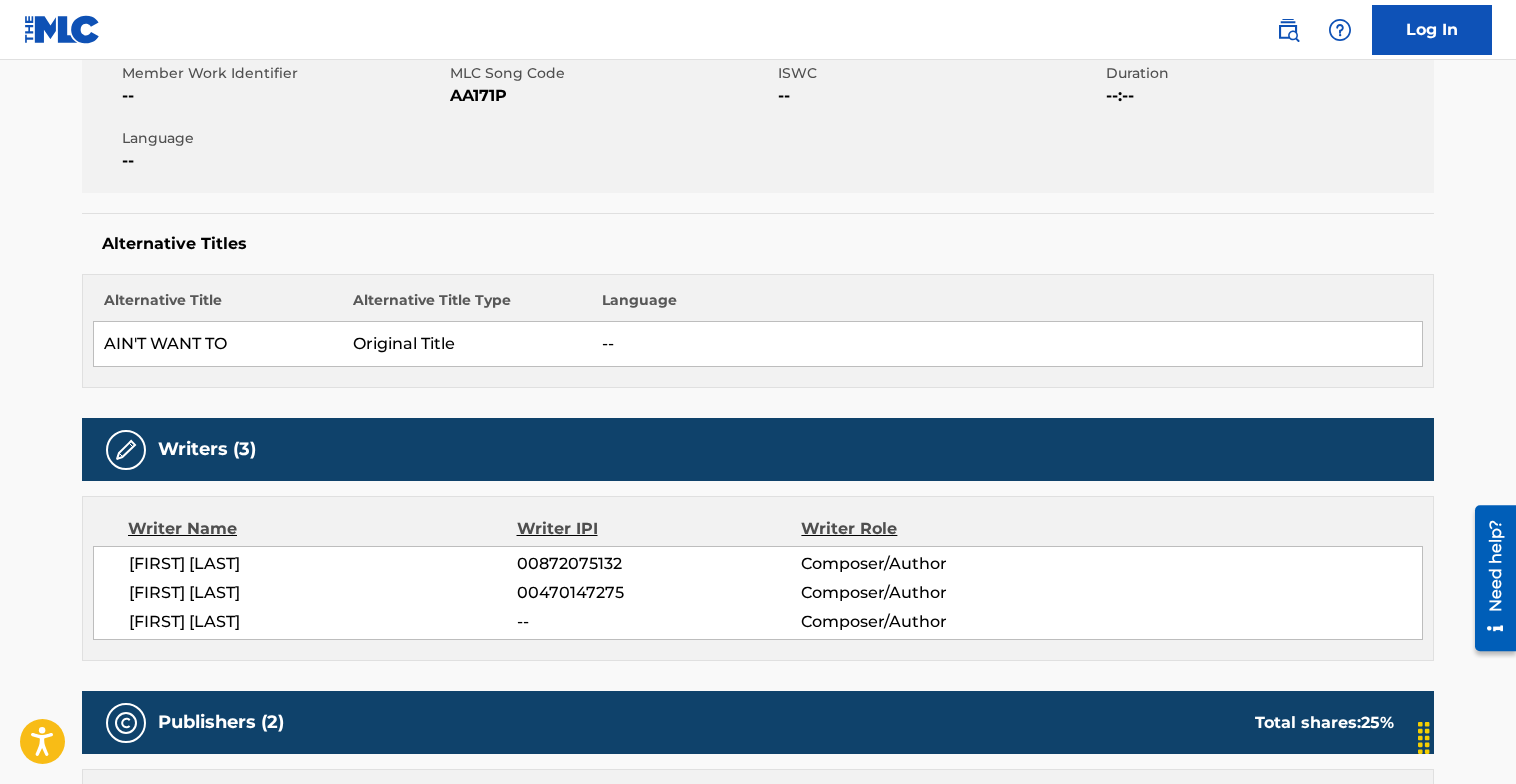 scroll, scrollTop: 0, scrollLeft: 0, axis: both 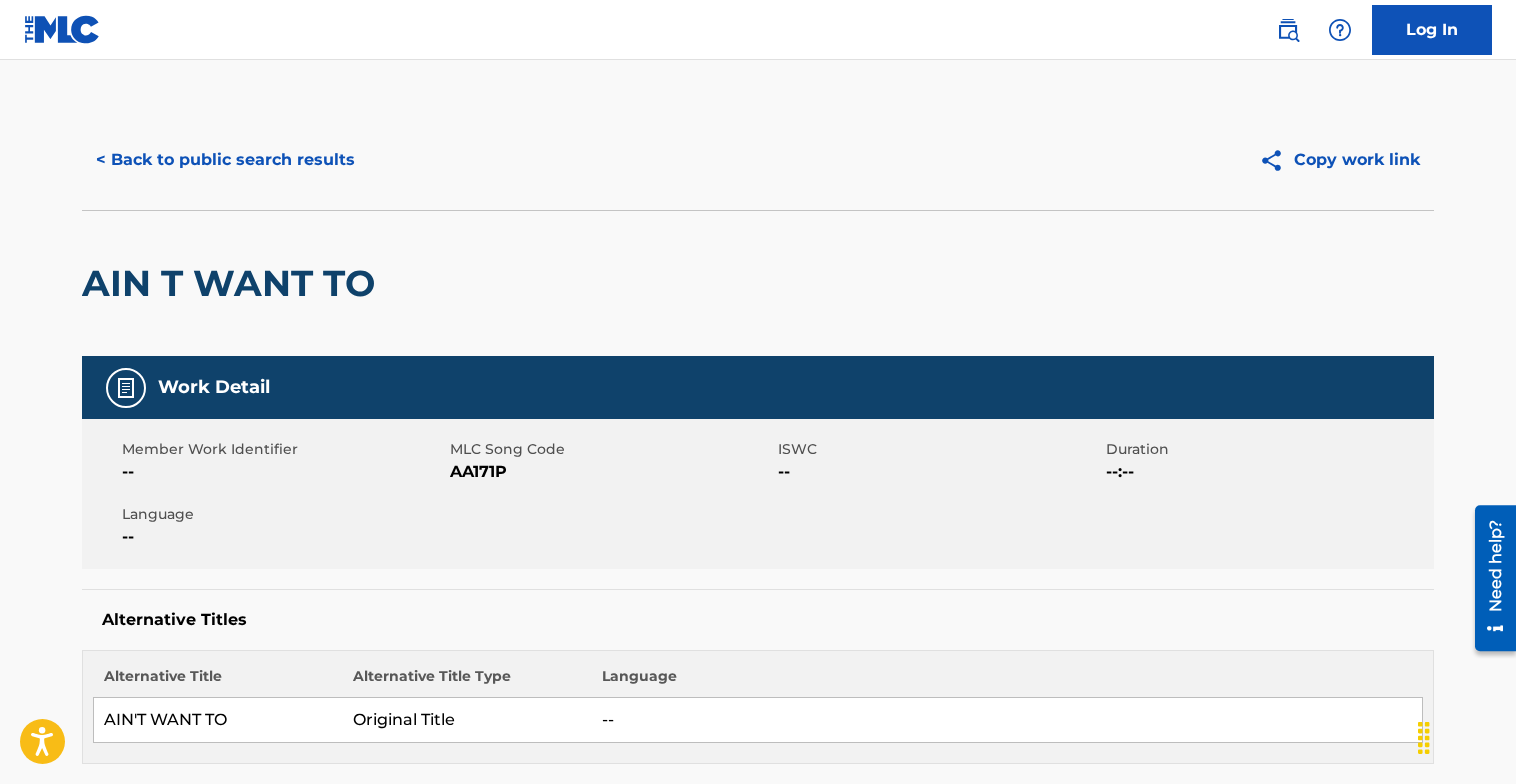 click on "< Back to public search results" at bounding box center (225, 160) 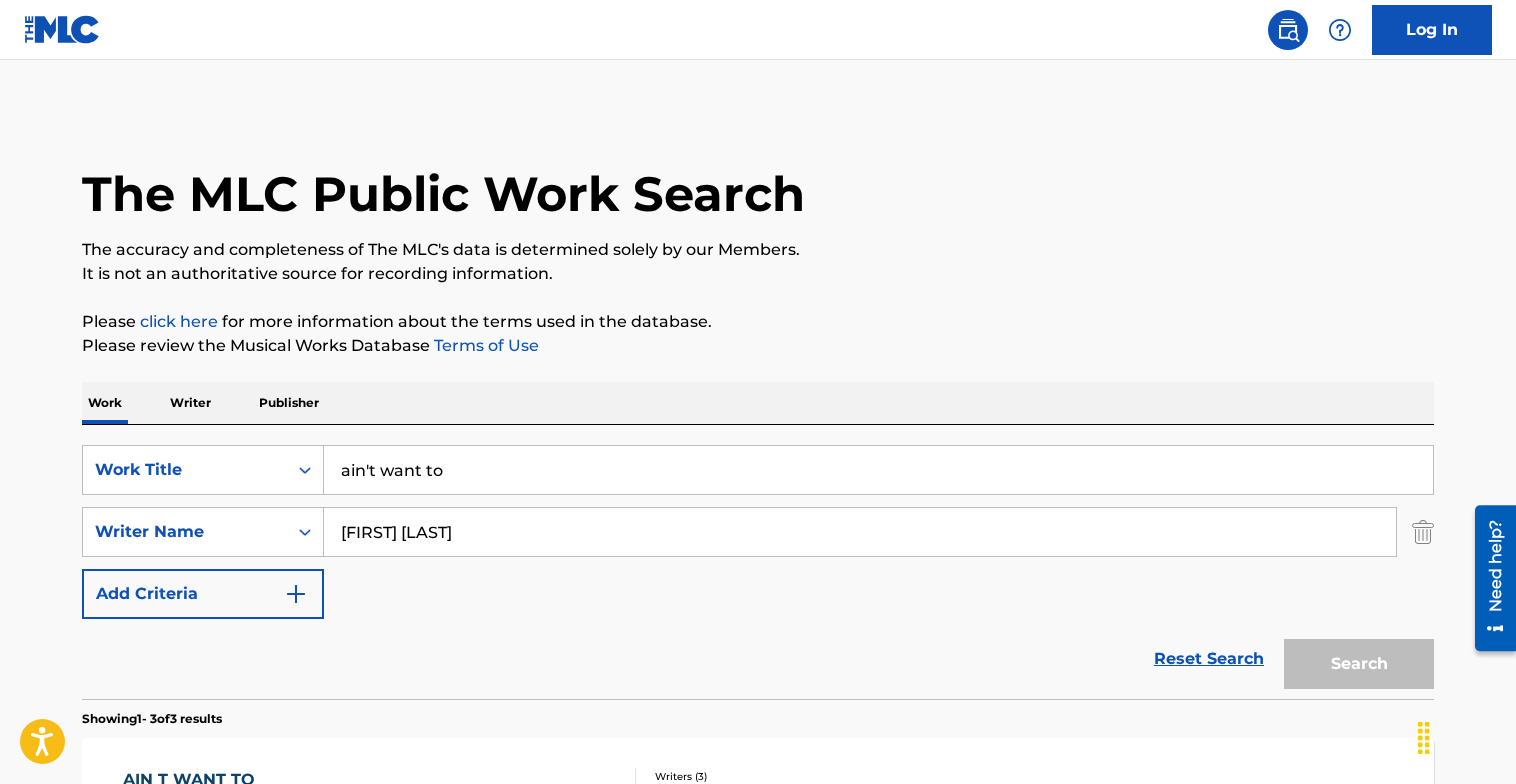 scroll, scrollTop: 205, scrollLeft: 0, axis: vertical 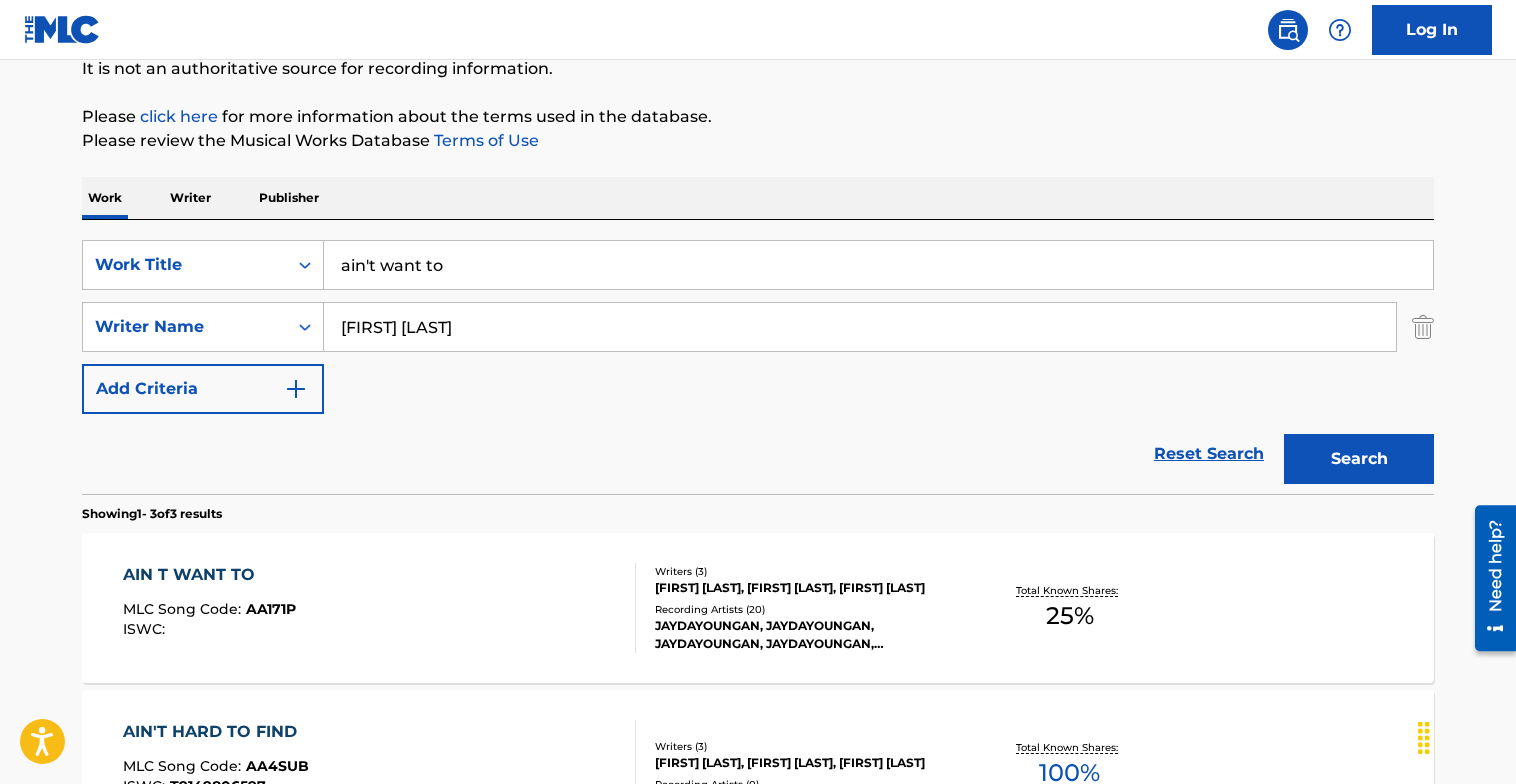 drag, startPoint x: 488, startPoint y: 260, endPoint x: 310, endPoint y: 231, distance: 180.3469 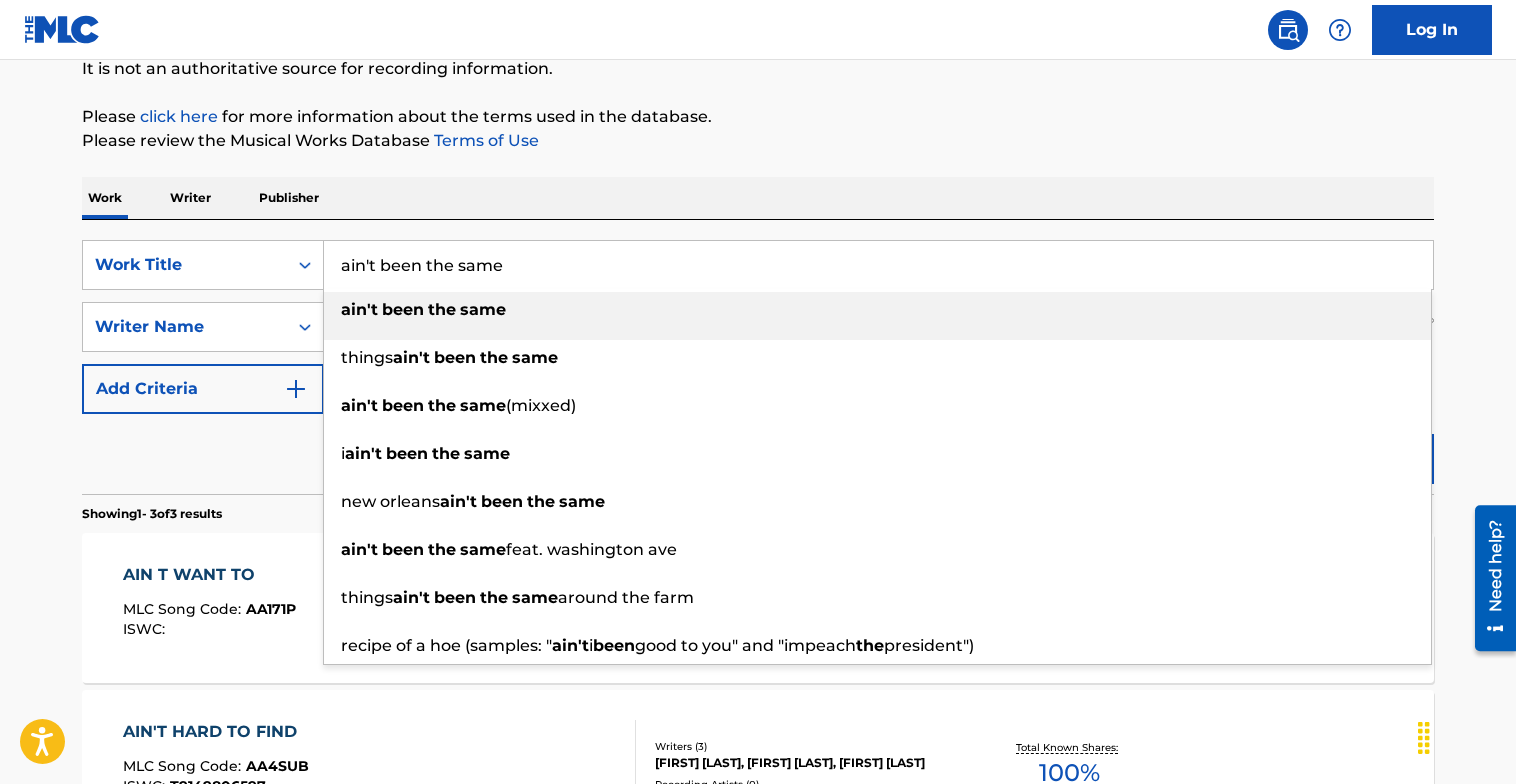 type on "ain't been the same" 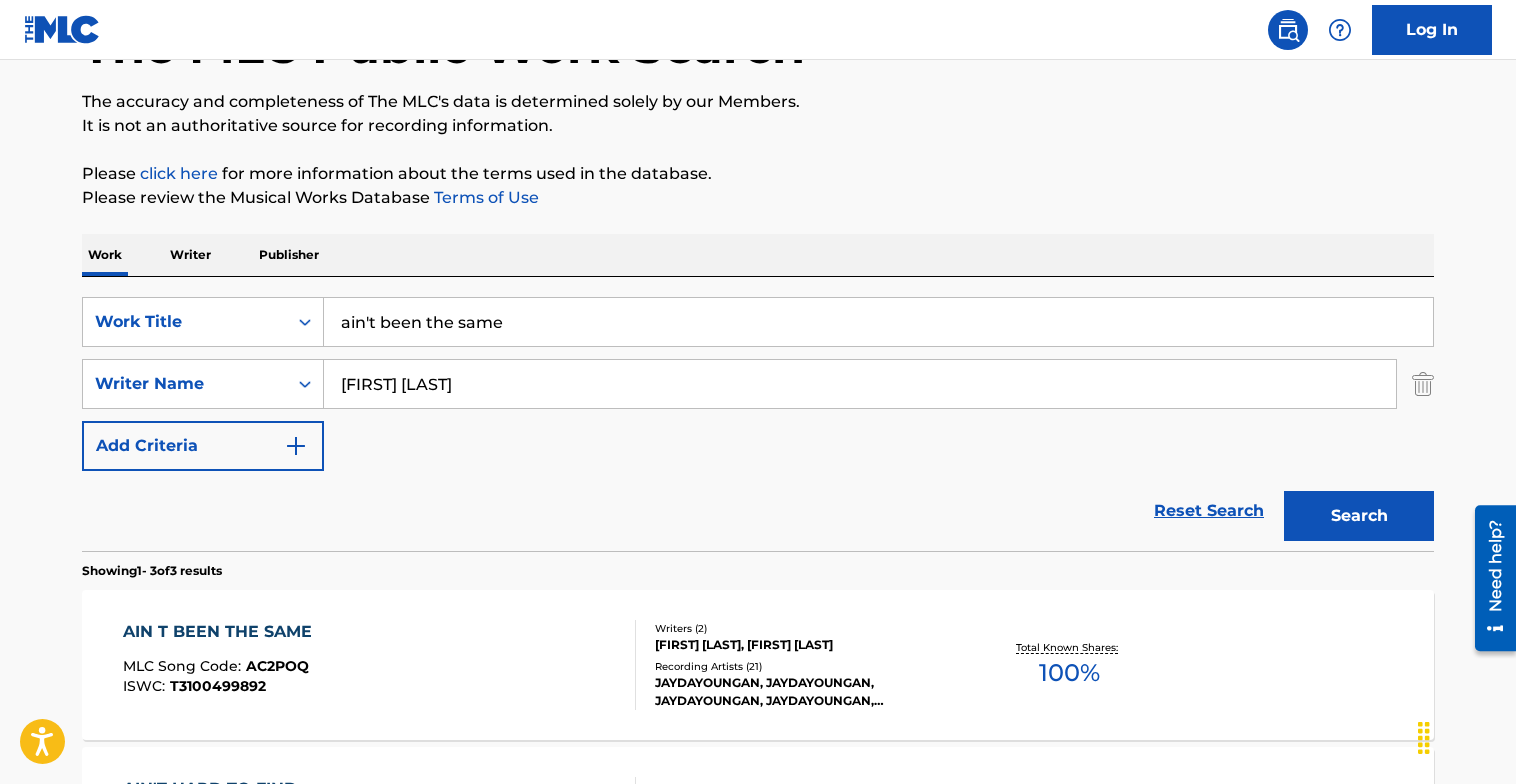 scroll, scrollTop: 205, scrollLeft: 0, axis: vertical 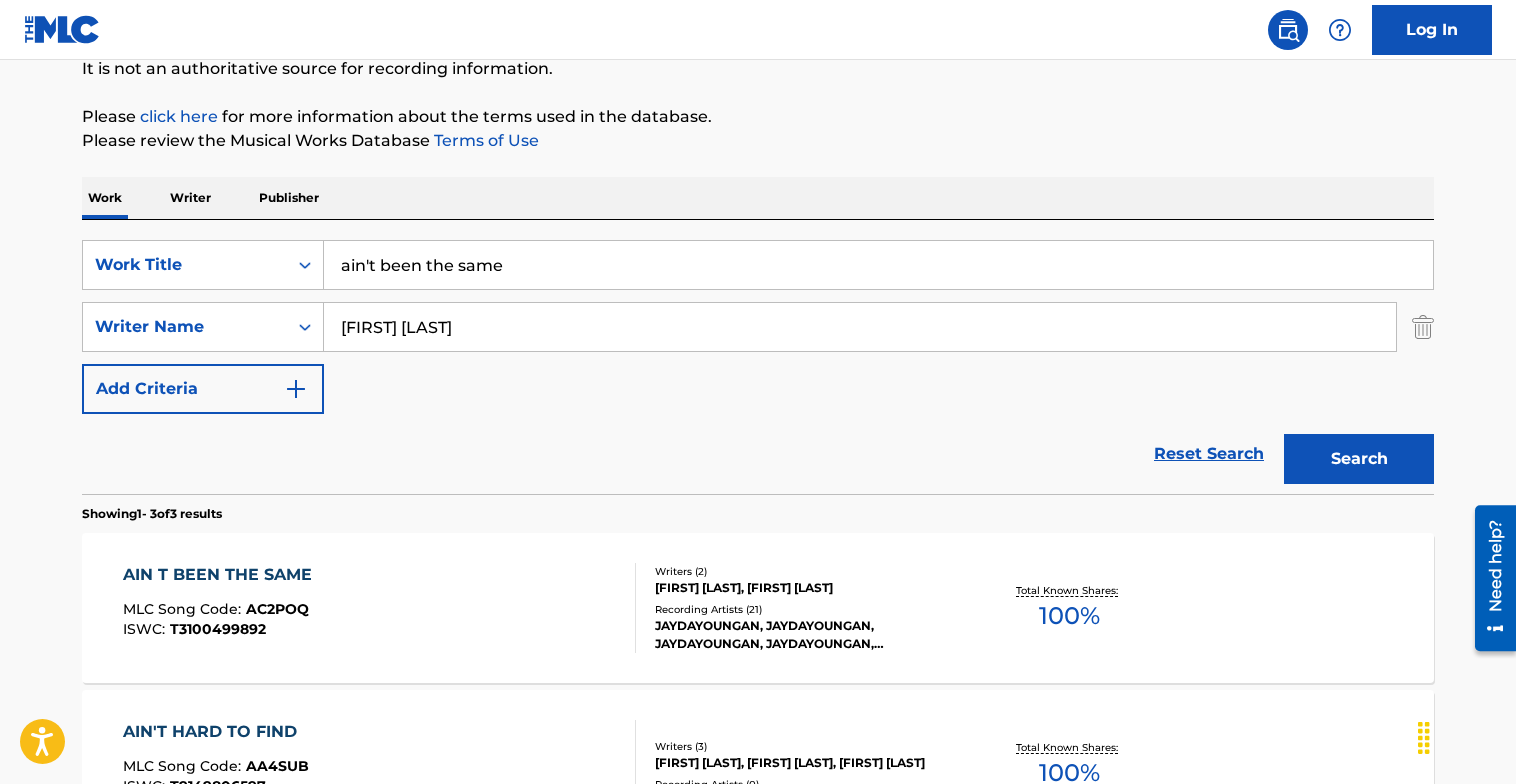 click on "AIN T BEEN THE SAME MLC Song Code : AC2POQ ISWC : T3100499892" at bounding box center [380, 608] 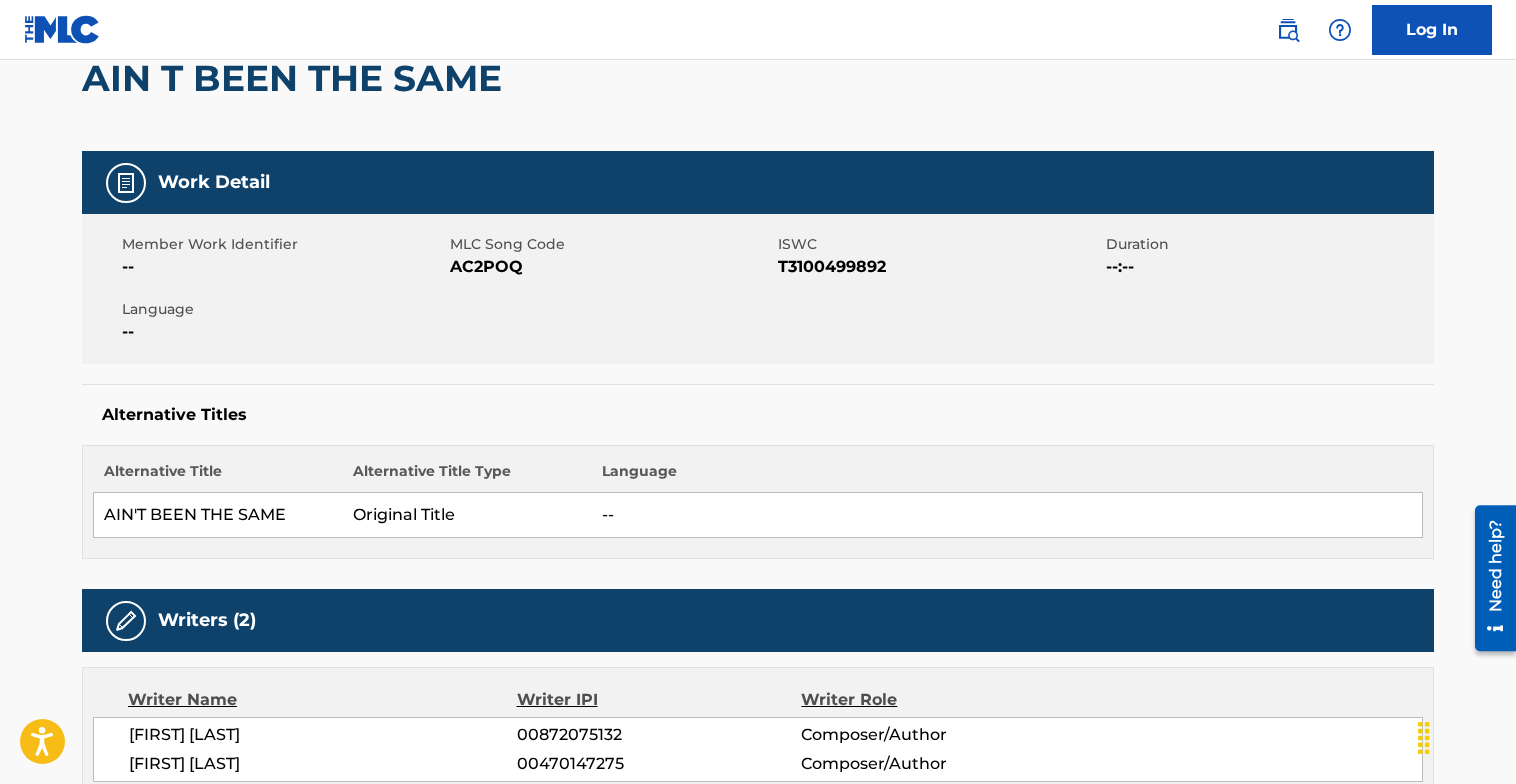 scroll, scrollTop: 0, scrollLeft: 0, axis: both 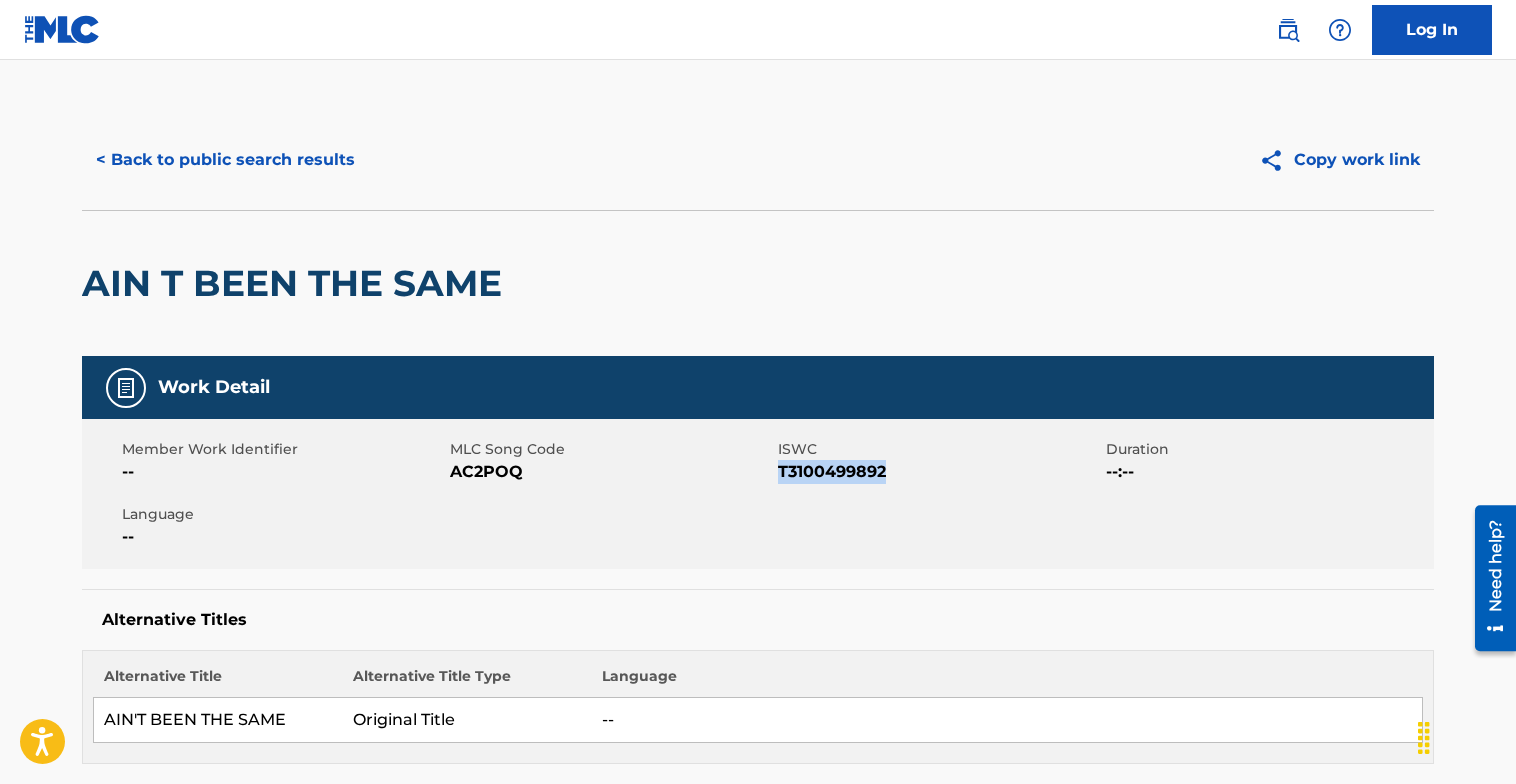 drag, startPoint x: 888, startPoint y: 477, endPoint x: 779, endPoint y: 467, distance: 109.457756 